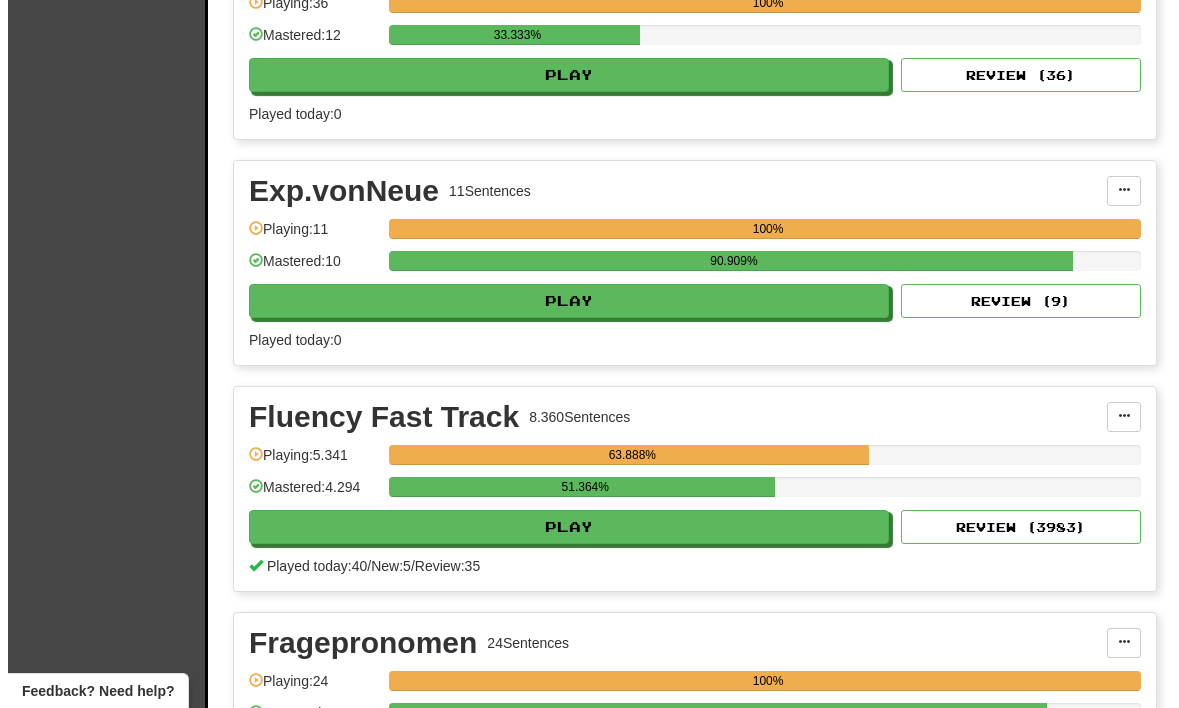 scroll, scrollTop: 2826, scrollLeft: 0, axis: vertical 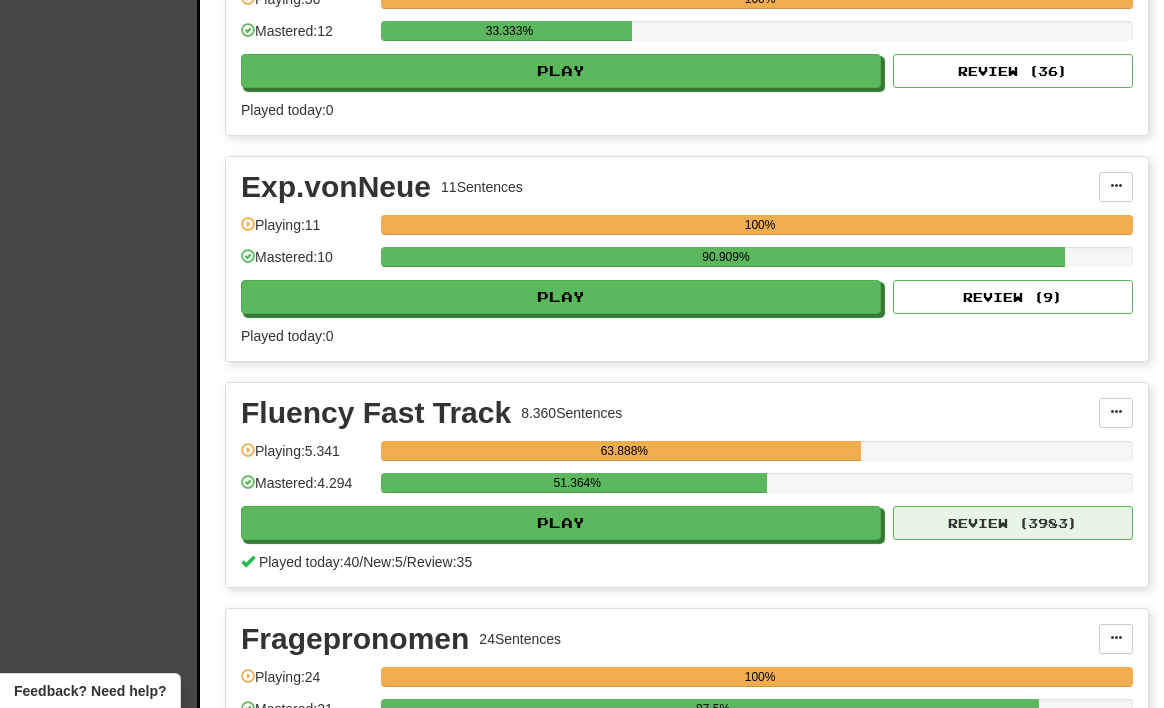click on "Review ( 3983 )" at bounding box center [1013, 523] 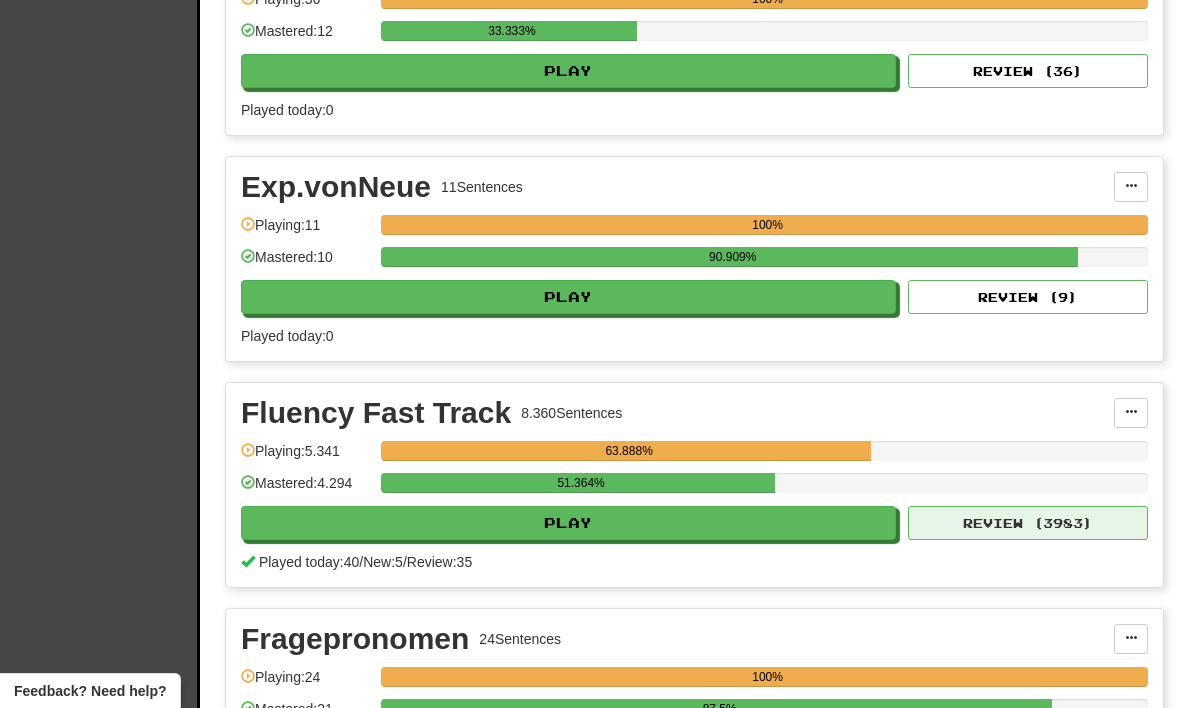 select on "**" 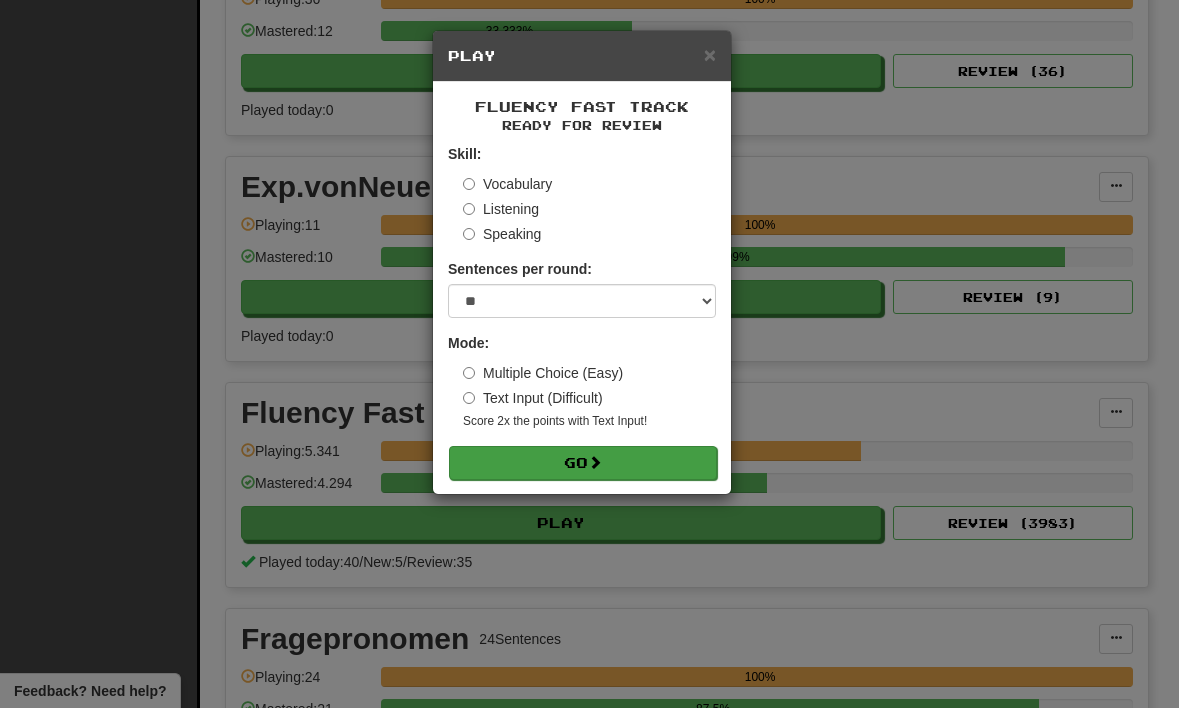 click on "Go" at bounding box center (583, 463) 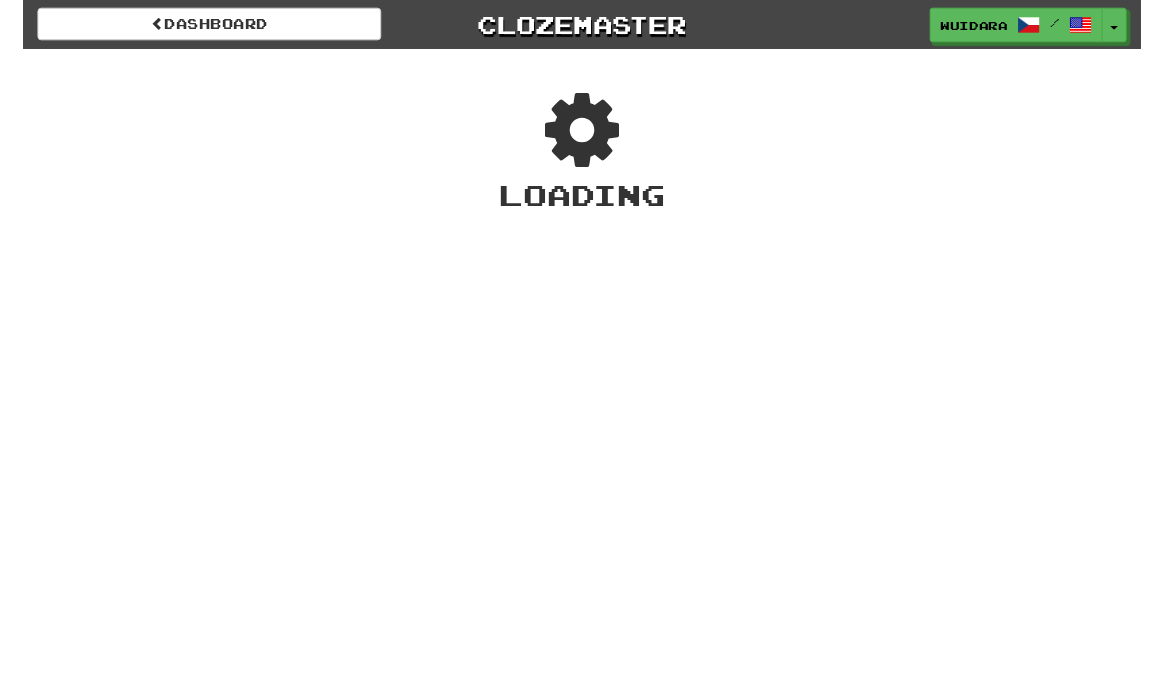 scroll, scrollTop: 0, scrollLeft: 0, axis: both 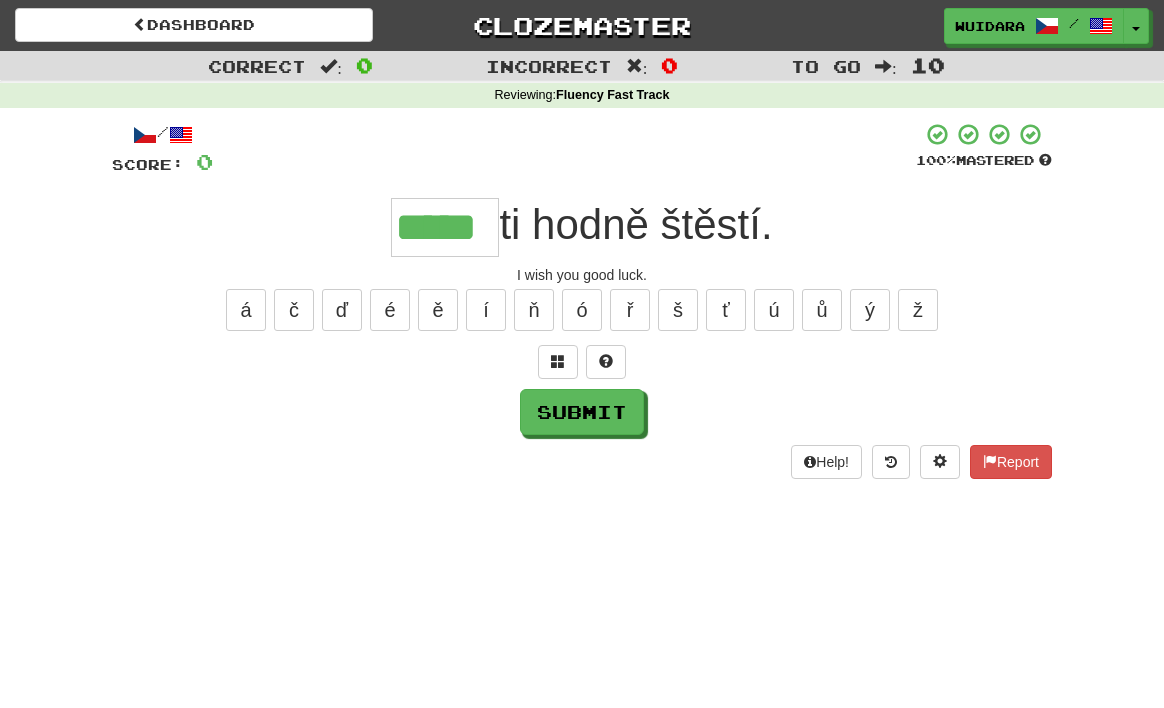 type on "*****" 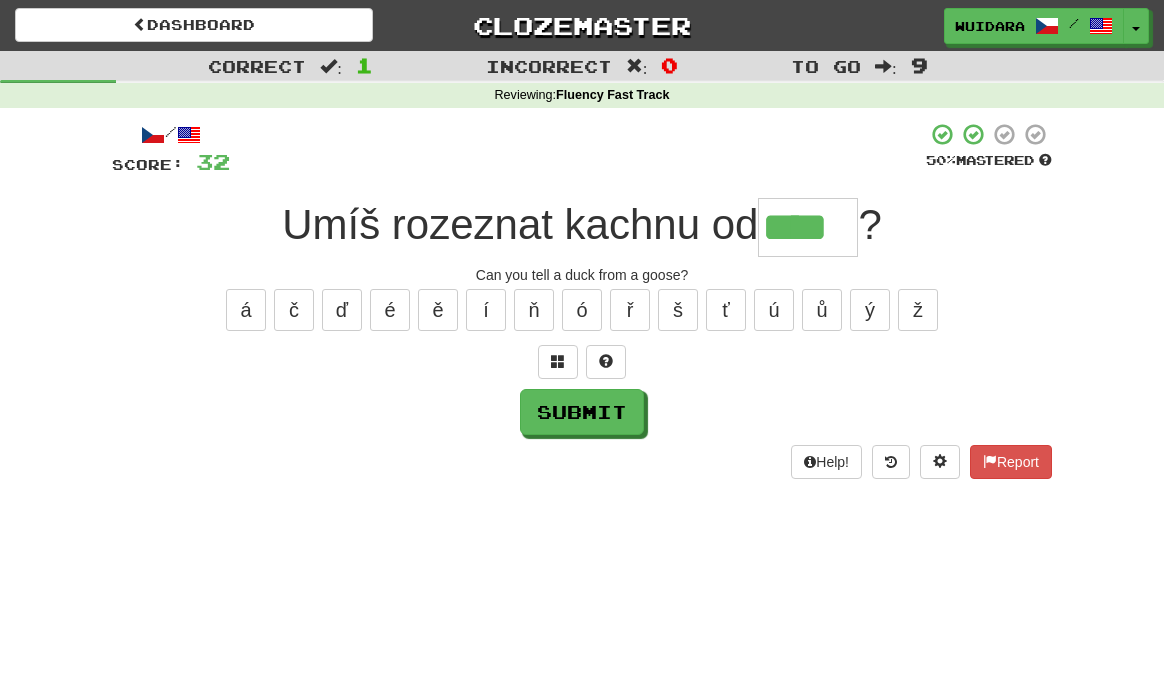 type on "****" 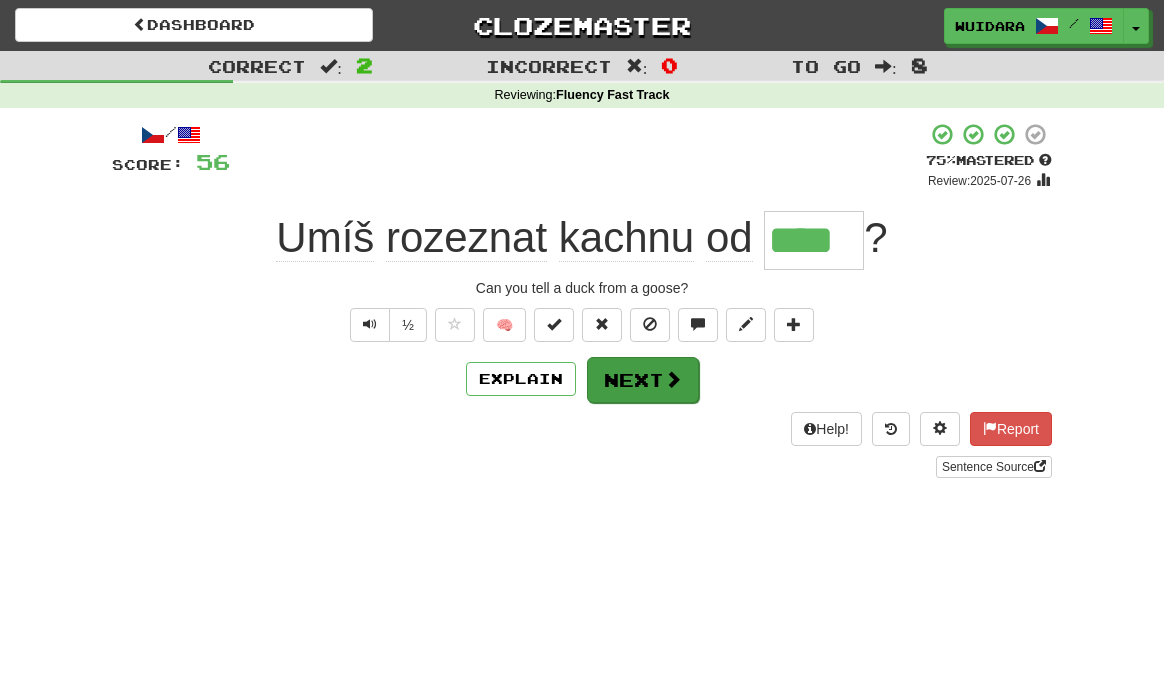 click on "Next" at bounding box center (643, 380) 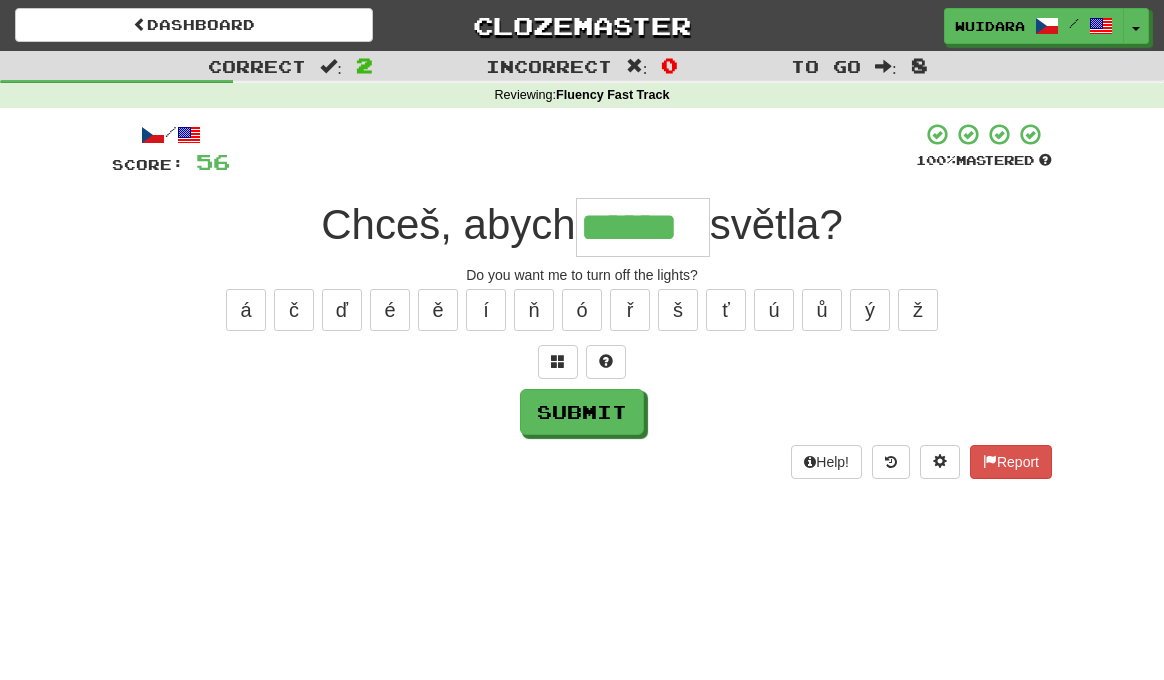 type on "******" 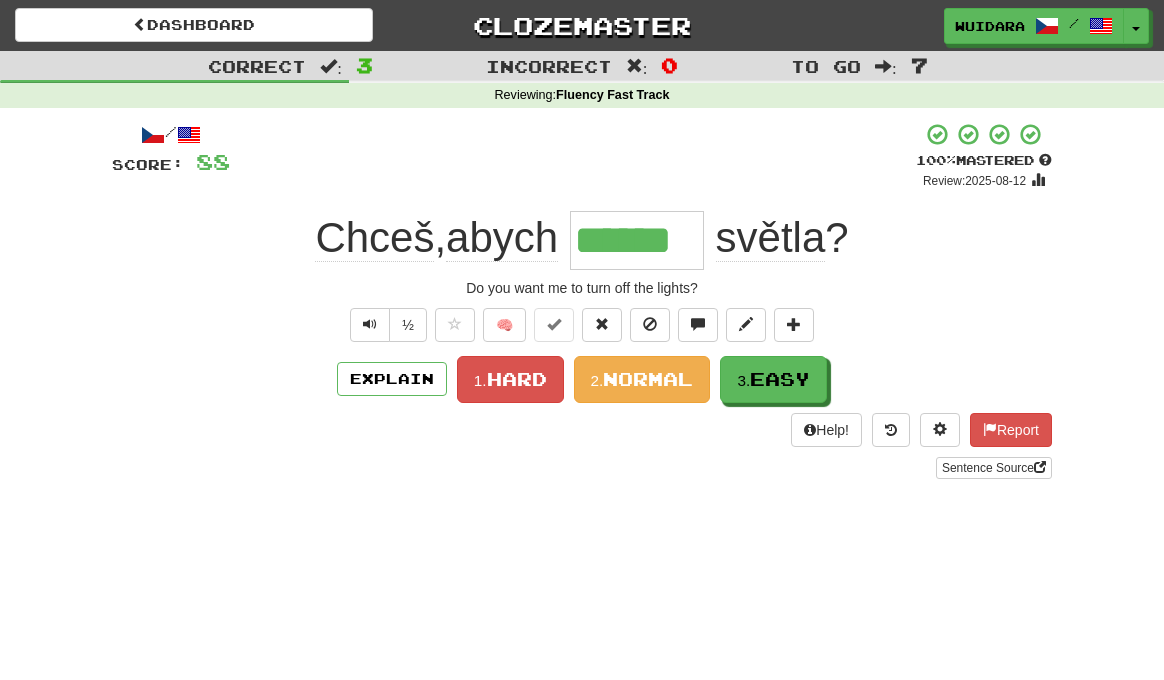 click on "Normal" at bounding box center (648, 379) 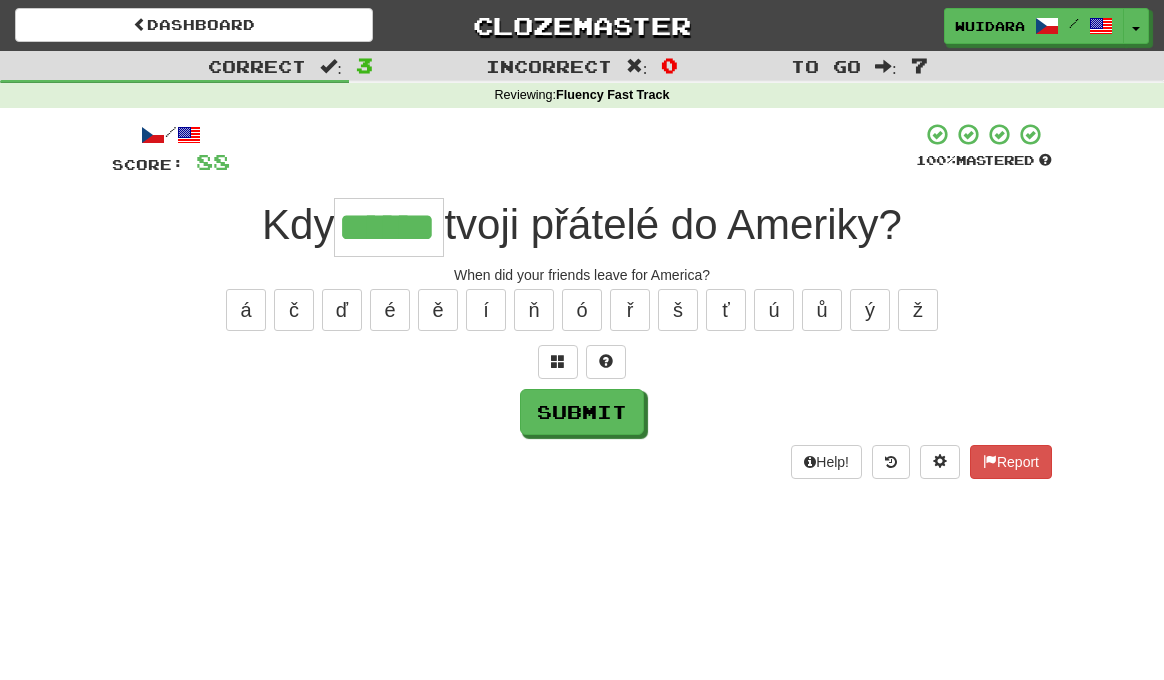 type on "******" 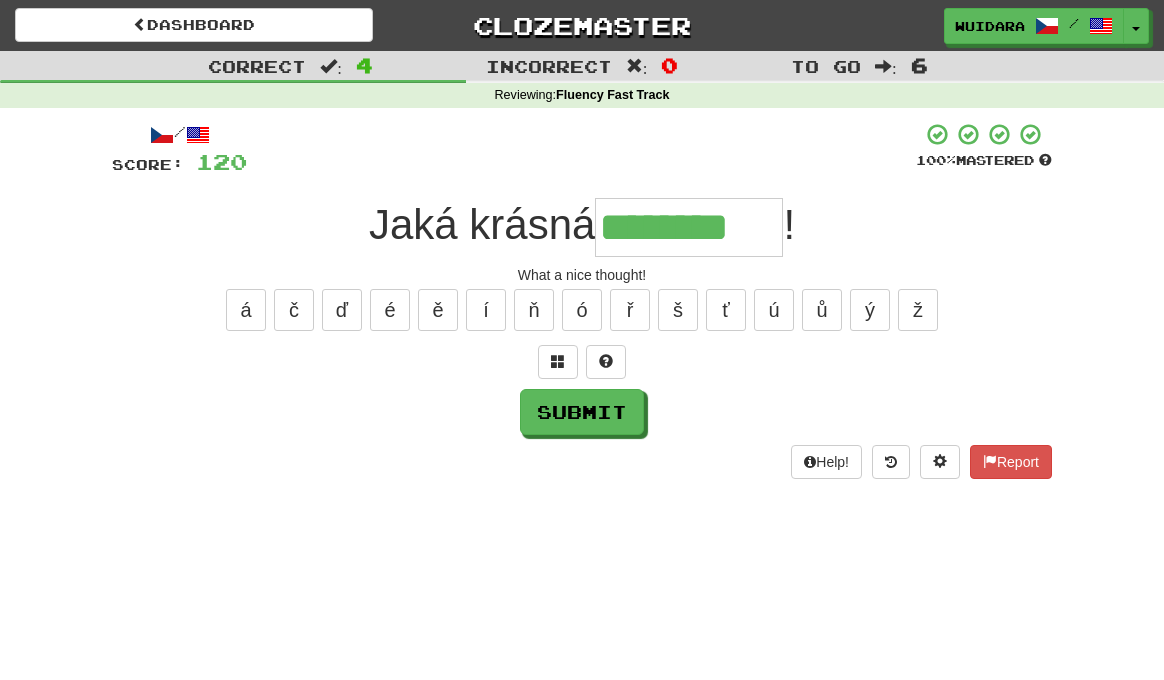 type on "********" 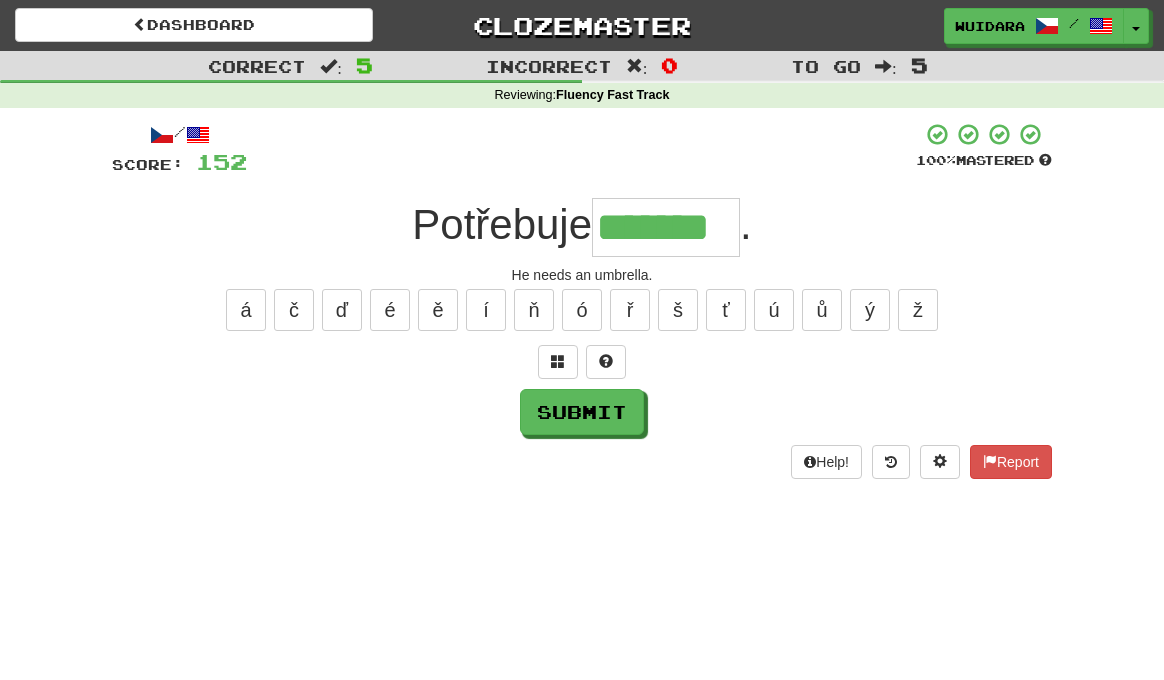 type on "*******" 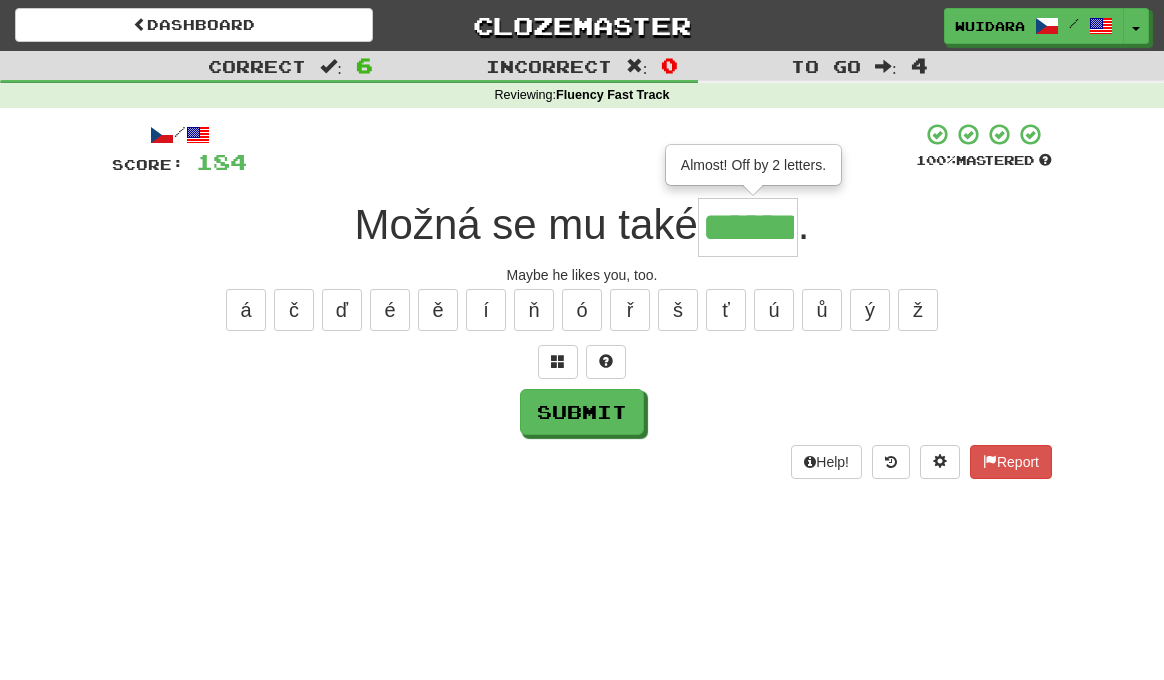 type on "******" 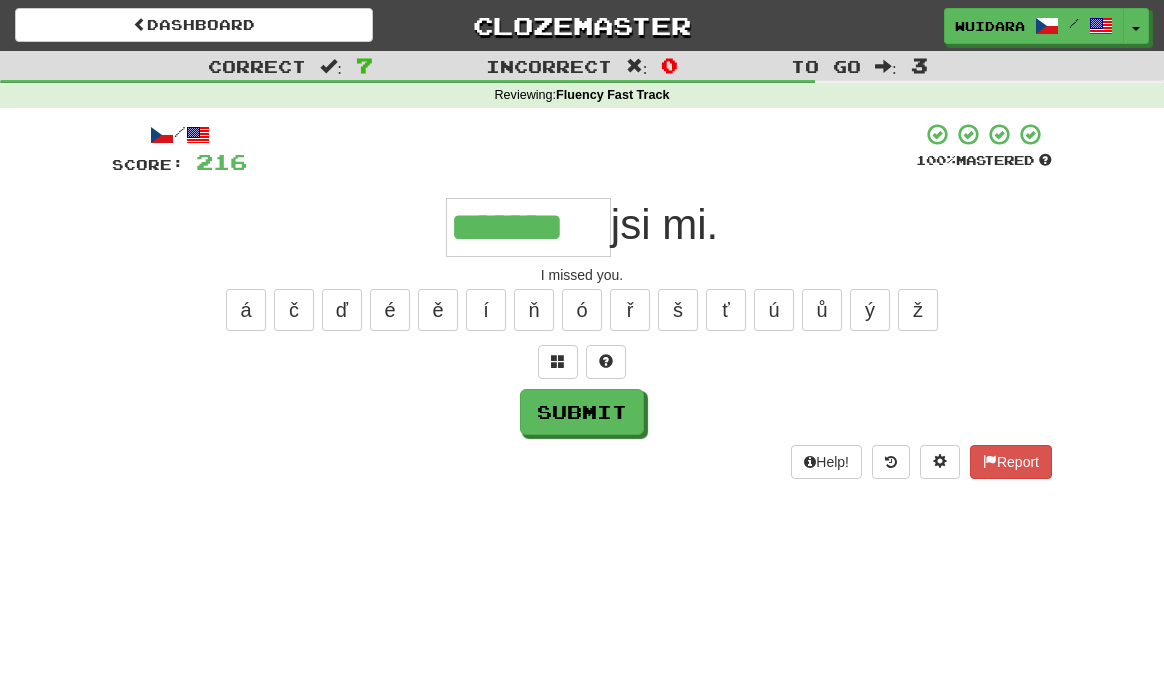 type on "*******" 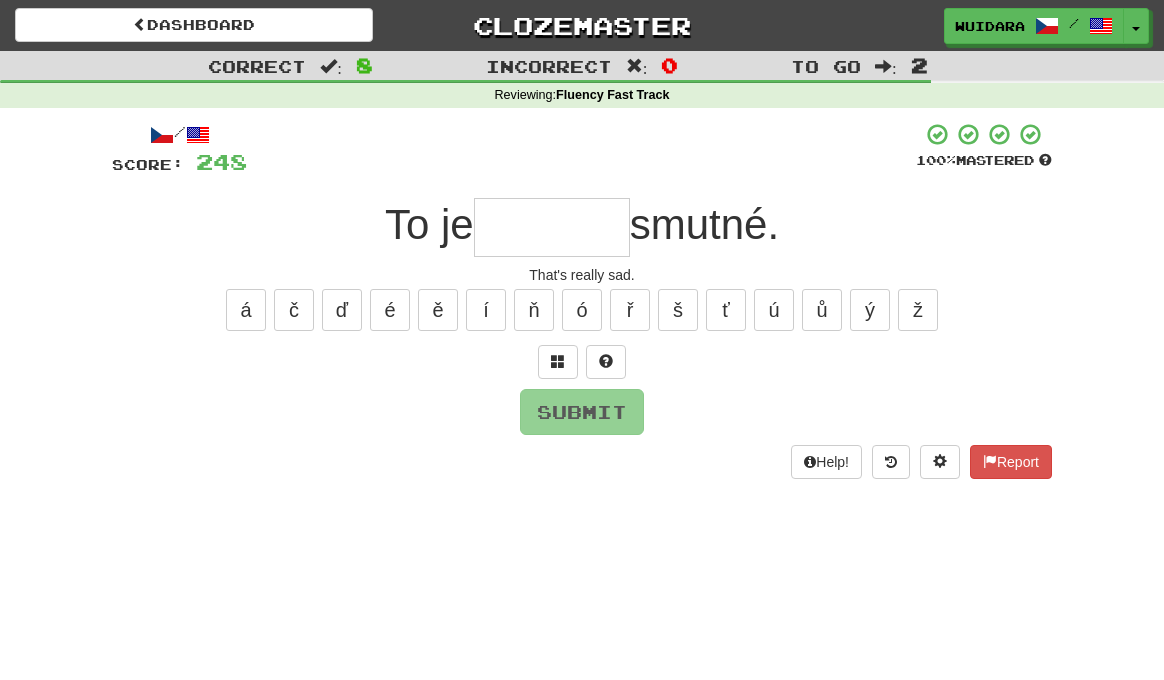 type on "*" 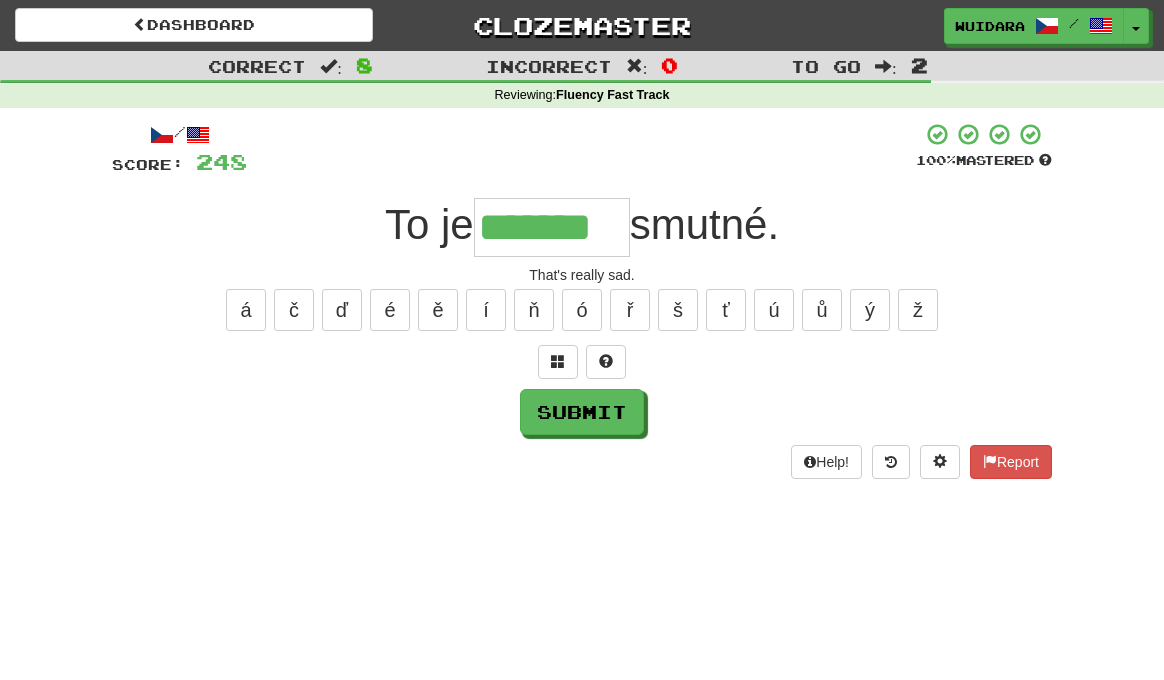 type on "*******" 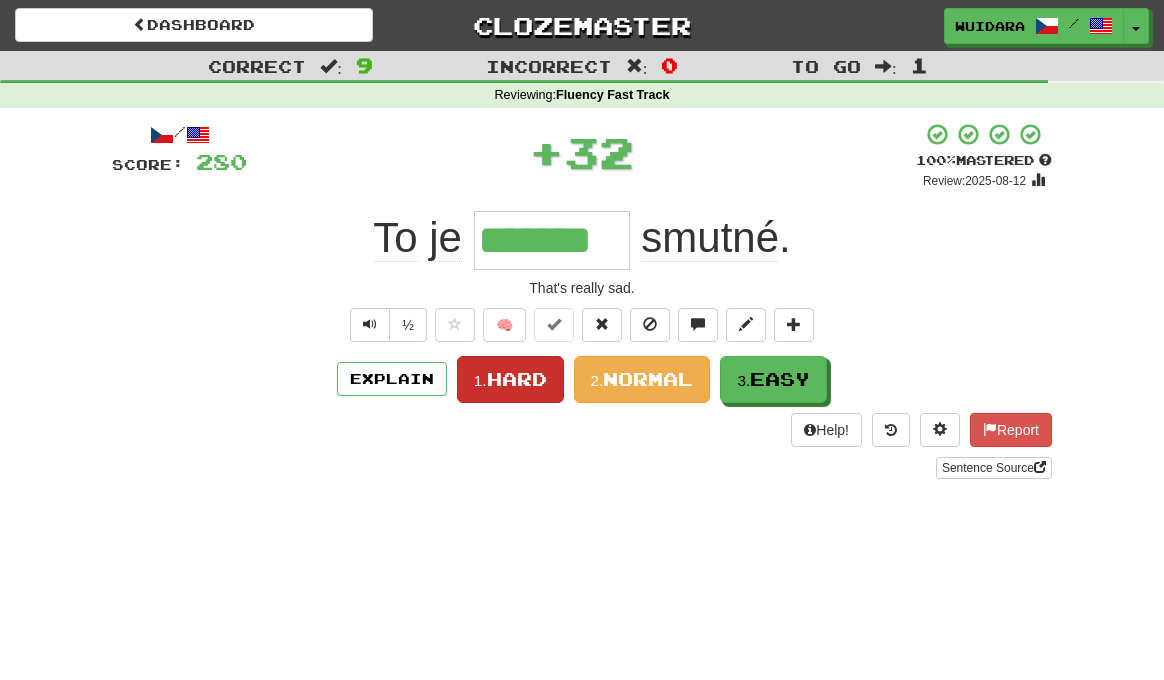 click on "Hard" at bounding box center (517, 379) 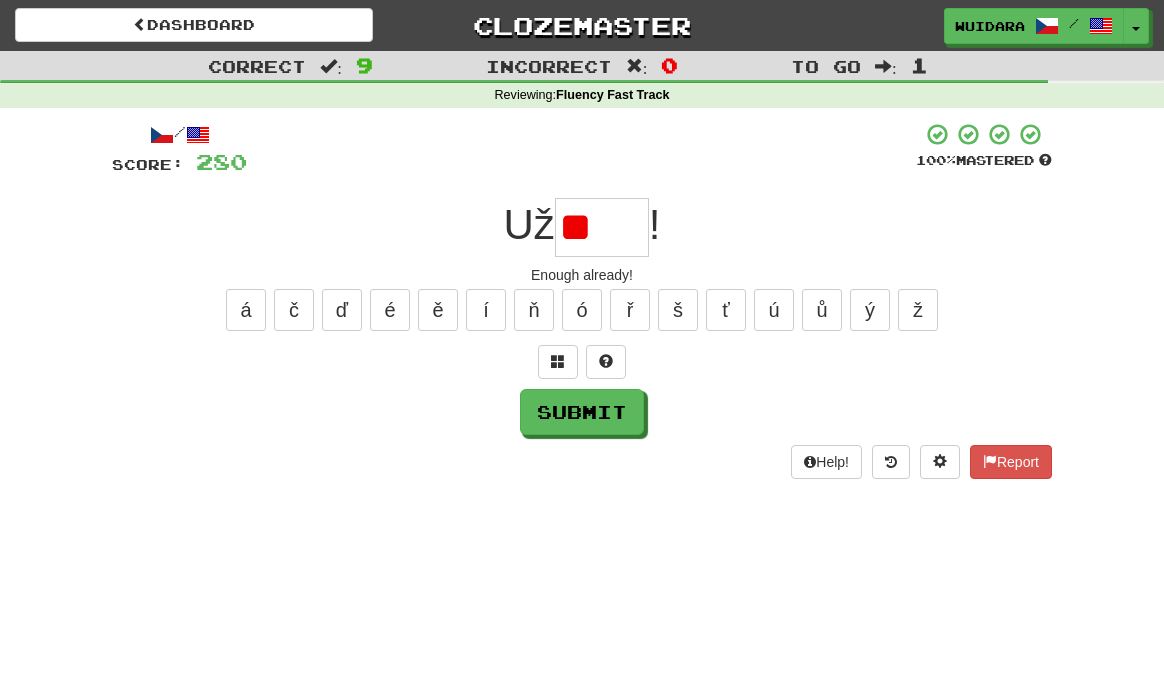 type on "*" 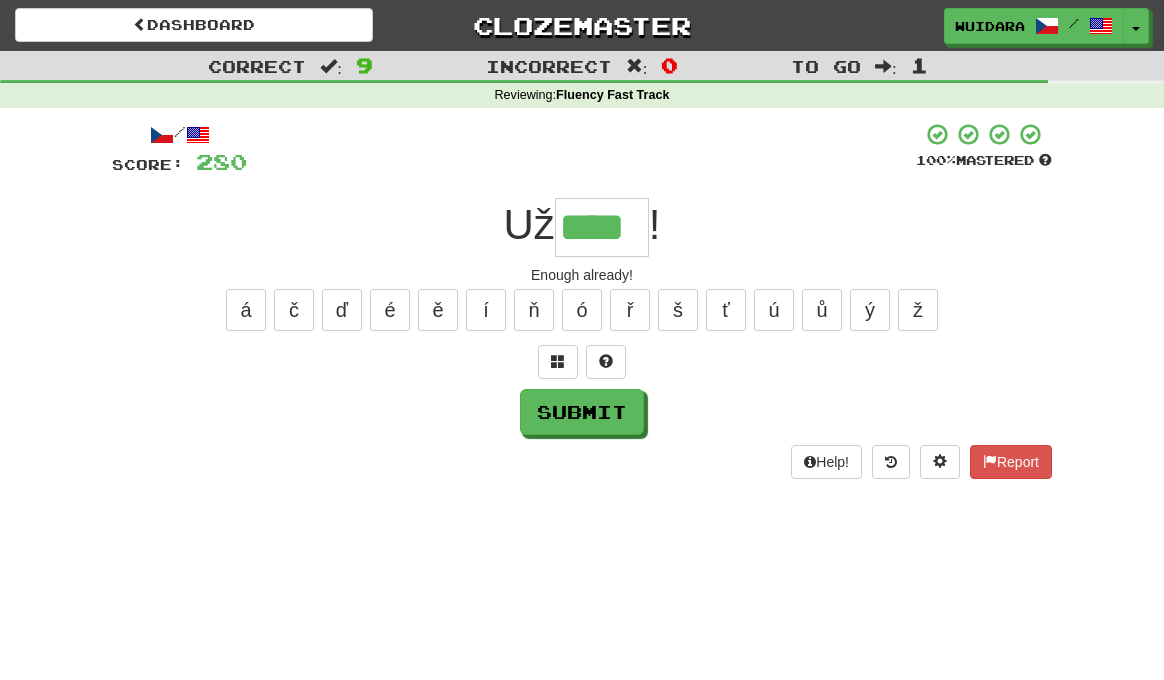 type on "****" 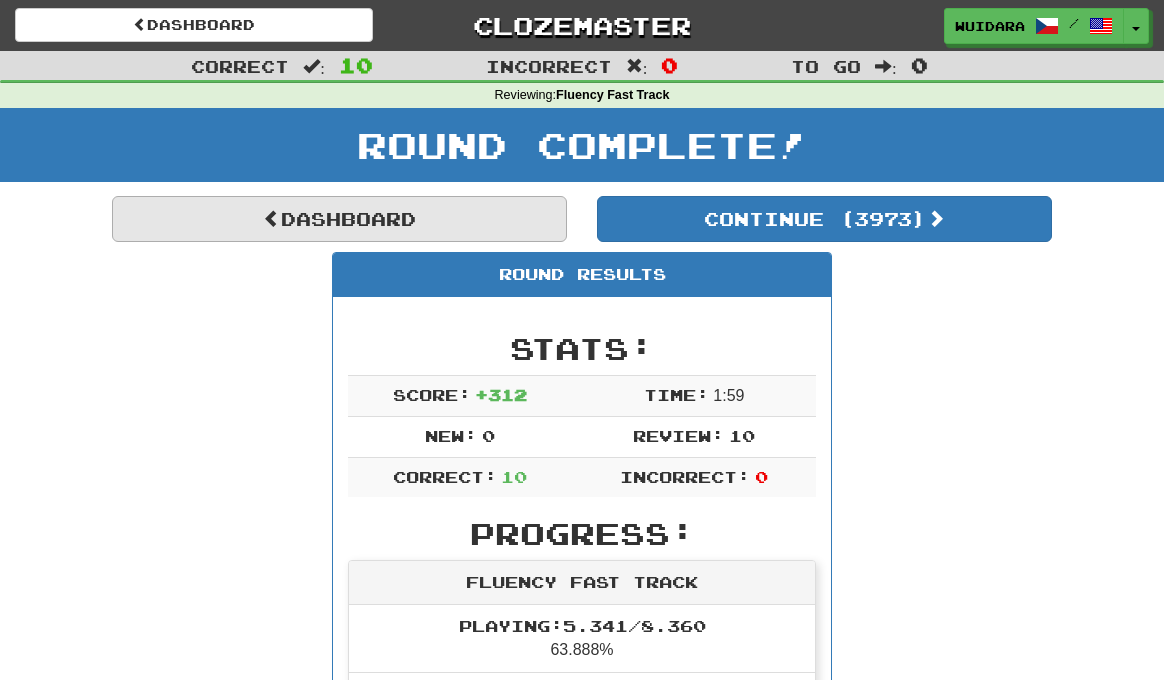 click on "Dashboard" at bounding box center (339, 219) 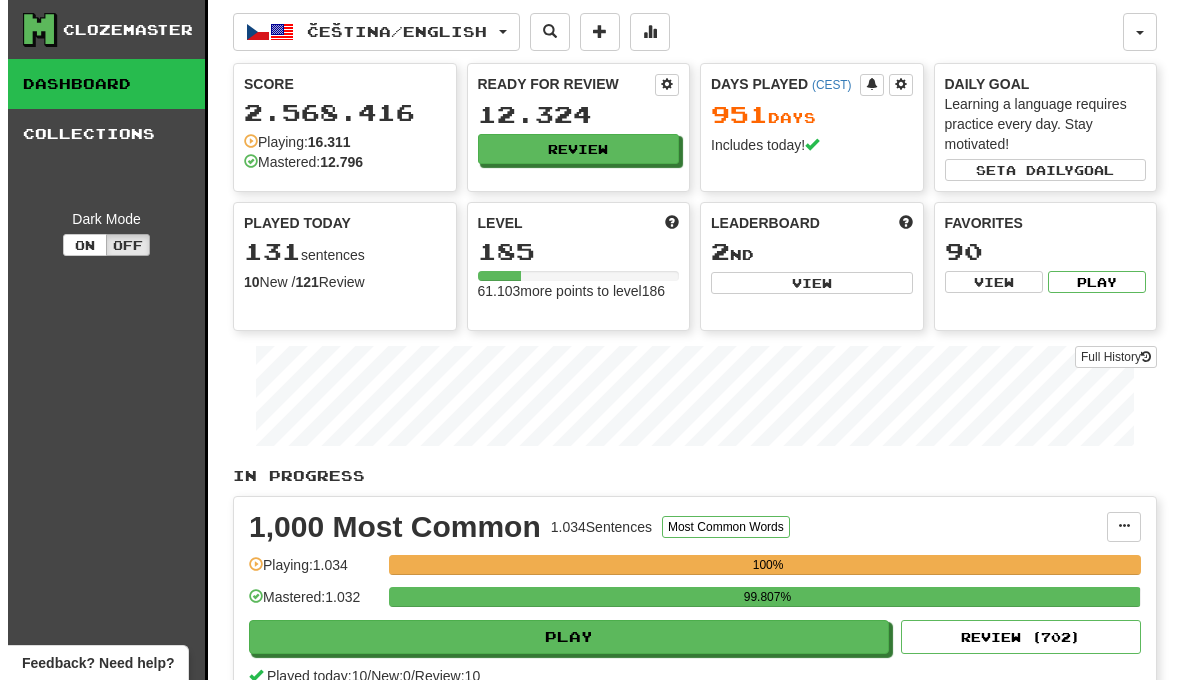 scroll, scrollTop: 0, scrollLeft: 0, axis: both 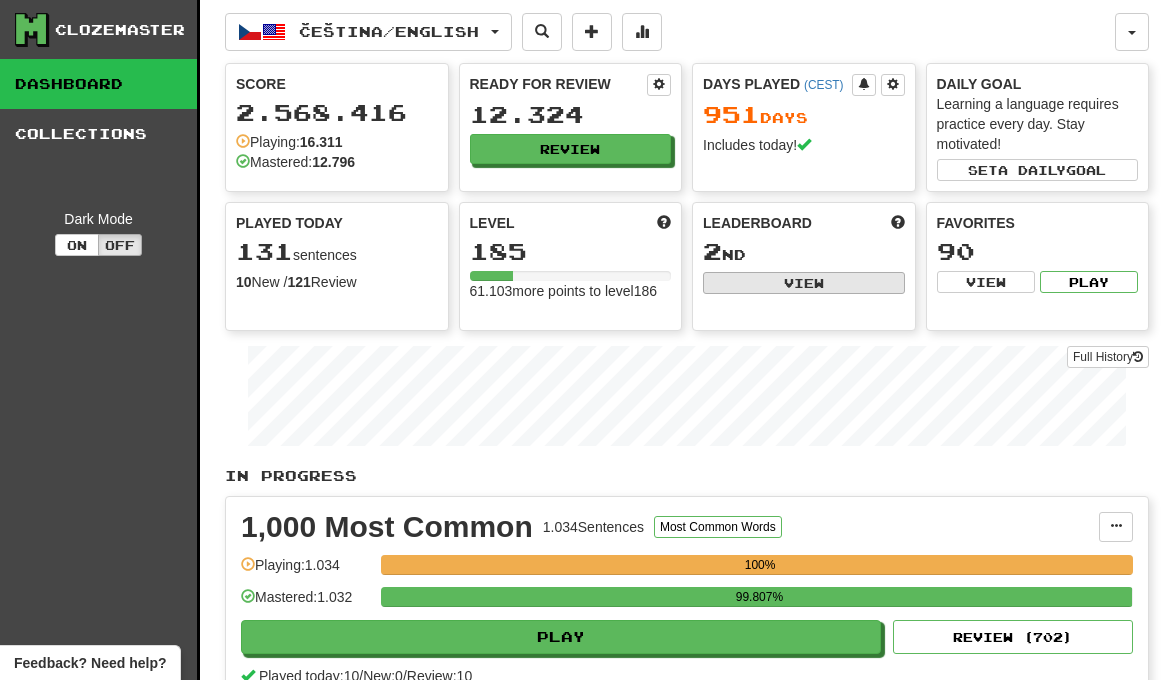 click on "View" at bounding box center [804, 283] 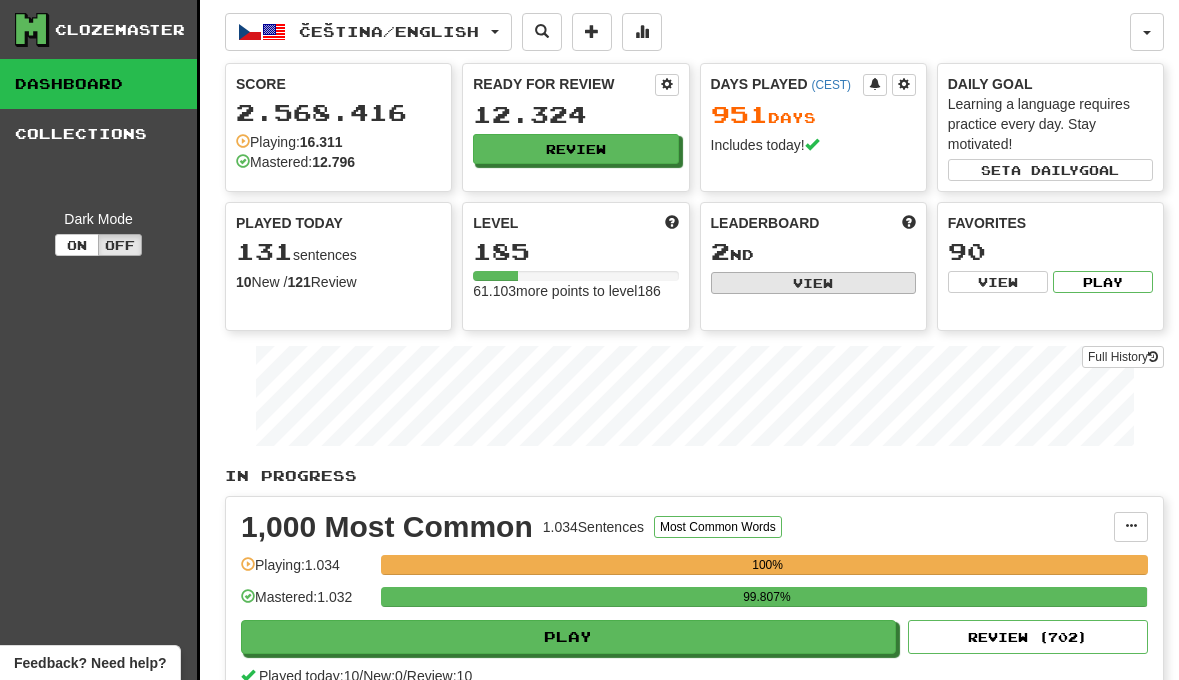 select on "**********" 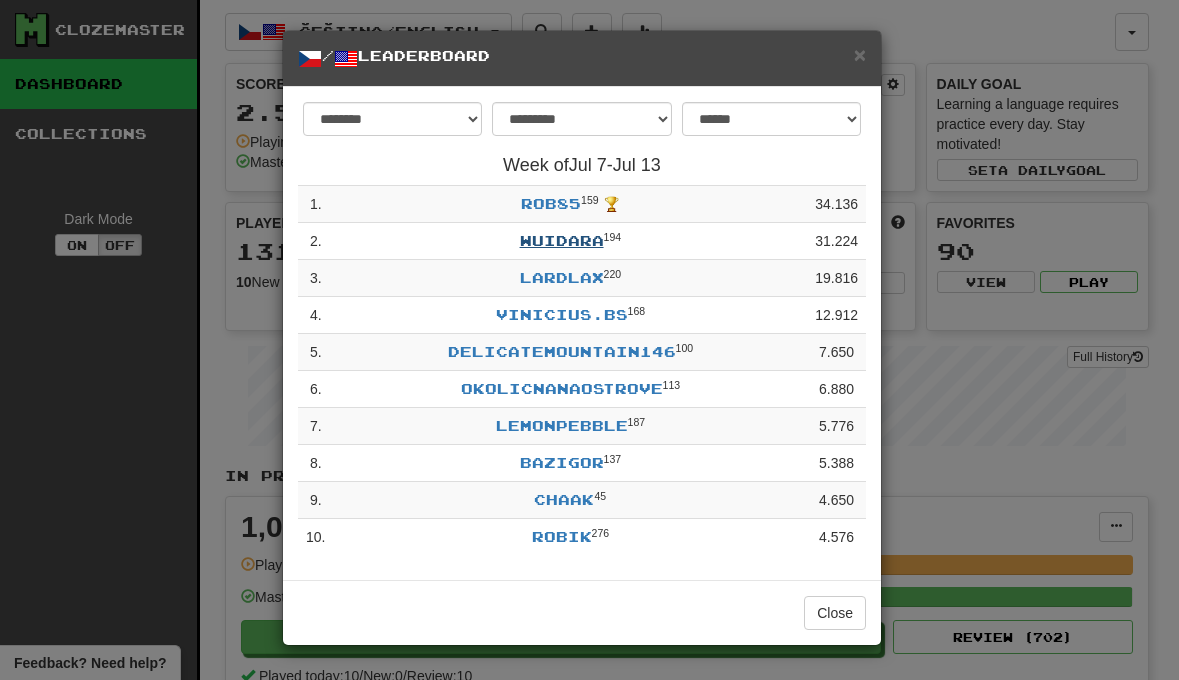 click on "Wuidara" at bounding box center (562, 240) 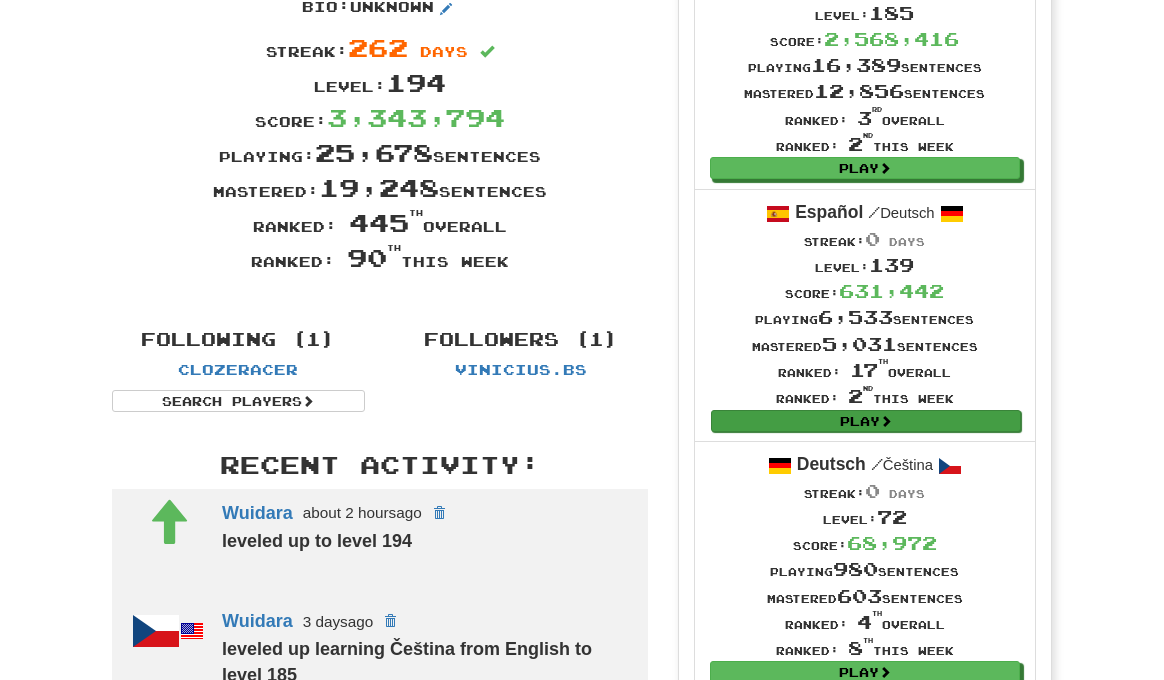 scroll, scrollTop: 320, scrollLeft: 0, axis: vertical 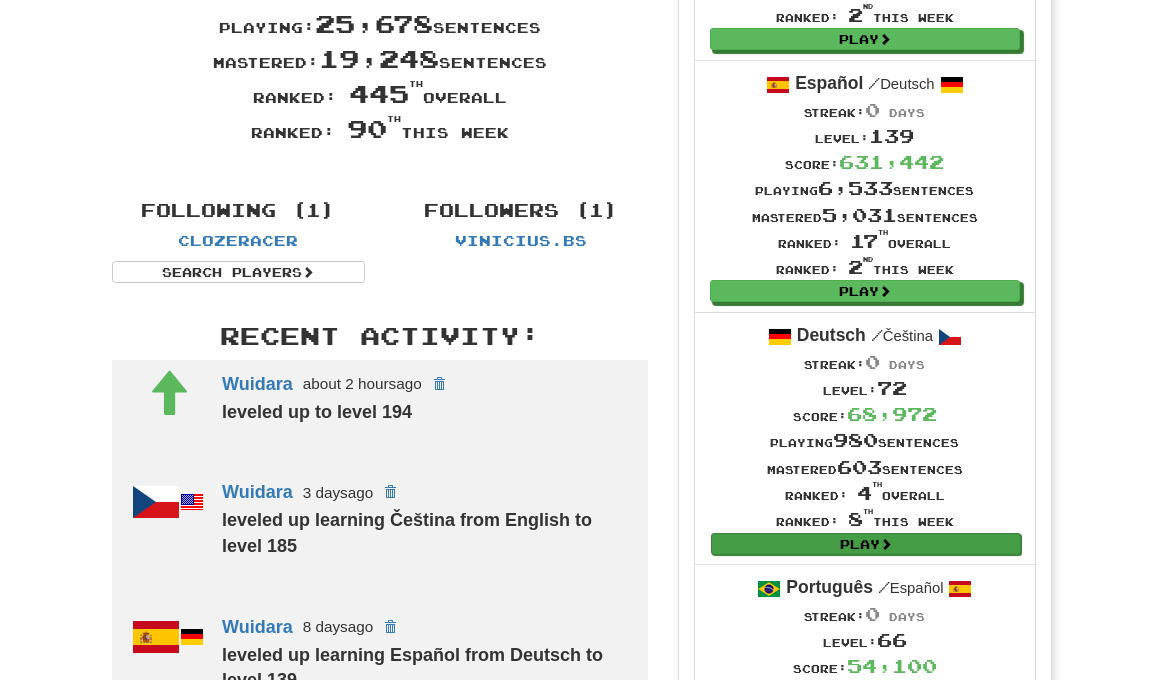 click on "Play" at bounding box center [866, 544] 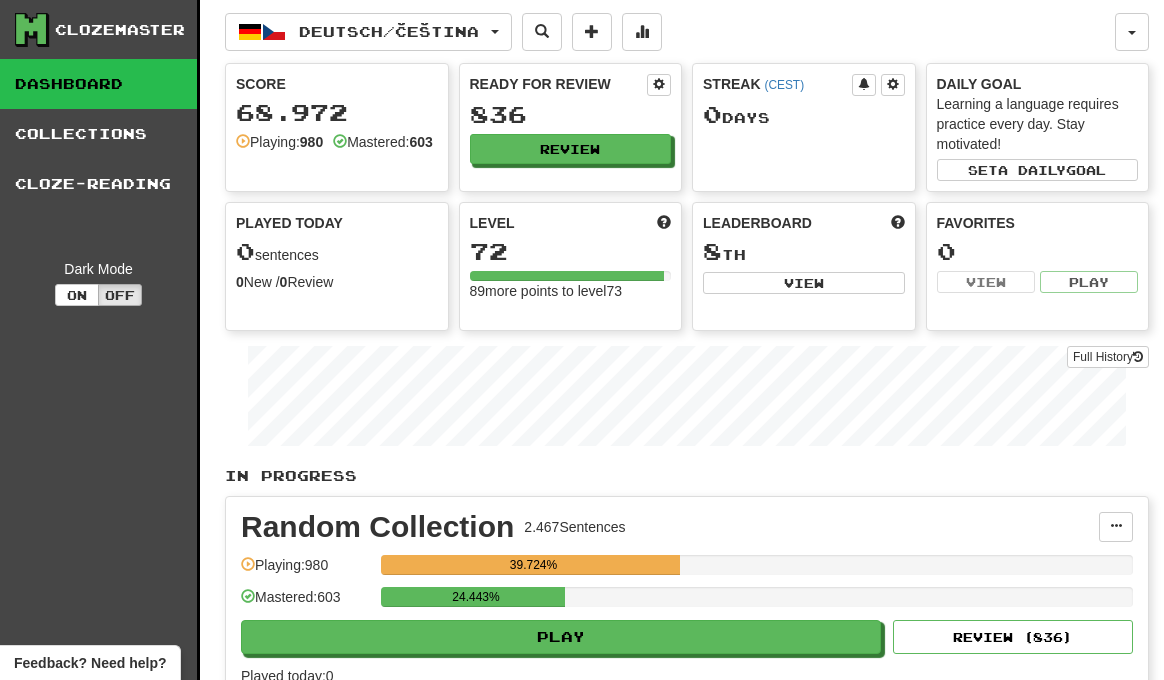 scroll, scrollTop: 0, scrollLeft: 0, axis: both 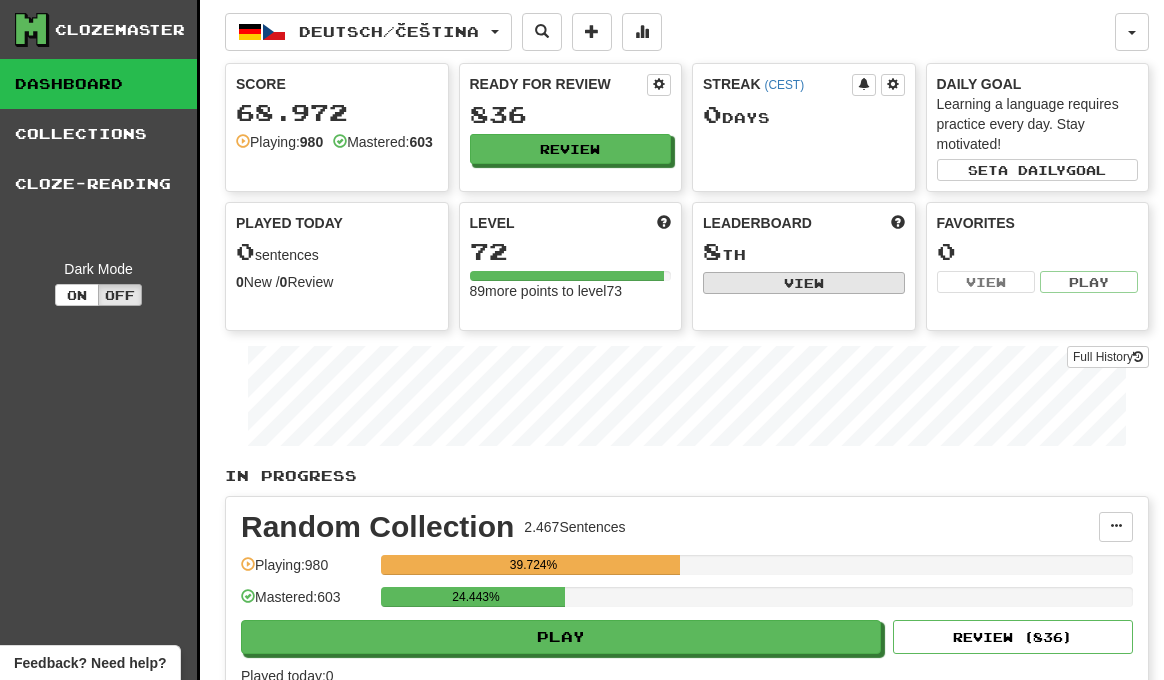 click on "View" at bounding box center [804, 283] 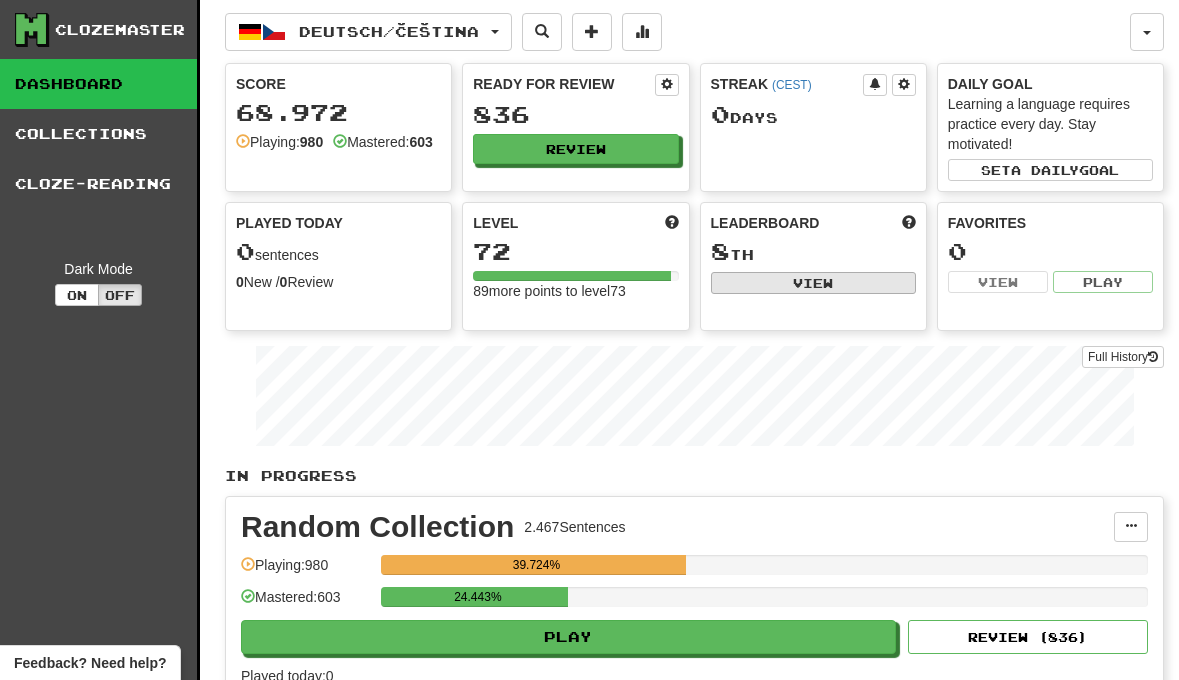 select on "**********" 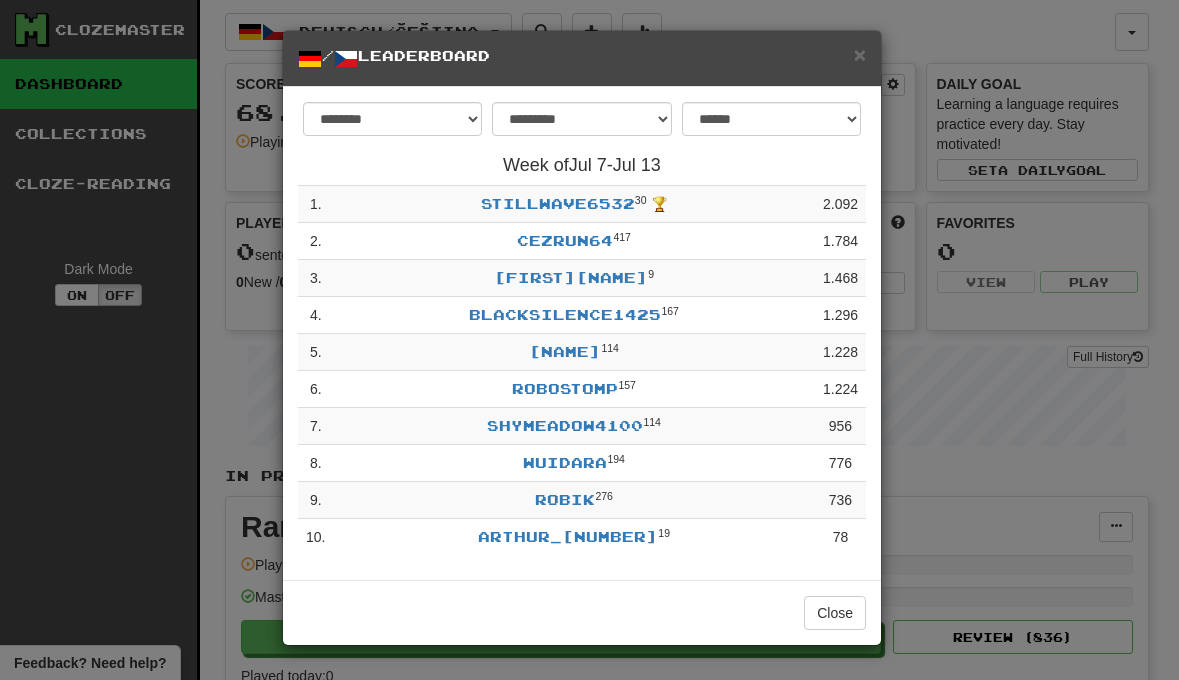 click on "/   Leaderboard" at bounding box center (582, 58) 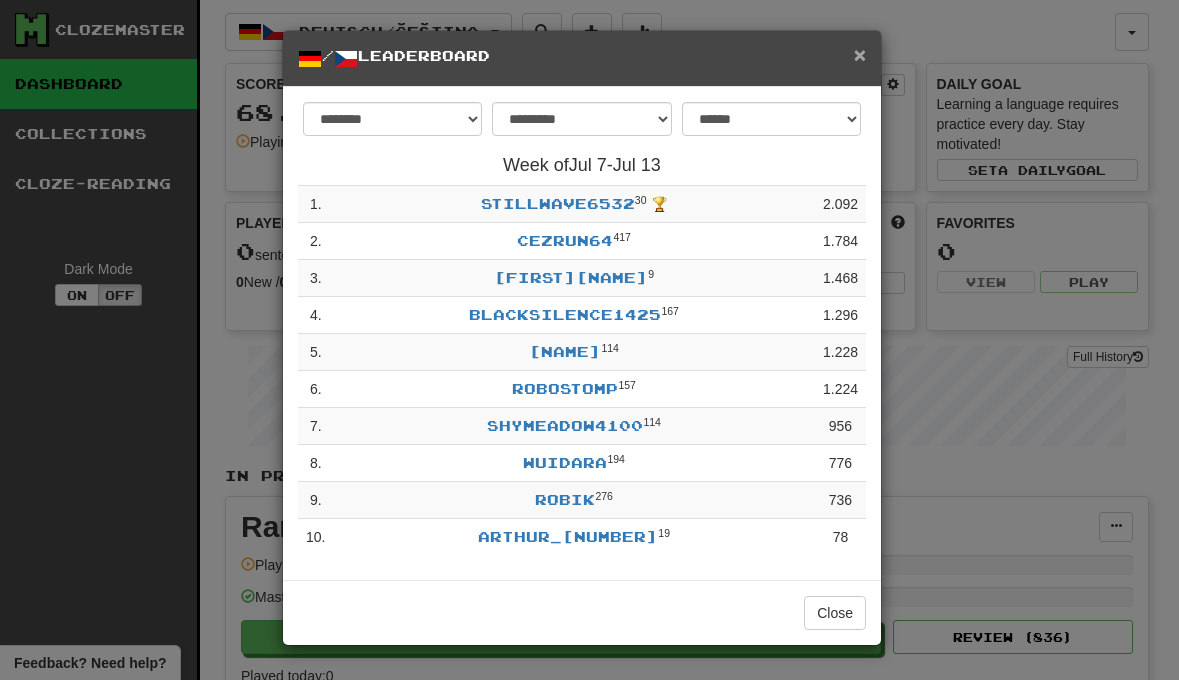 click on "×" at bounding box center [860, 54] 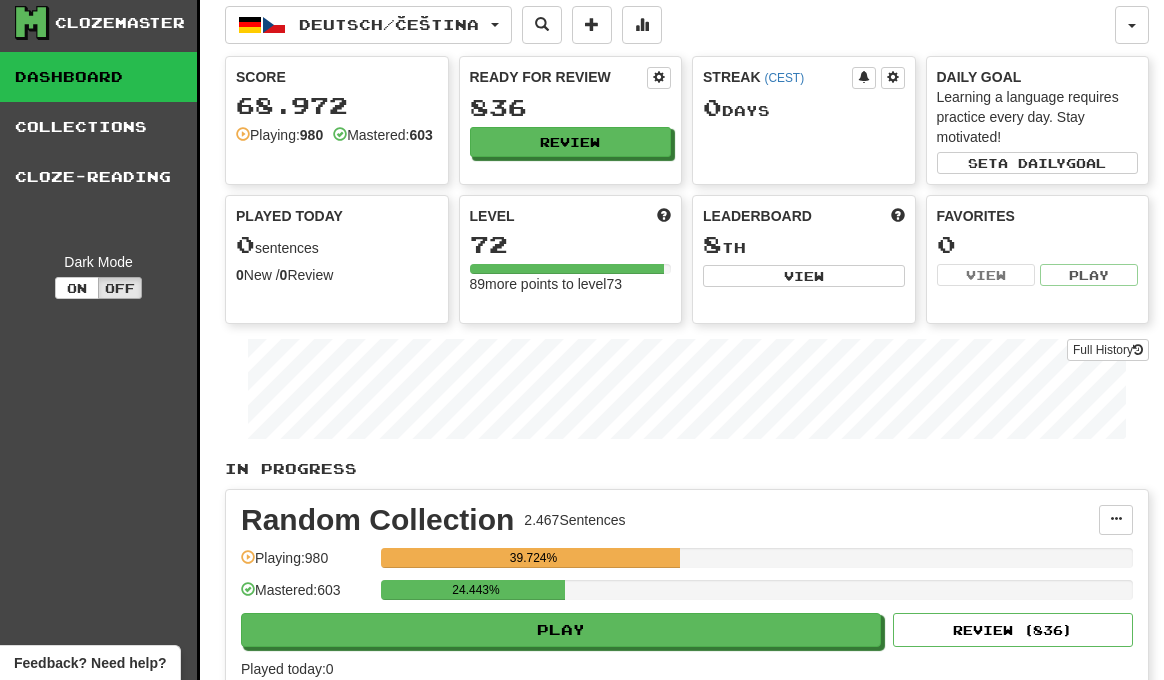 scroll, scrollTop: 0, scrollLeft: 0, axis: both 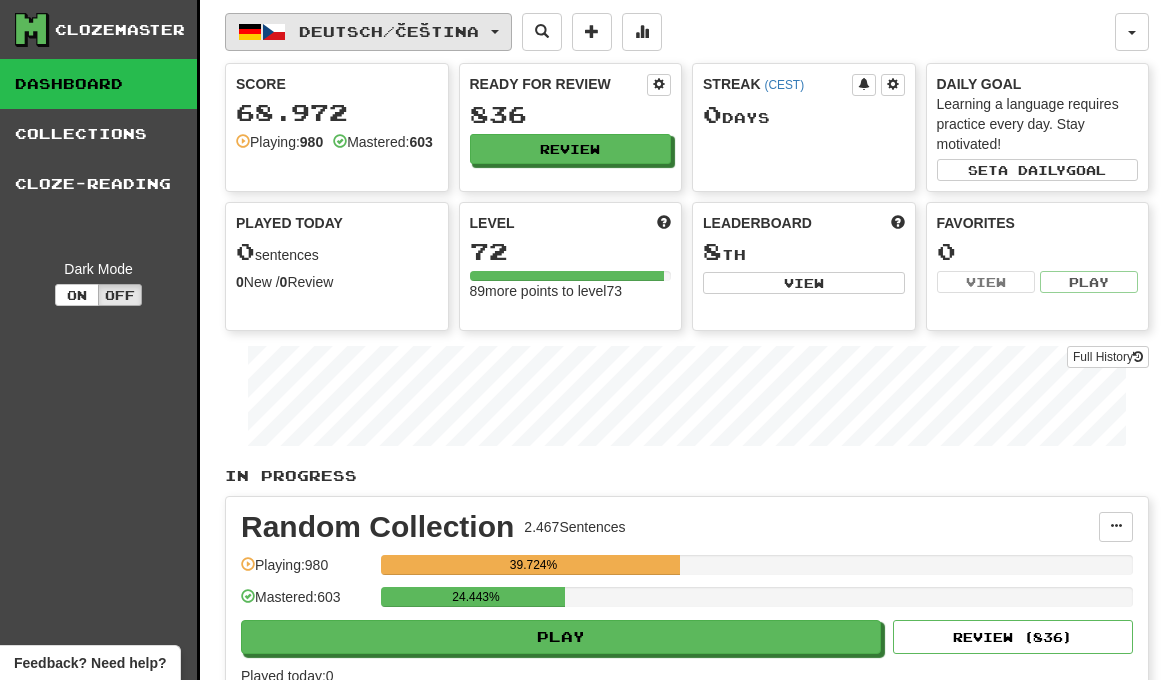click on "Deutsch  /  Čeština" at bounding box center [389, 31] 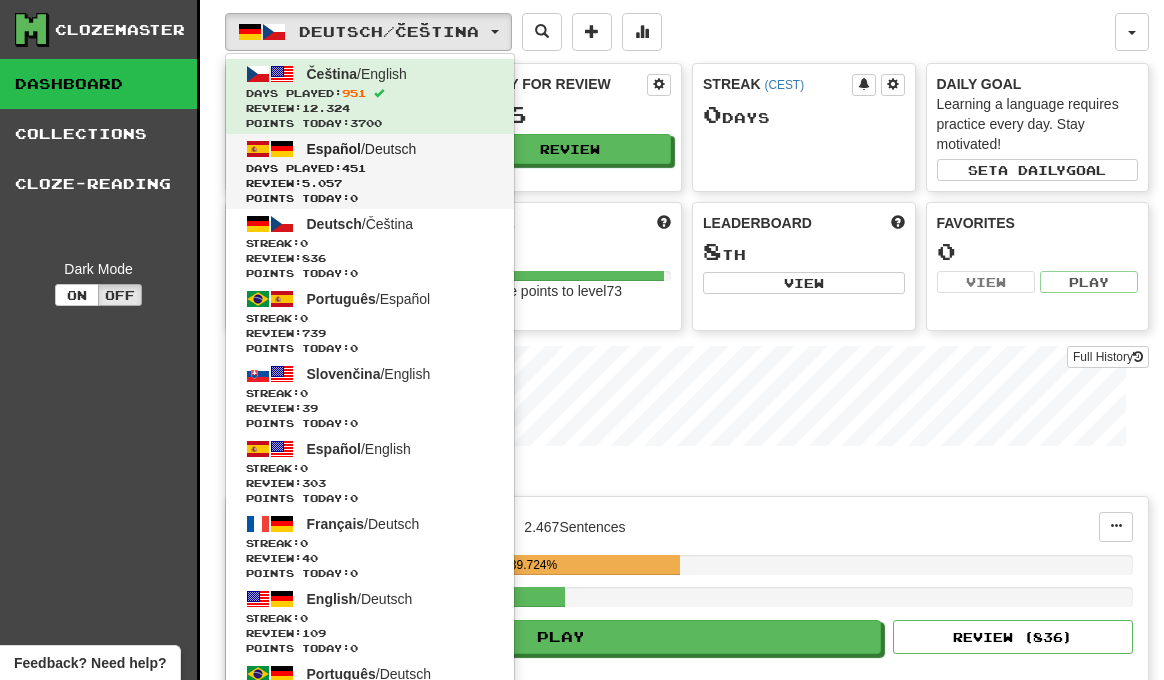 click on "Español  /  Deutsch" at bounding box center (362, 149) 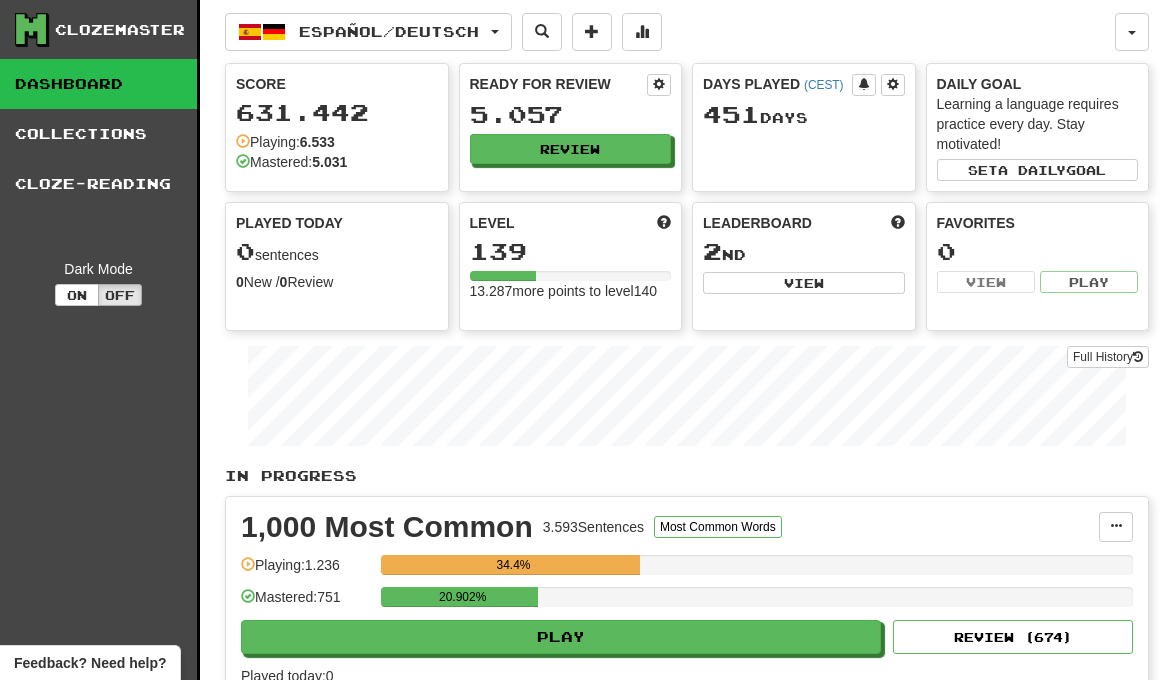 scroll, scrollTop: 0, scrollLeft: 0, axis: both 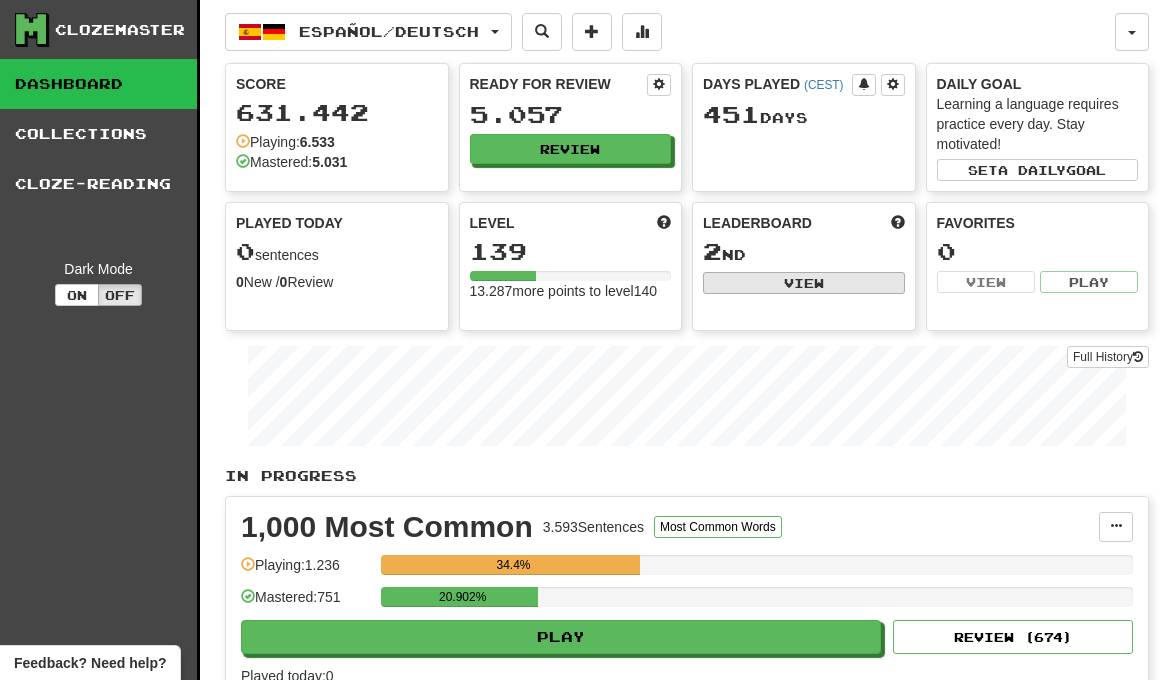 click on "View" at bounding box center (804, 283) 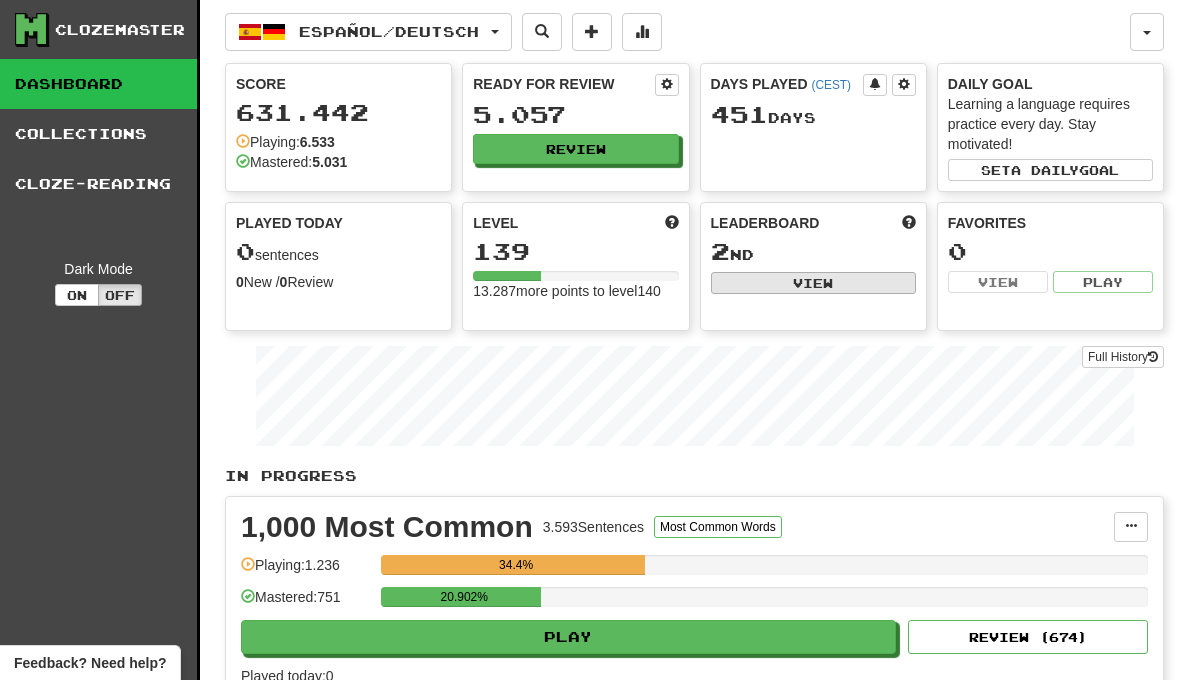 select on "**********" 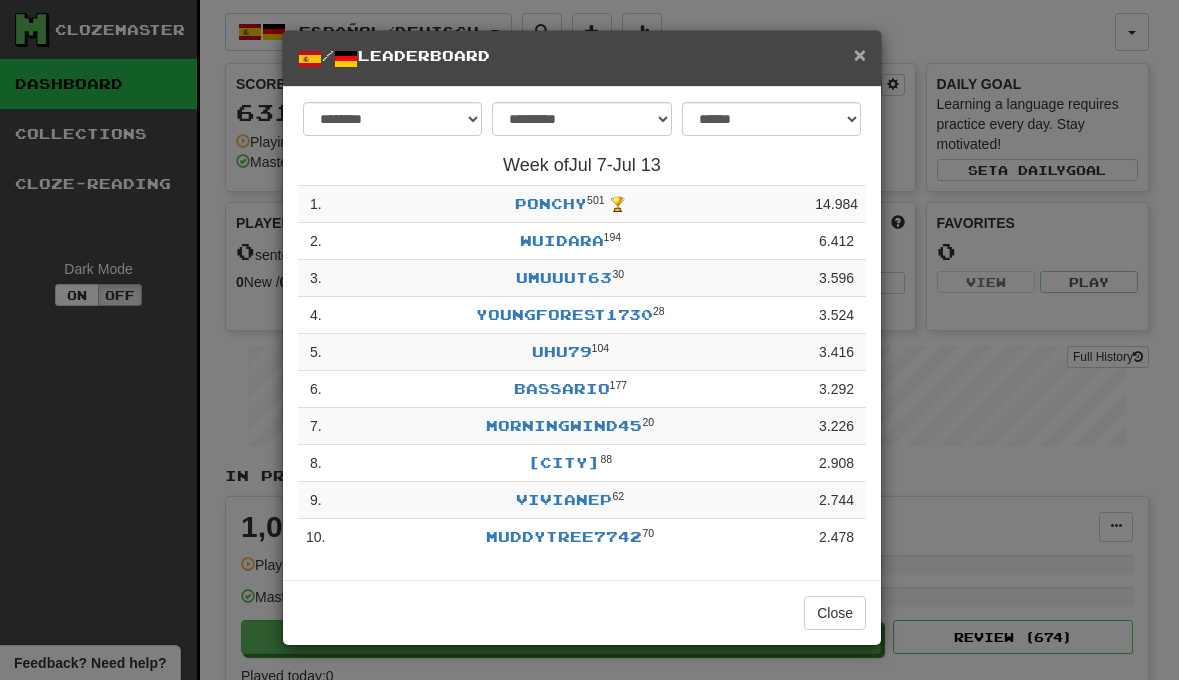 click on "×" at bounding box center (860, 54) 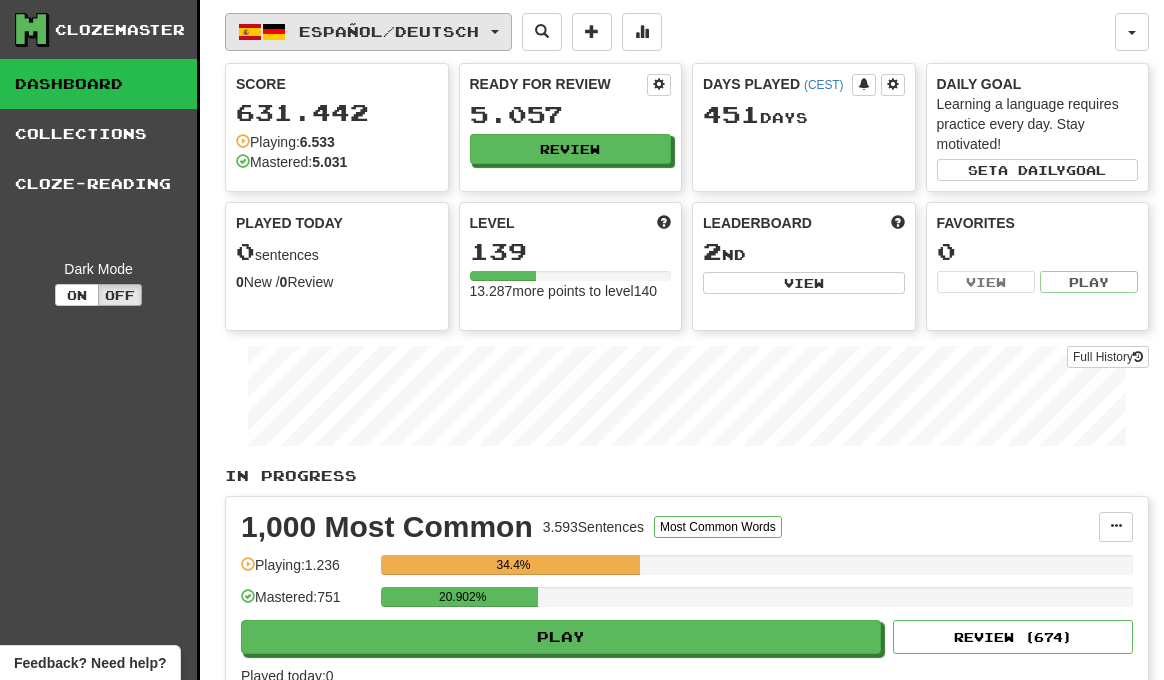 click on "Español  /  Deutsch" at bounding box center (368, 32) 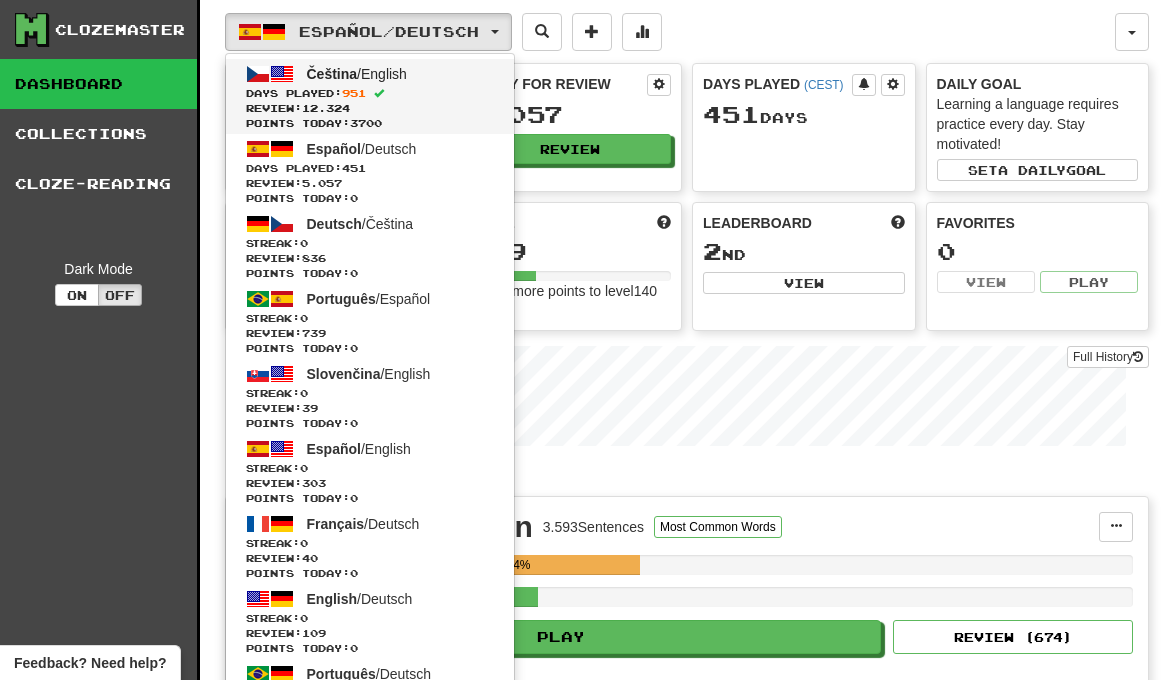 click on "Days Played:  951" at bounding box center (370, 93) 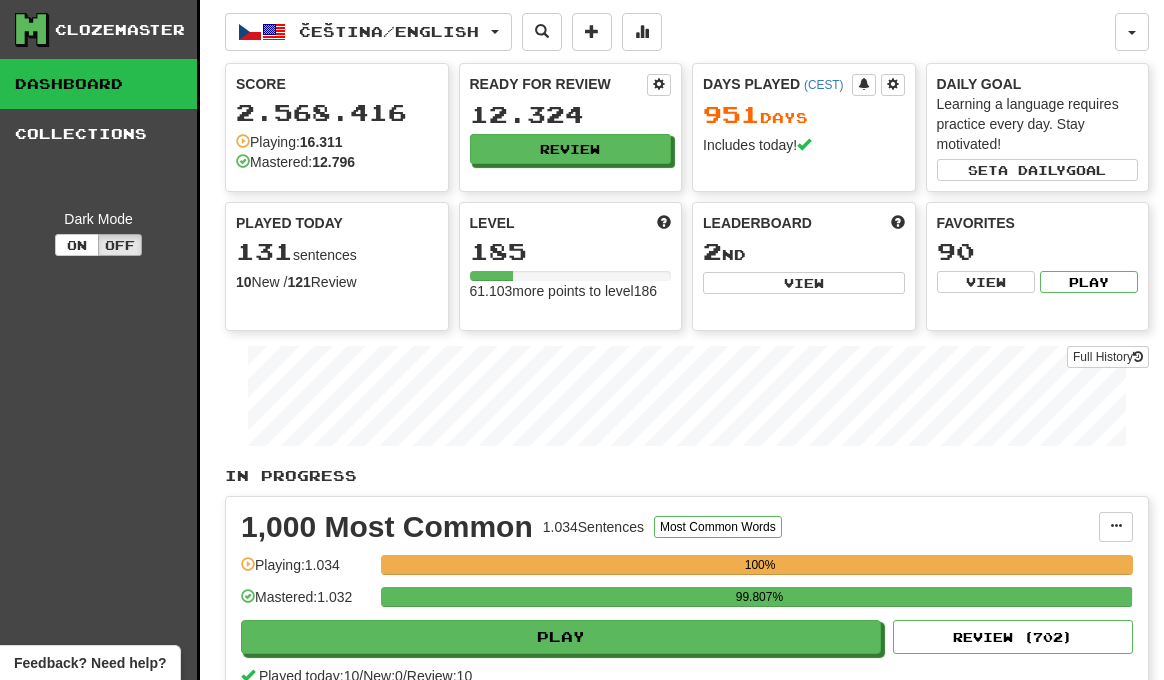 scroll, scrollTop: 0, scrollLeft: 0, axis: both 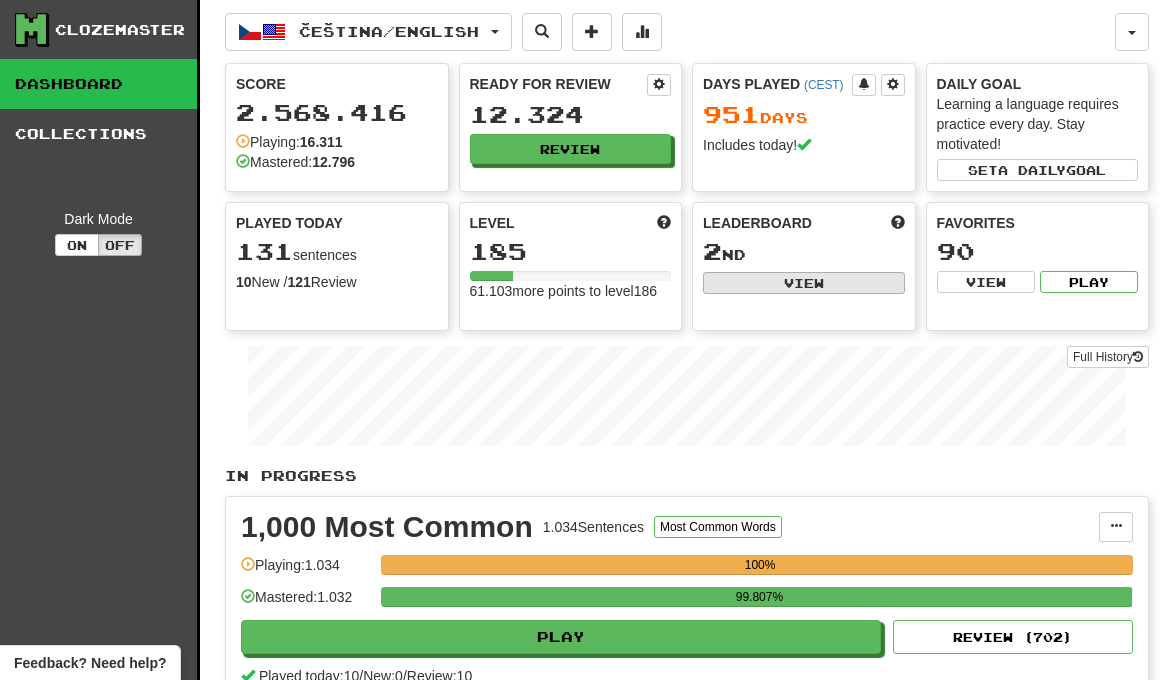 click on "View" at bounding box center [804, 283] 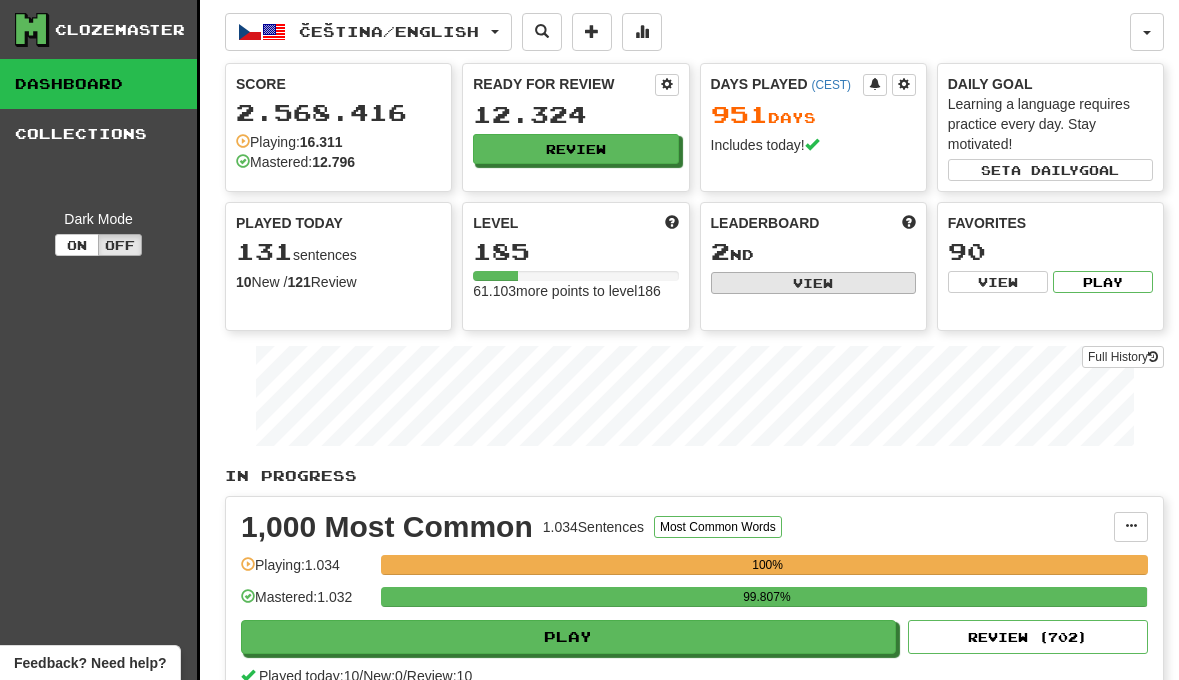 select on "**********" 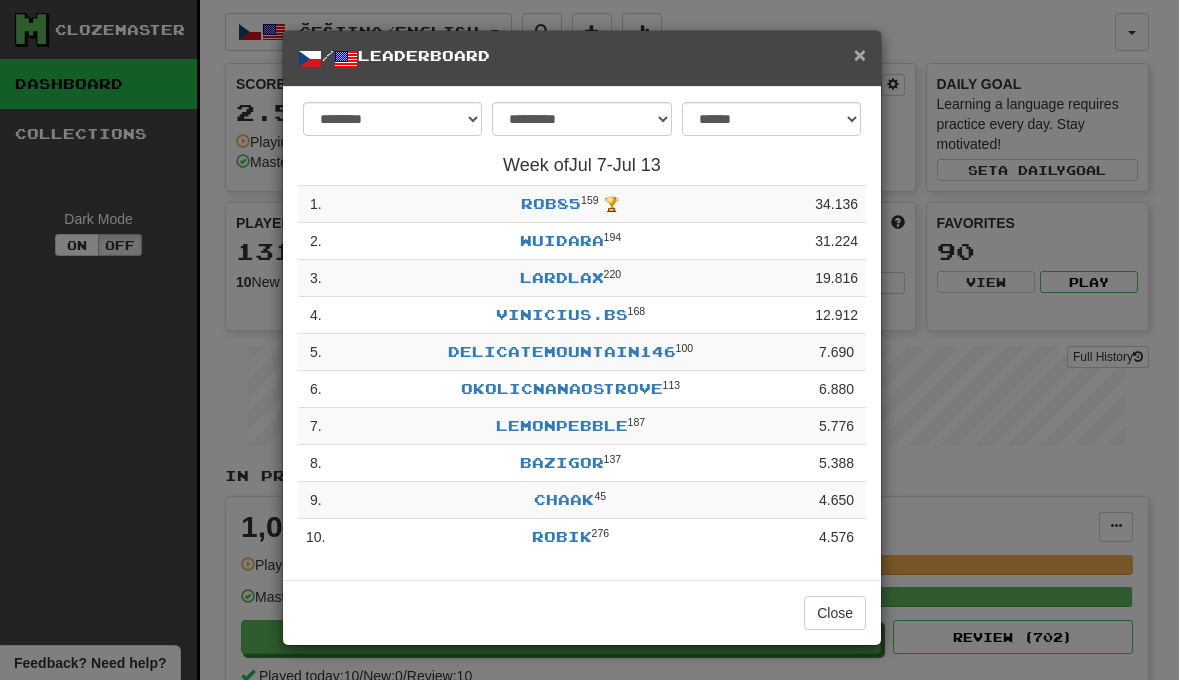 click on "×" at bounding box center (860, 54) 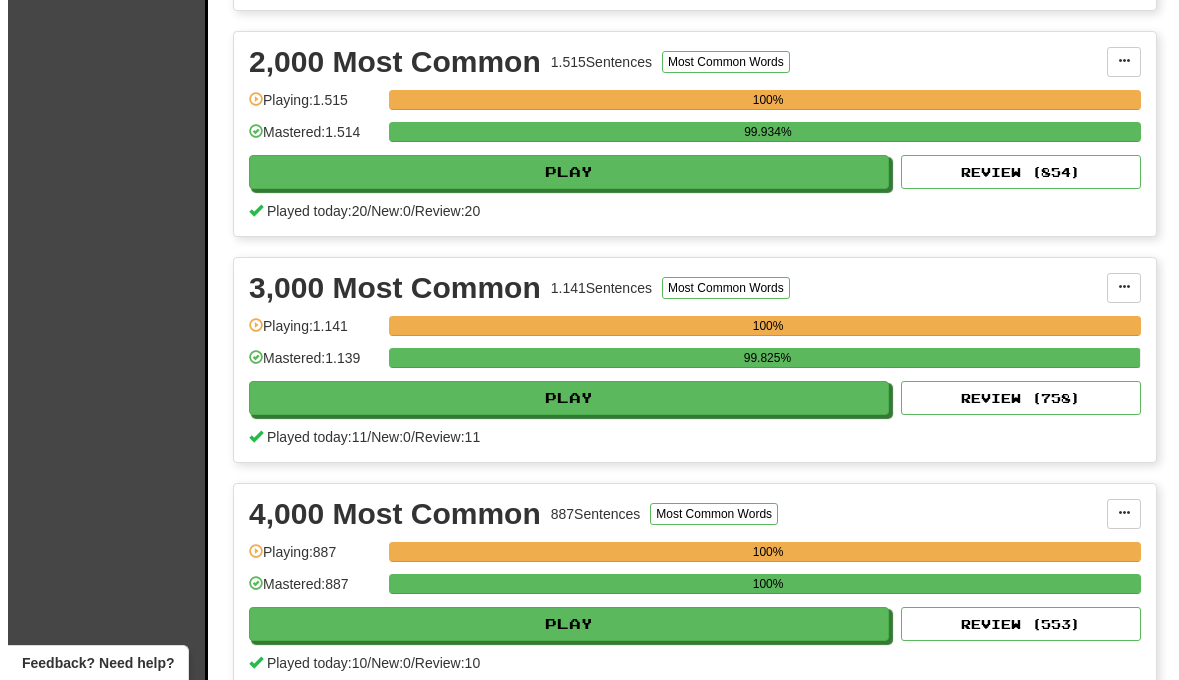 scroll, scrollTop: 754, scrollLeft: 0, axis: vertical 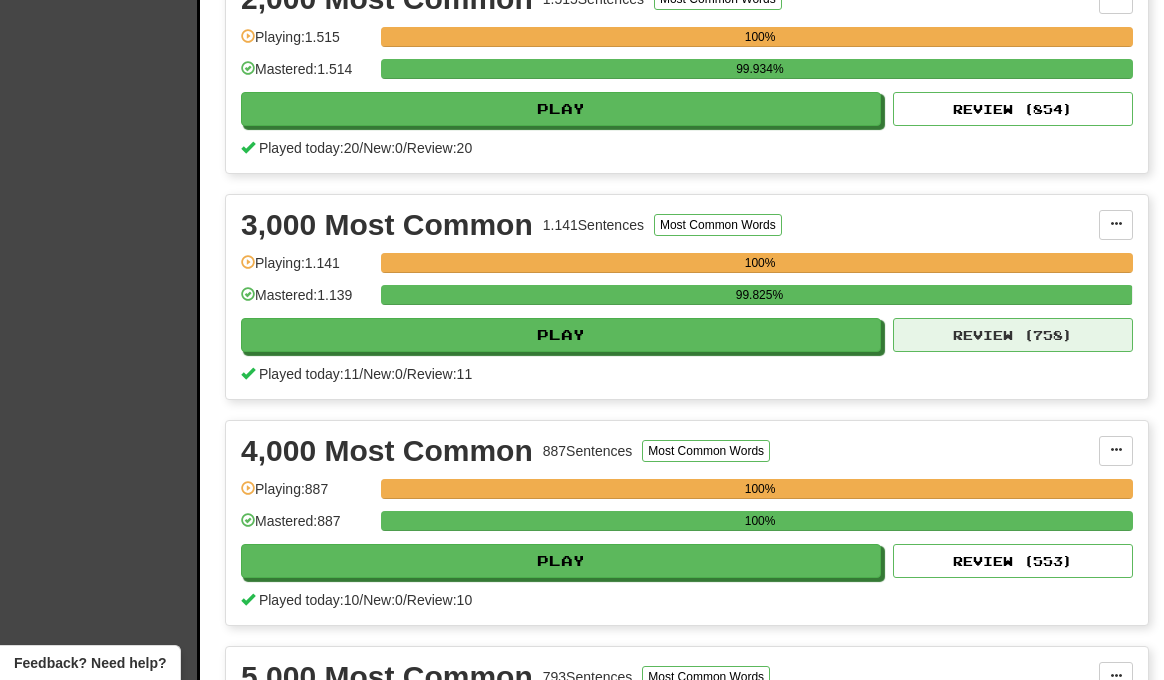 click on "Review ( 758 )" at bounding box center (1013, 335) 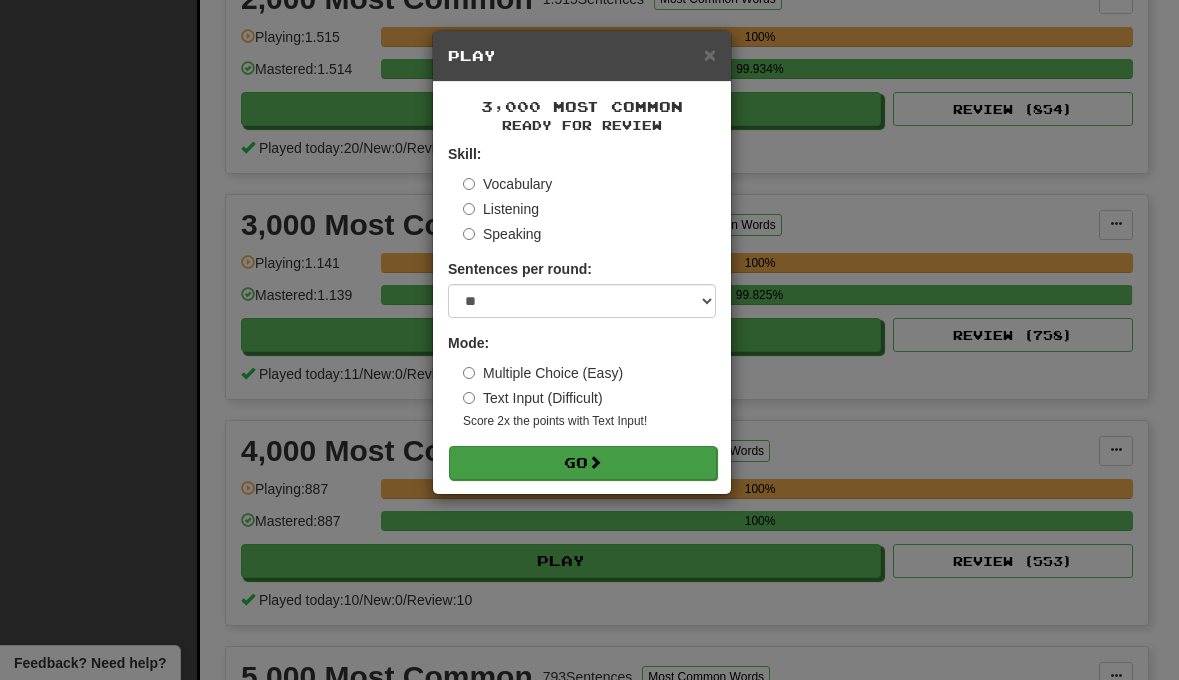 click on "Go" at bounding box center (583, 463) 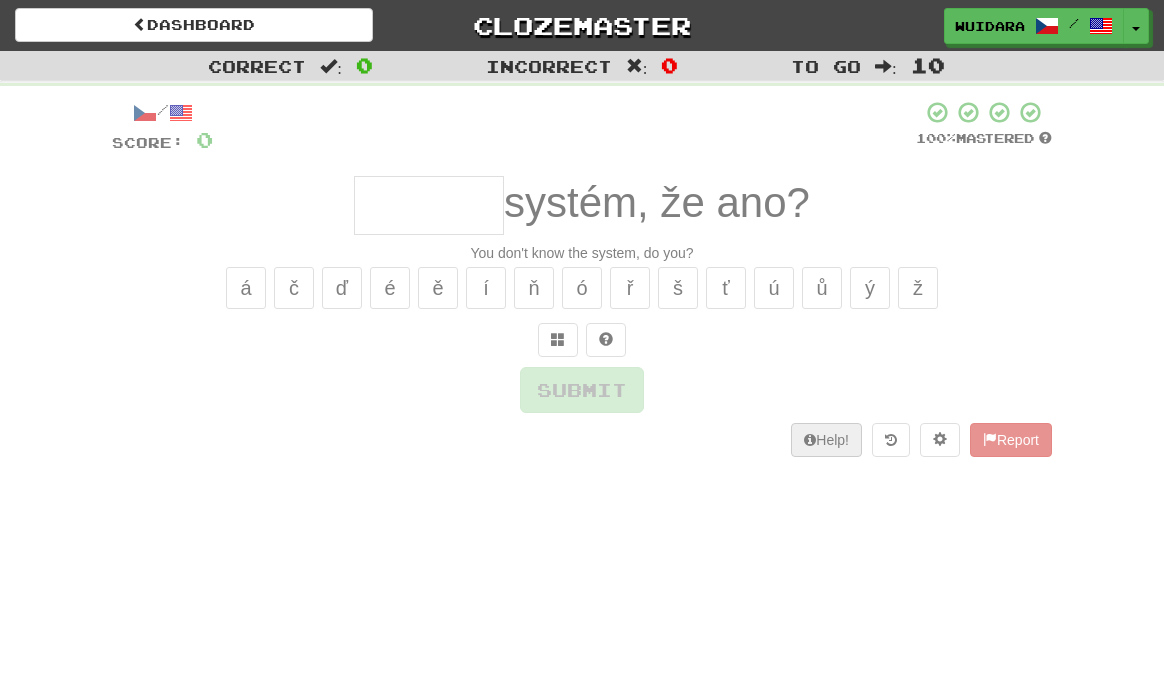 scroll, scrollTop: 0, scrollLeft: 0, axis: both 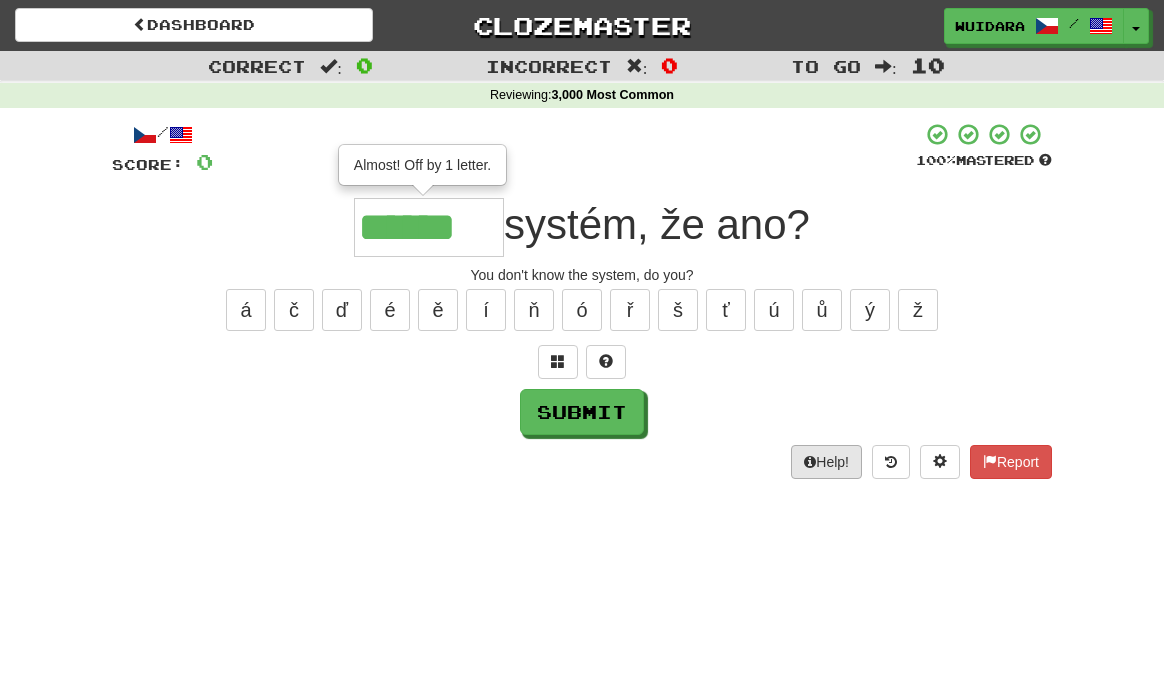 type on "******" 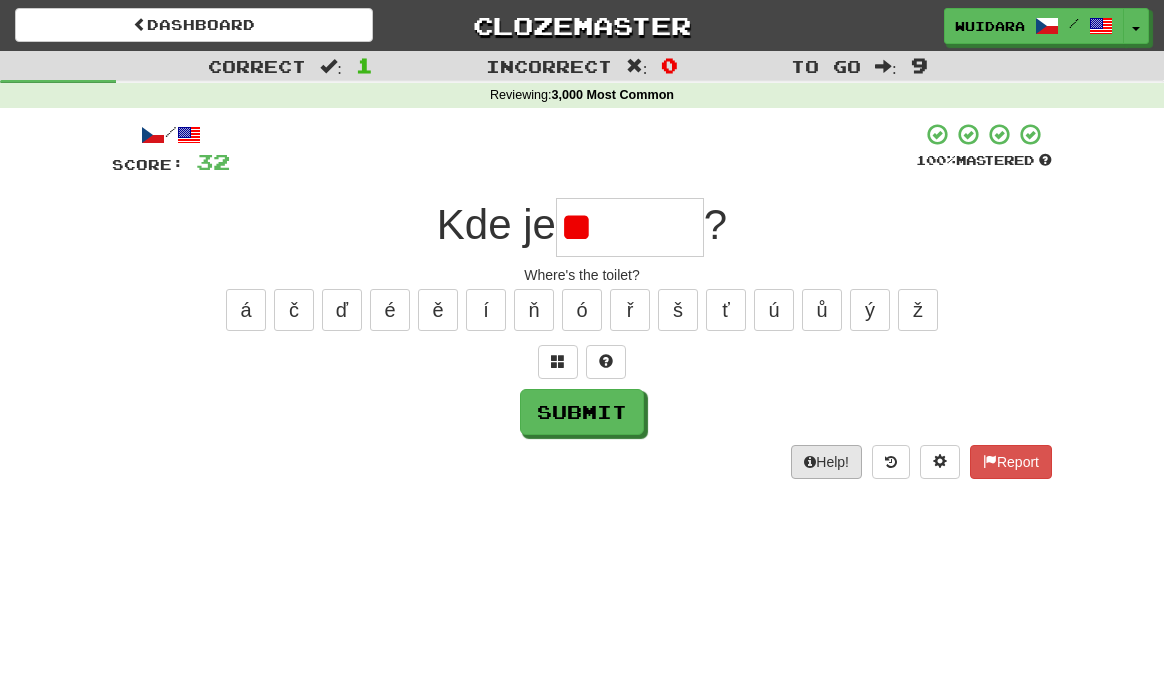 type on "*" 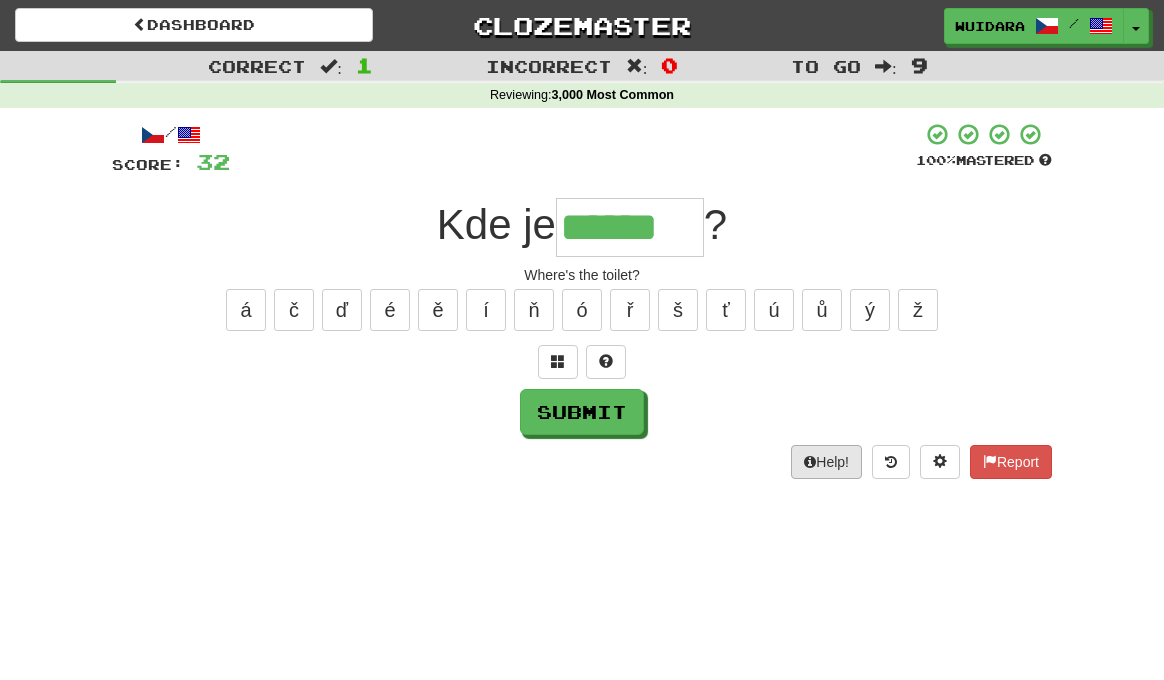 type on "******" 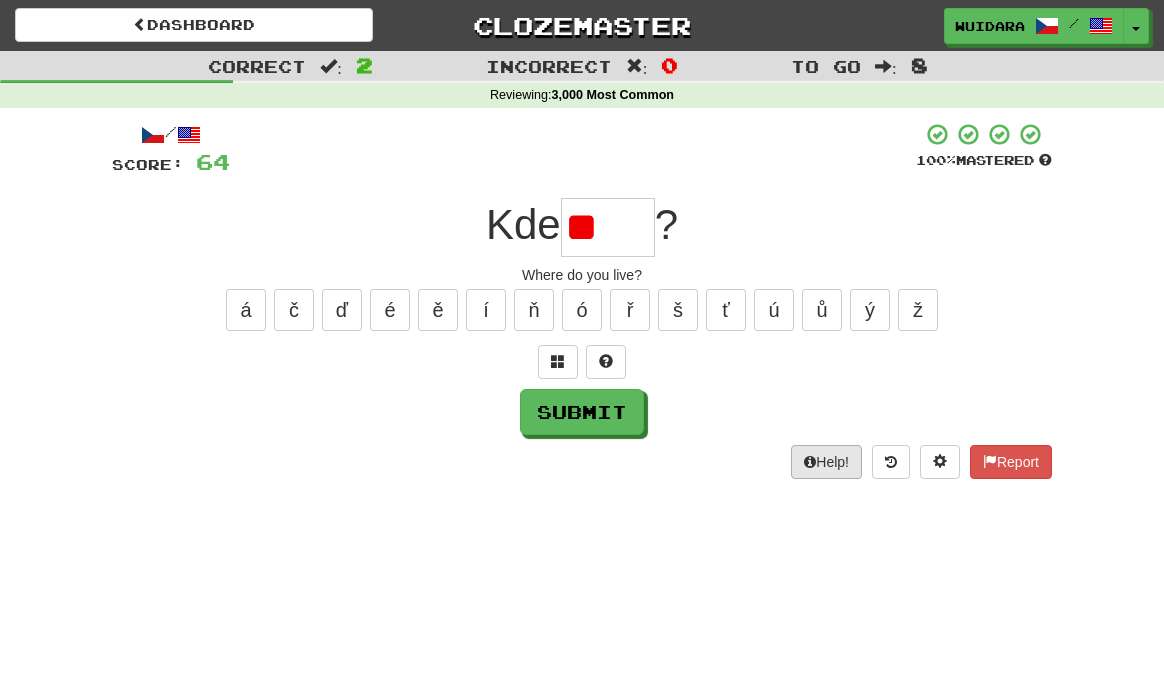 type on "*" 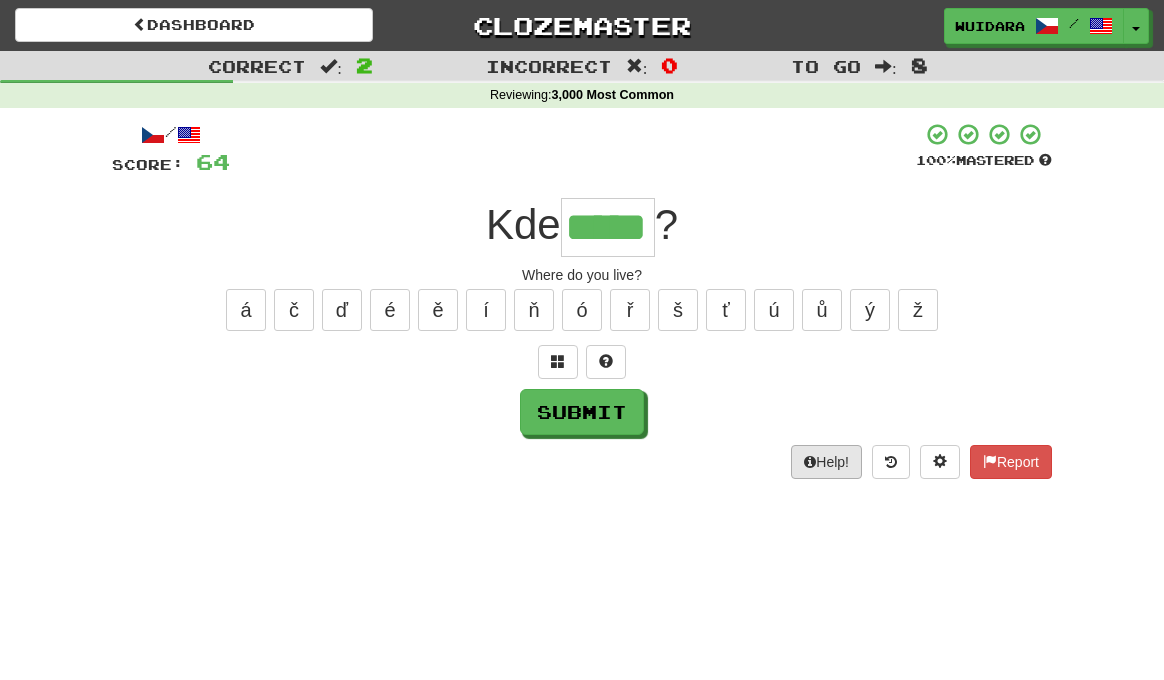 type on "*****" 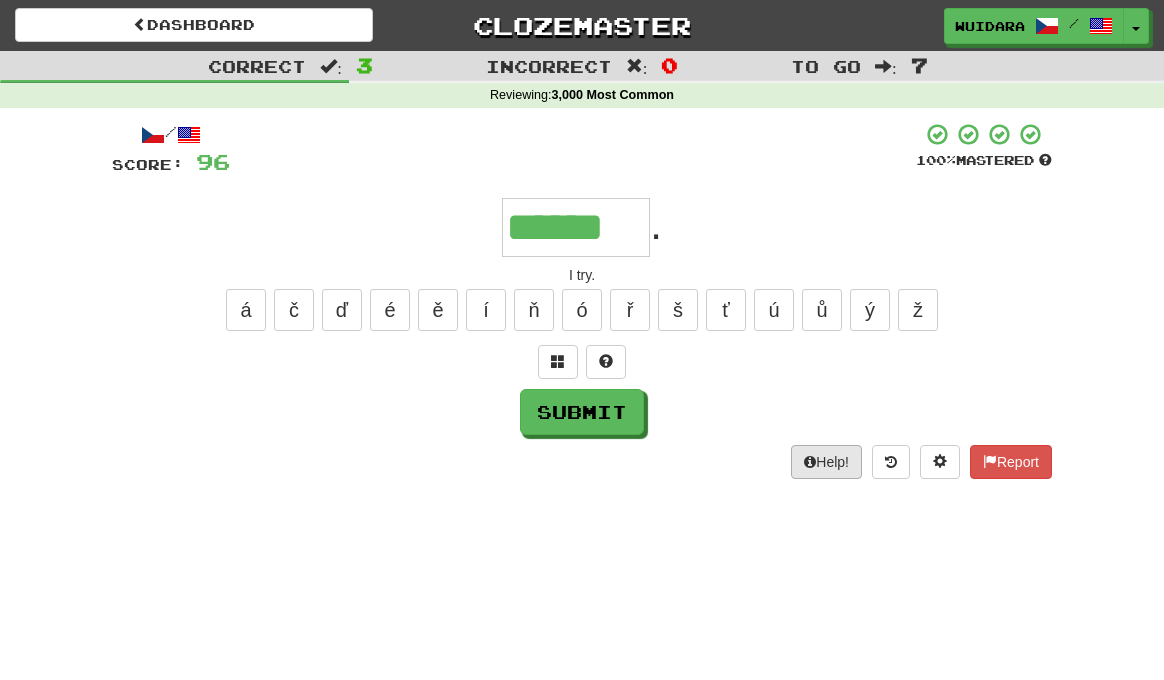 type on "******" 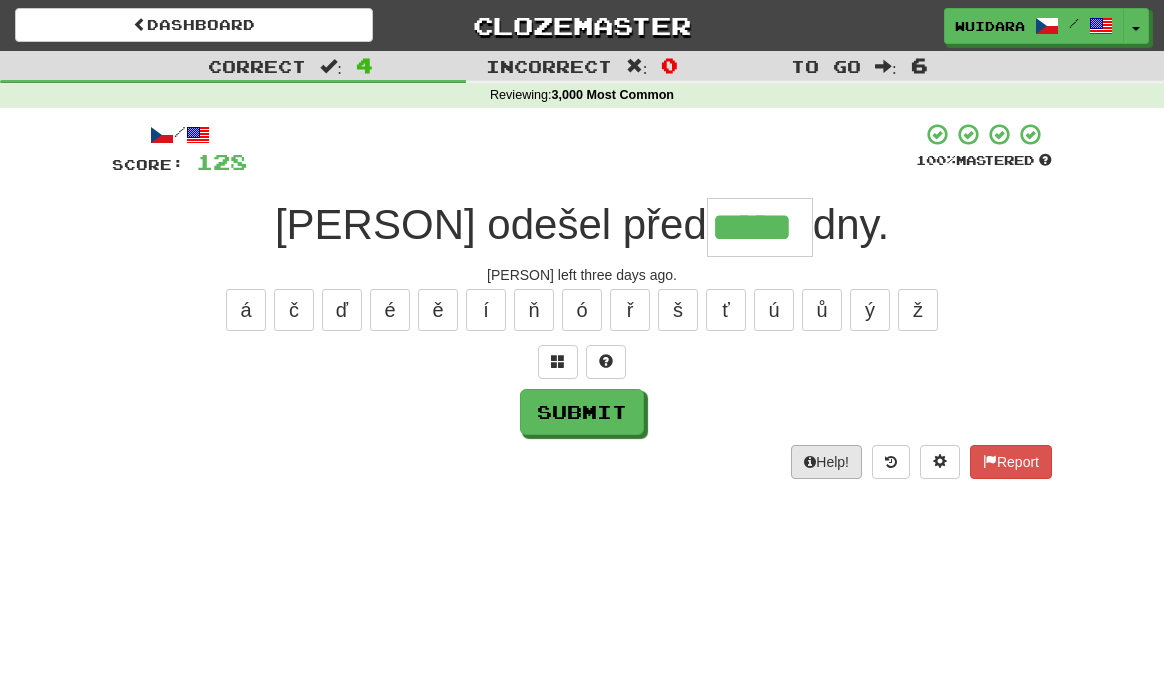 type on "*****" 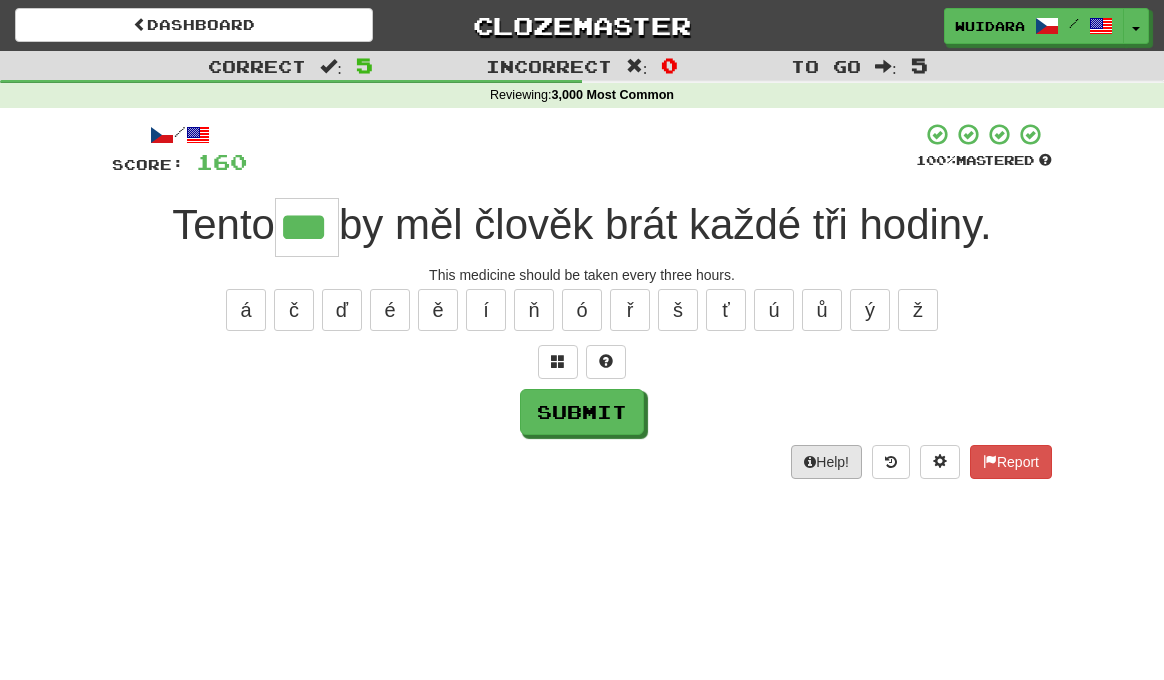 type on "***" 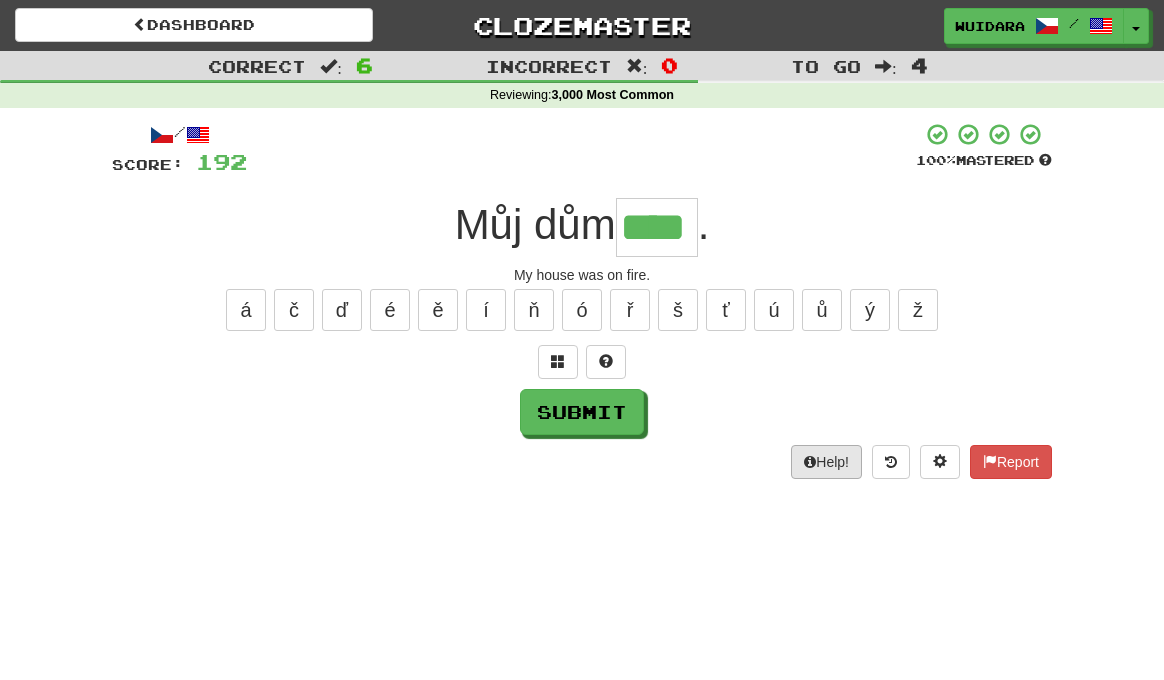 type on "****" 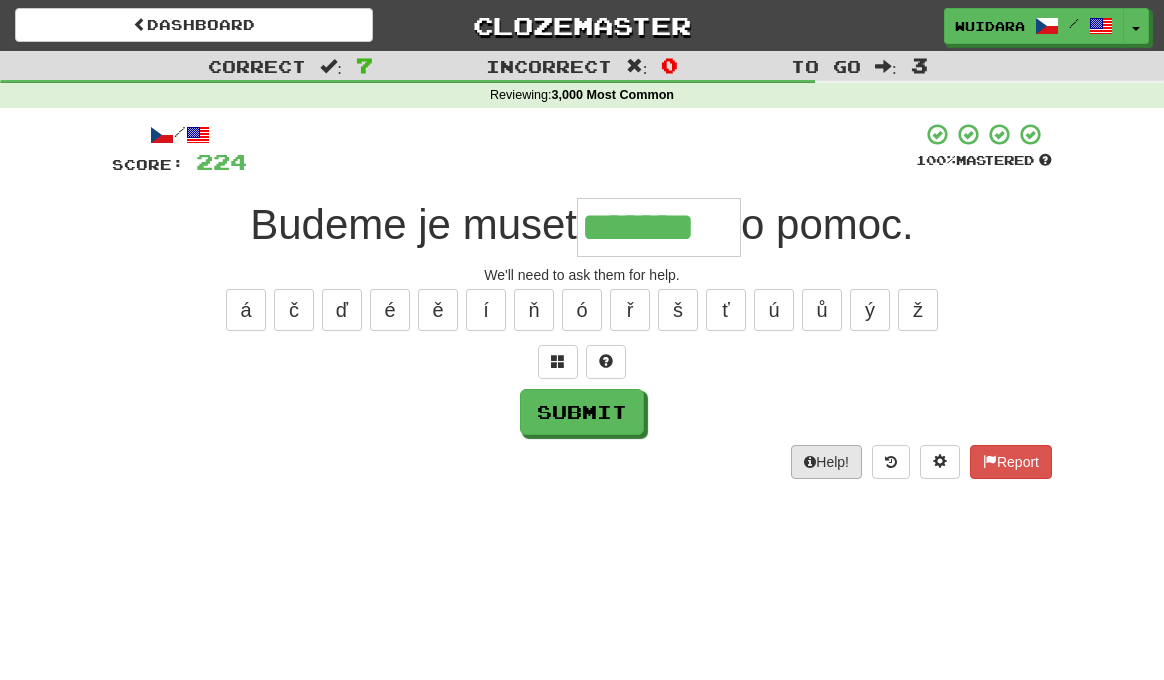 type on "*******" 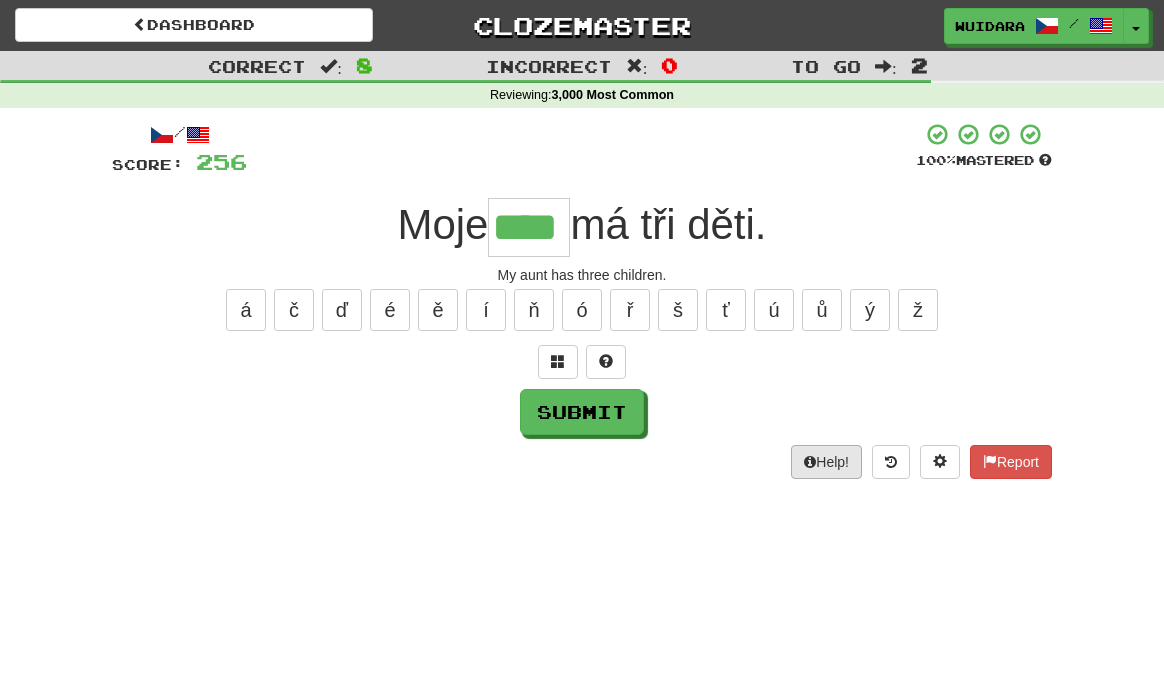 type on "****" 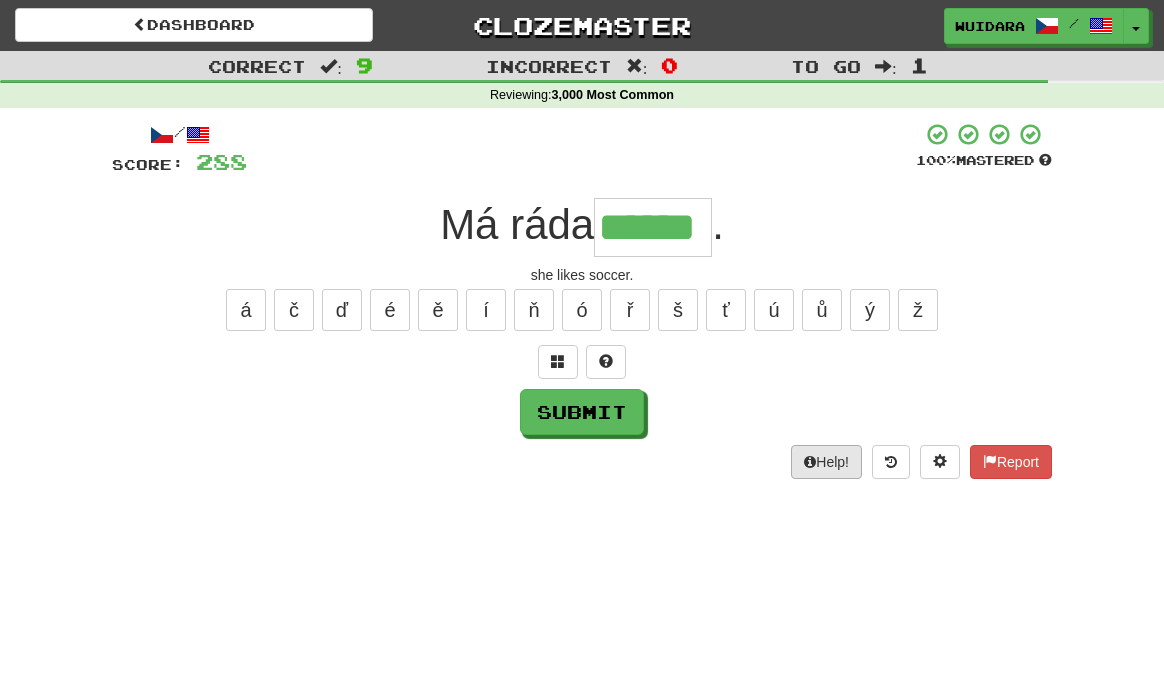 type on "******" 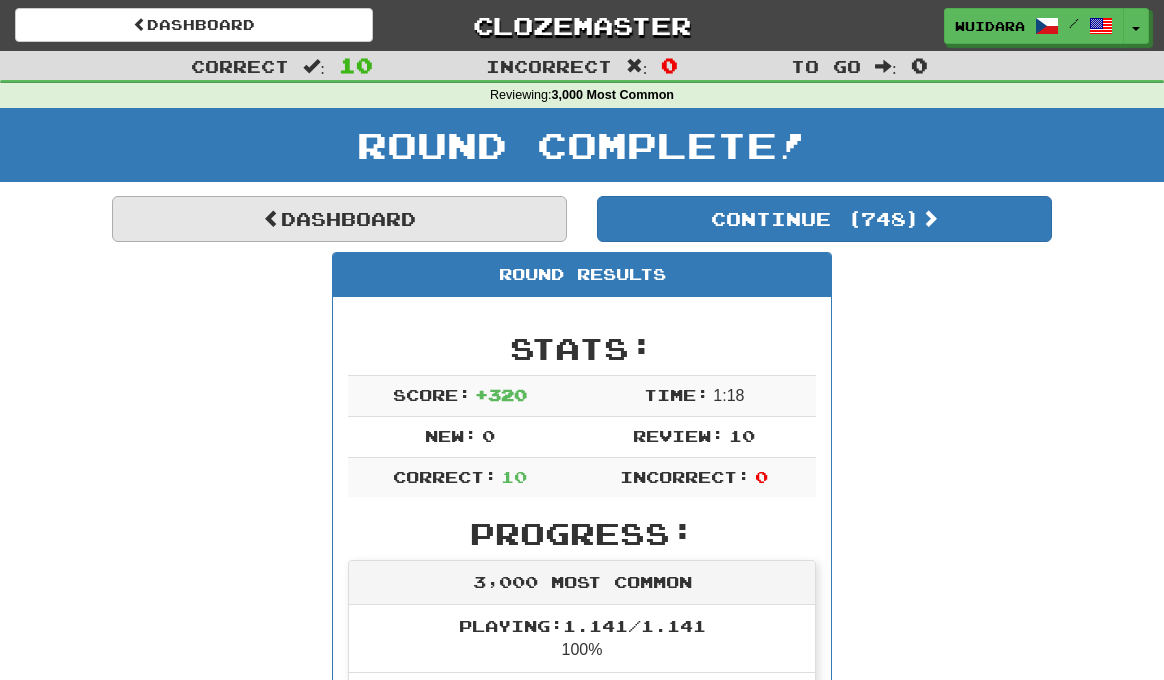 scroll, scrollTop: 22, scrollLeft: 0, axis: vertical 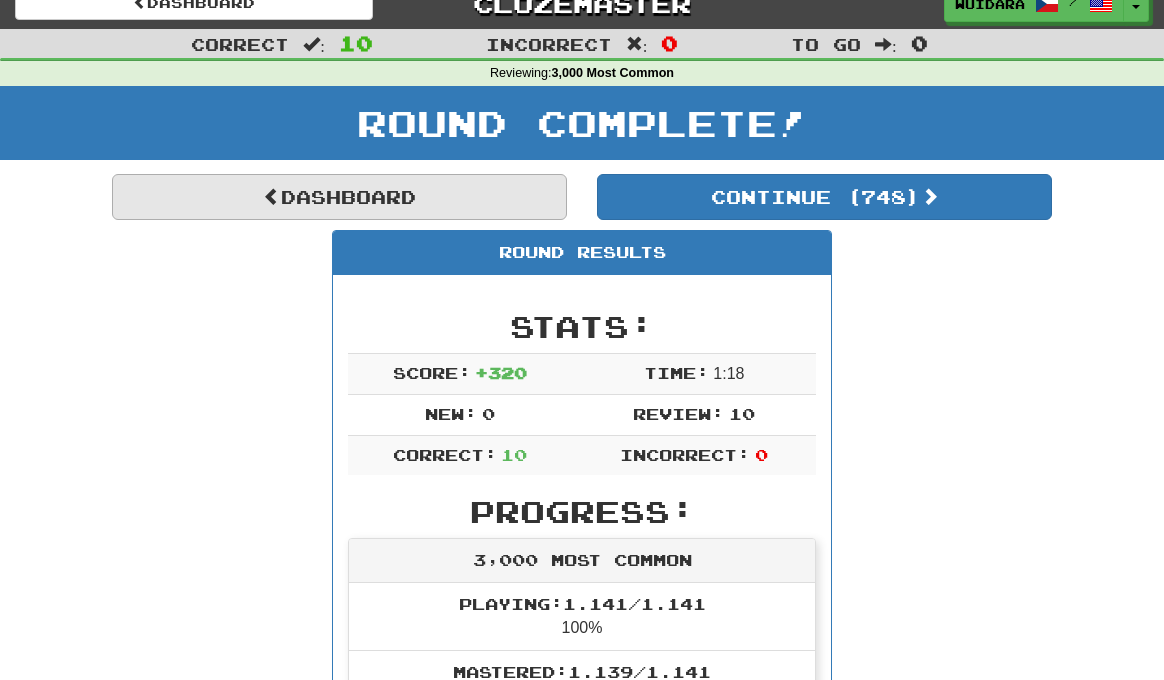 click on "Dashboard" at bounding box center (339, 197) 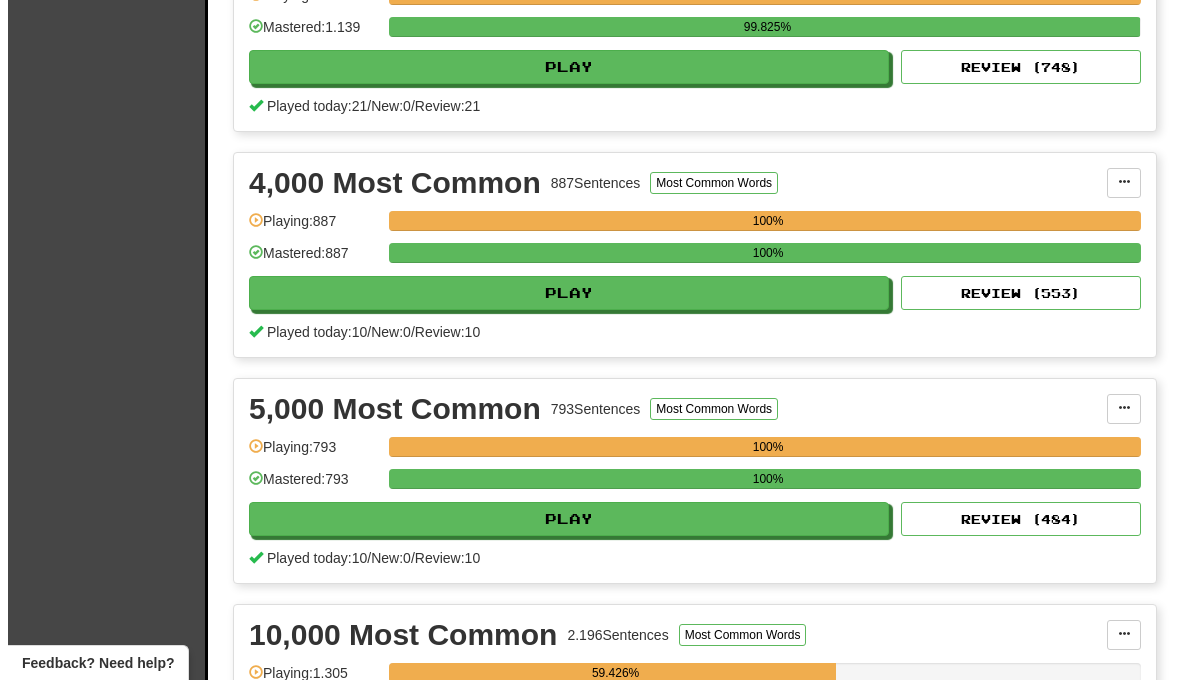 scroll, scrollTop: 1026, scrollLeft: 0, axis: vertical 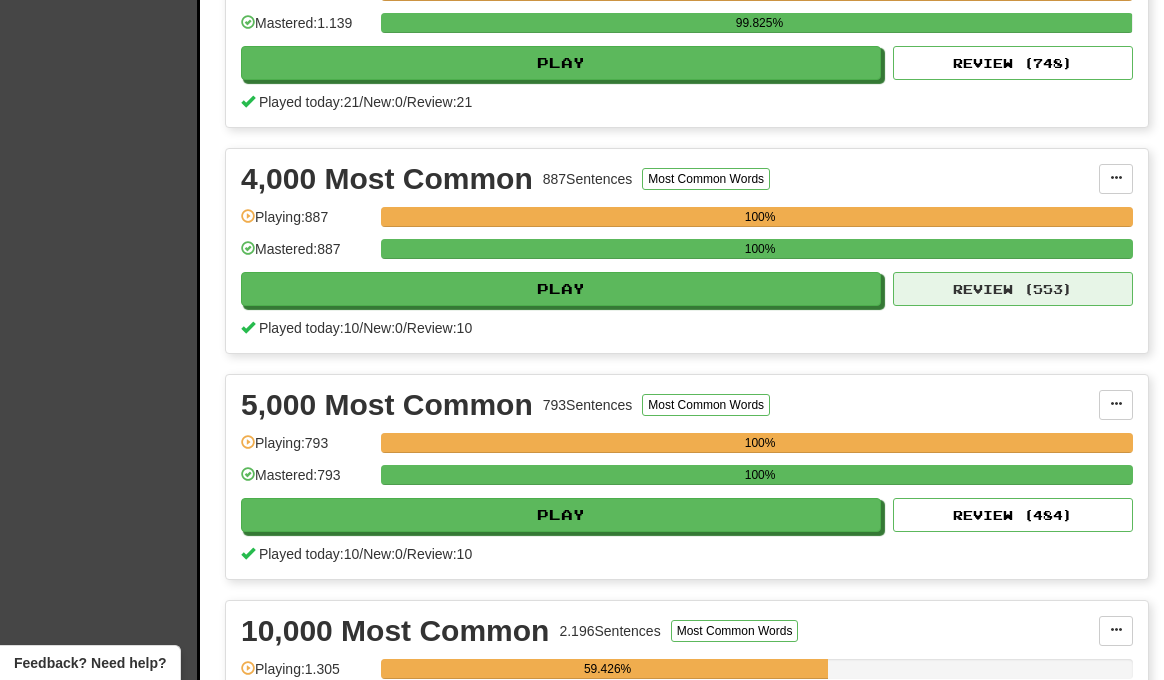 click on "Review ( 553 )" at bounding box center [1013, 289] 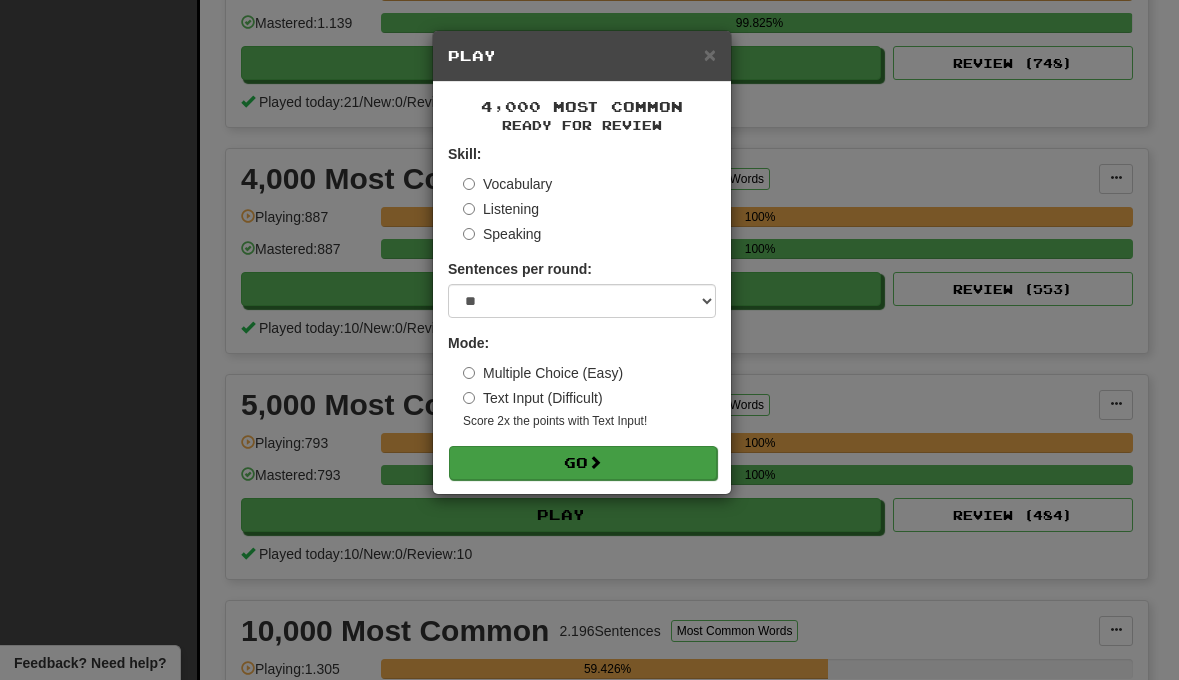 click on "Go" at bounding box center (583, 463) 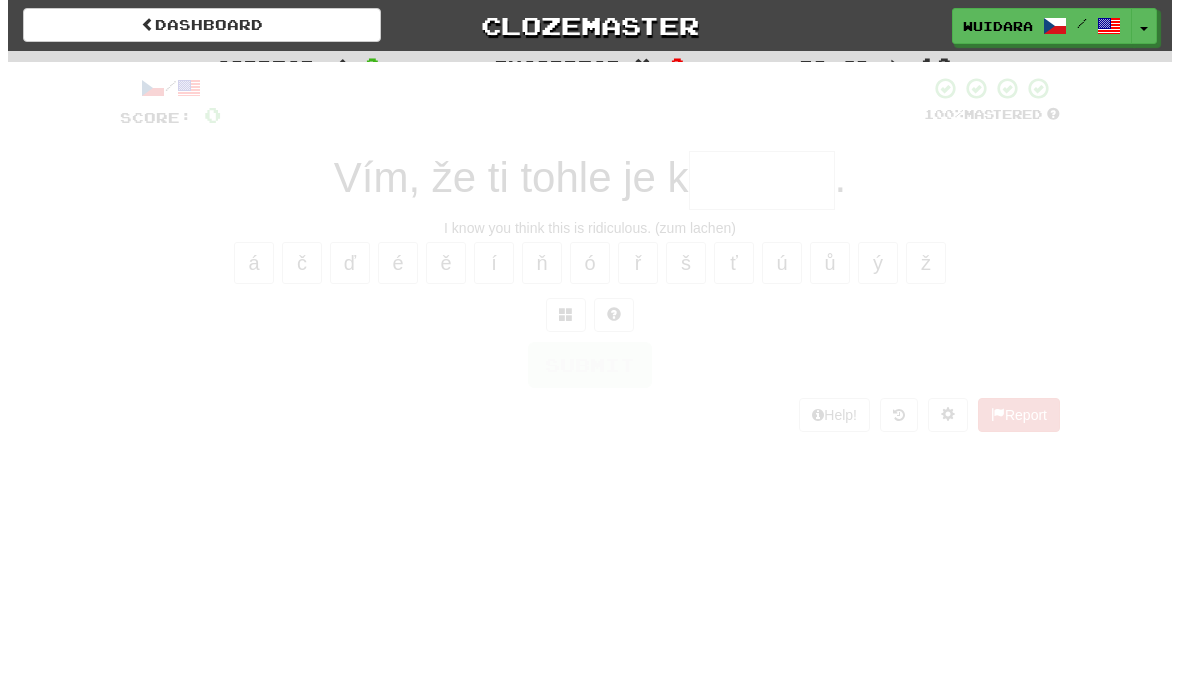 scroll, scrollTop: 0, scrollLeft: 0, axis: both 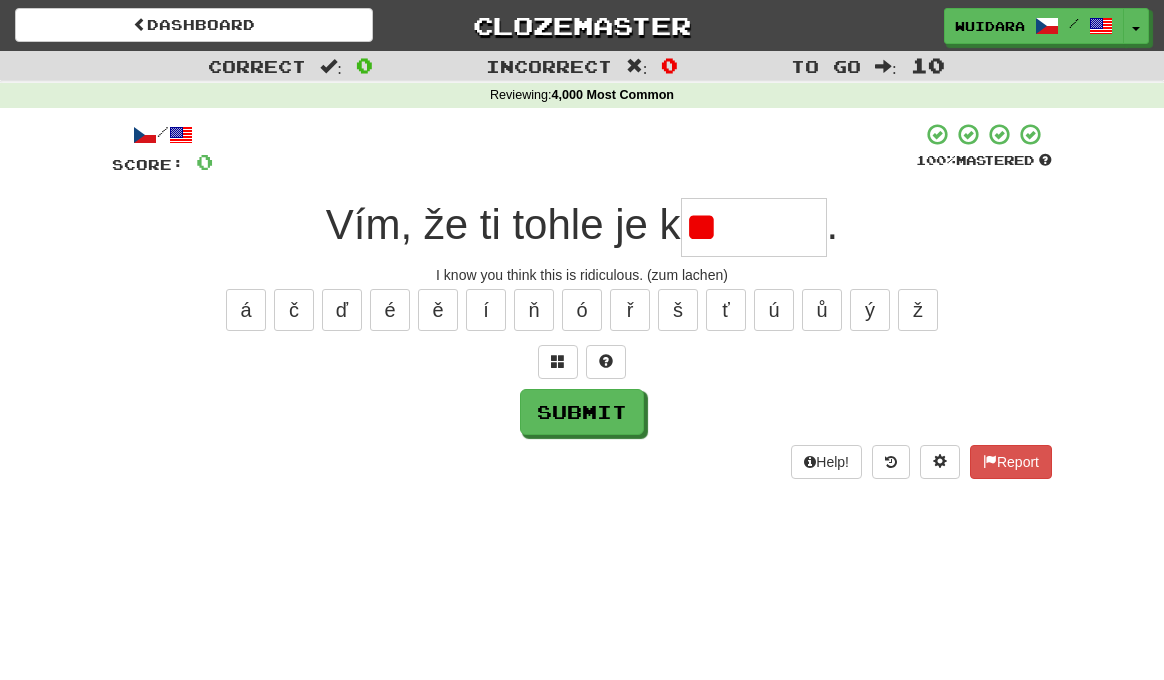 type on "*" 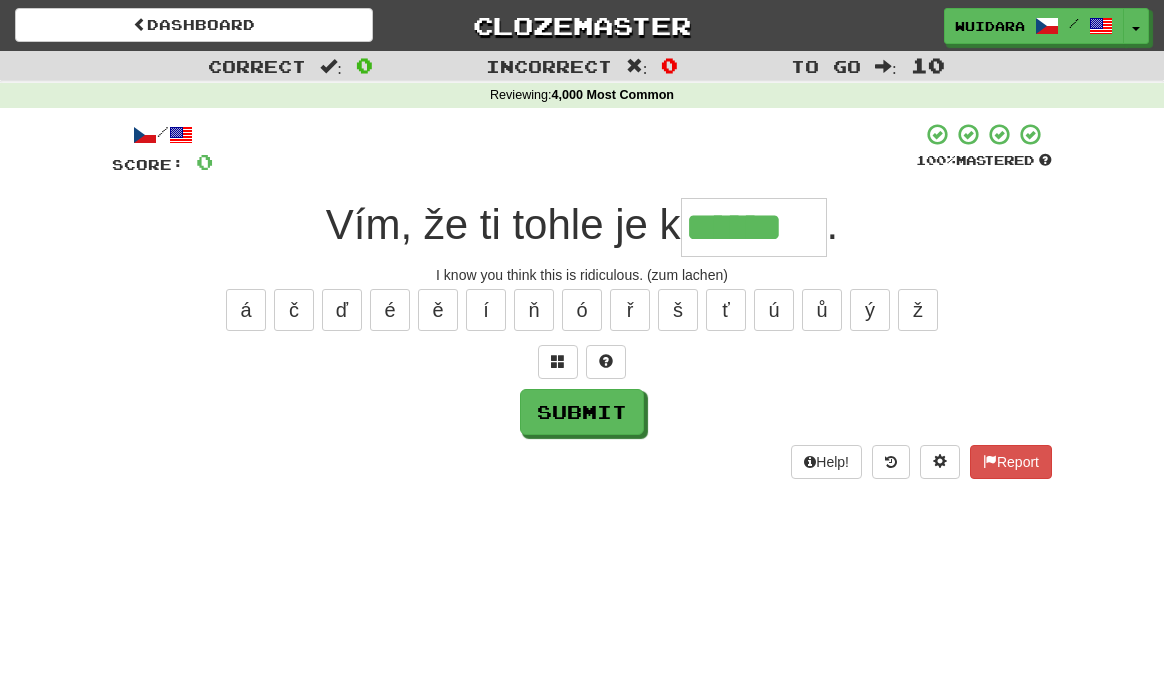 type on "******" 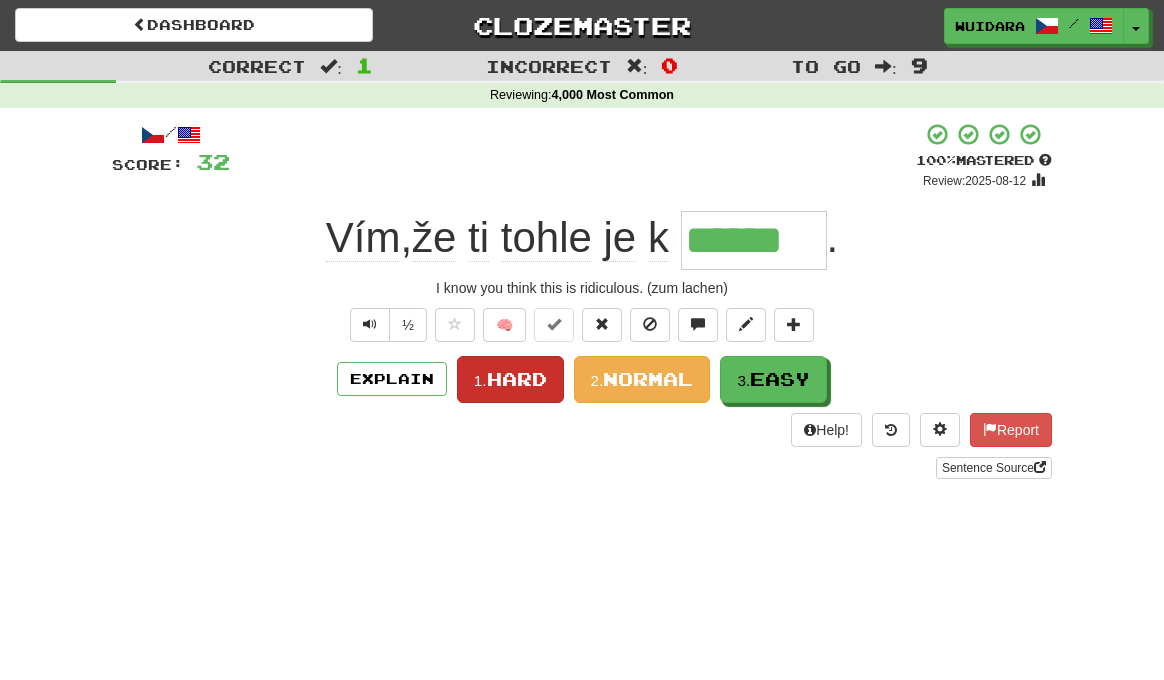 click on "1." at bounding box center [480, 380] 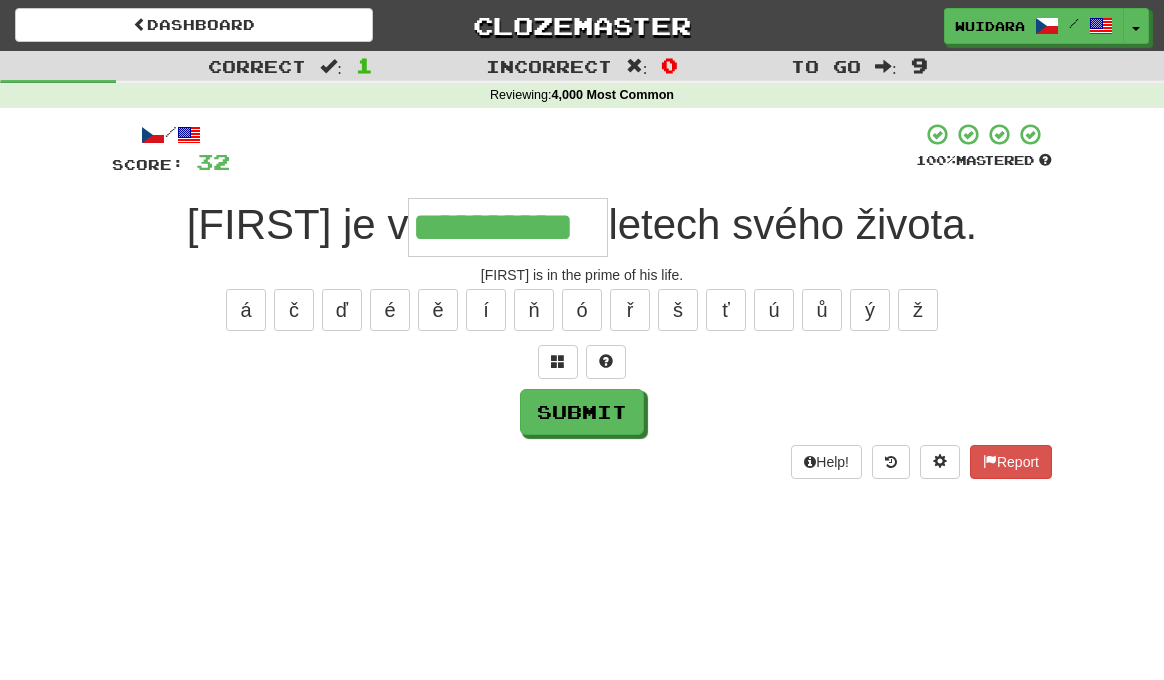type on "**********" 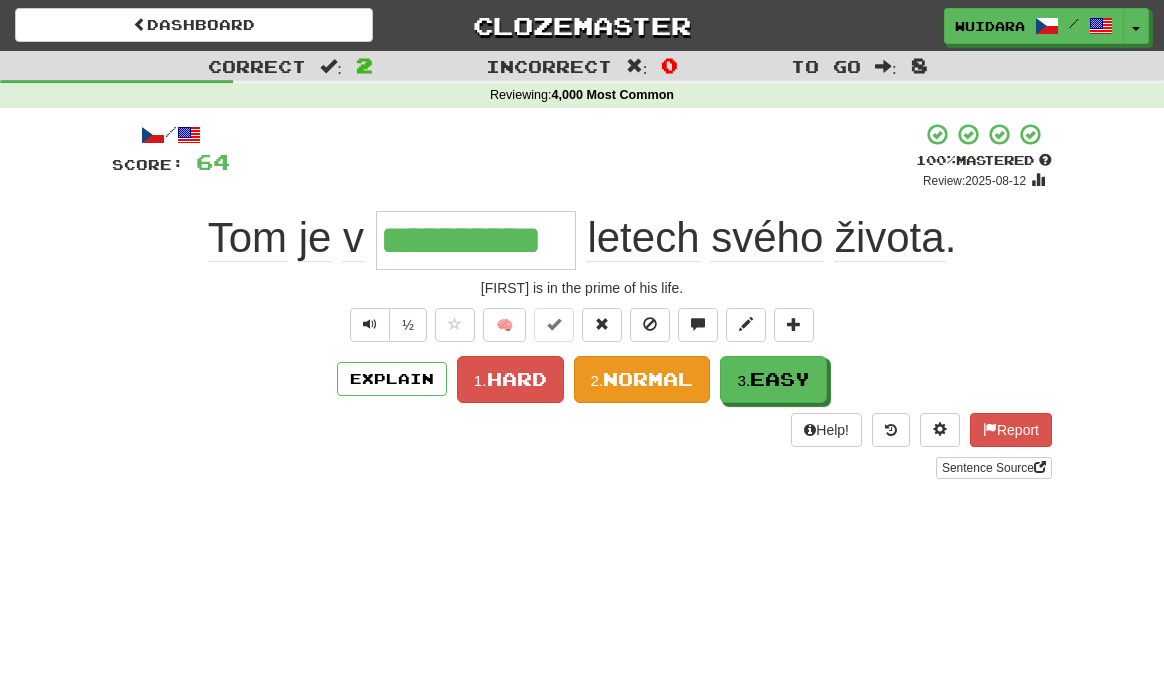 click on "Normal" at bounding box center [648, 379] 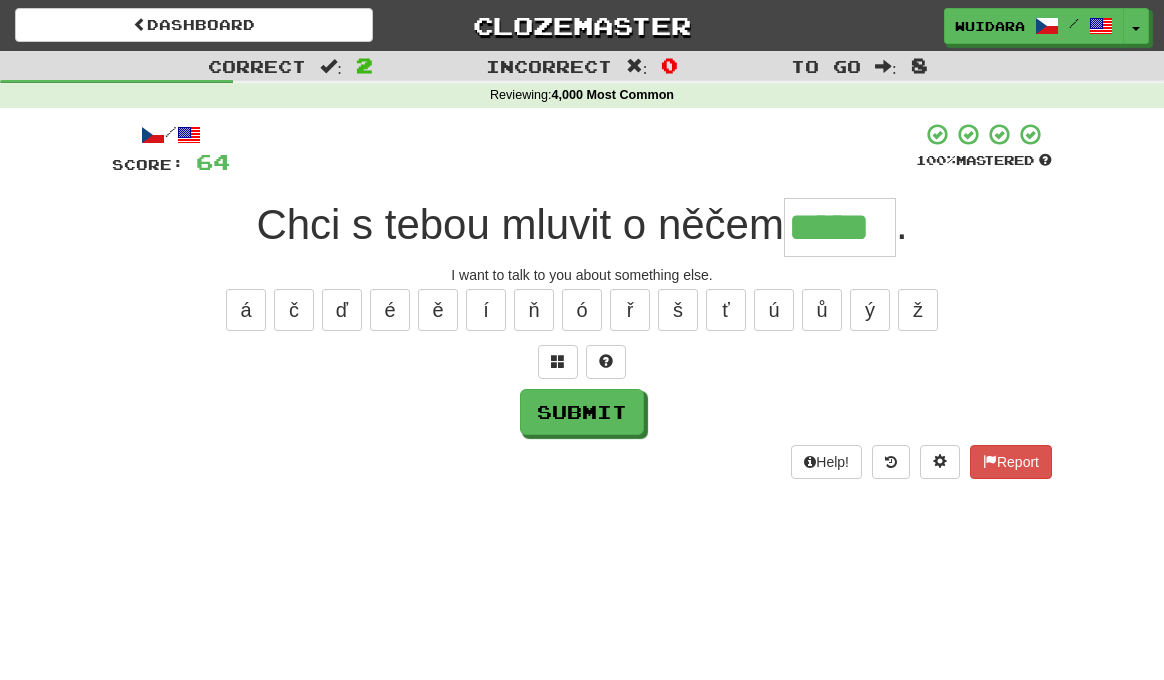 type on "*****" 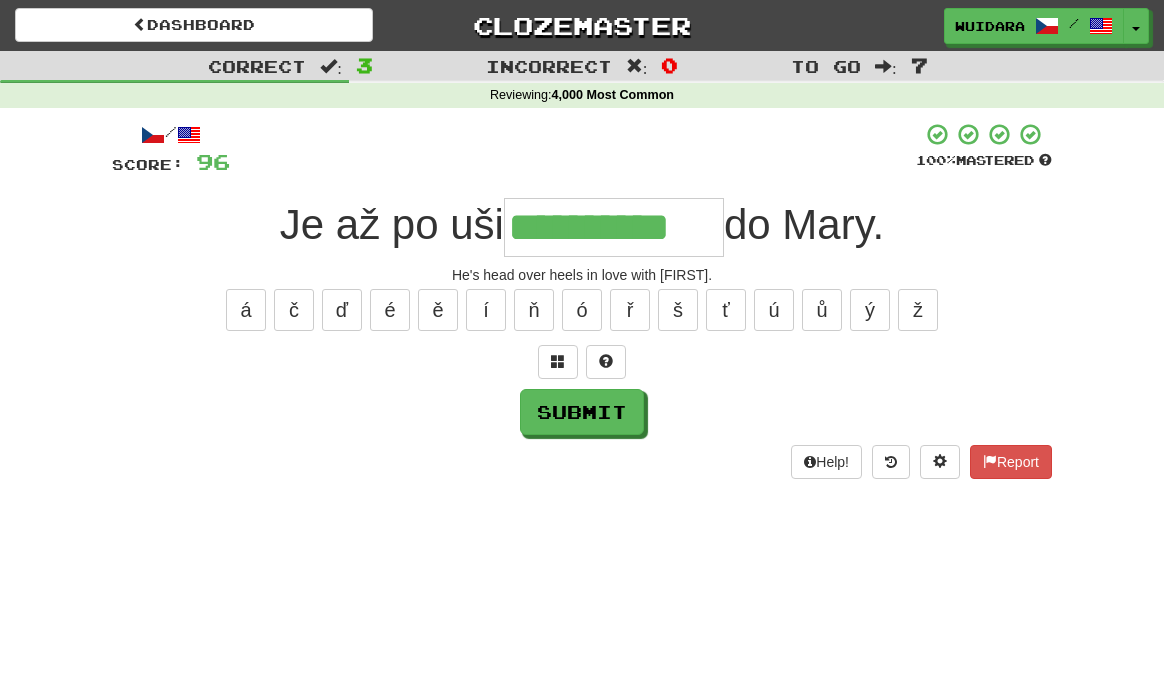 type on "**********" 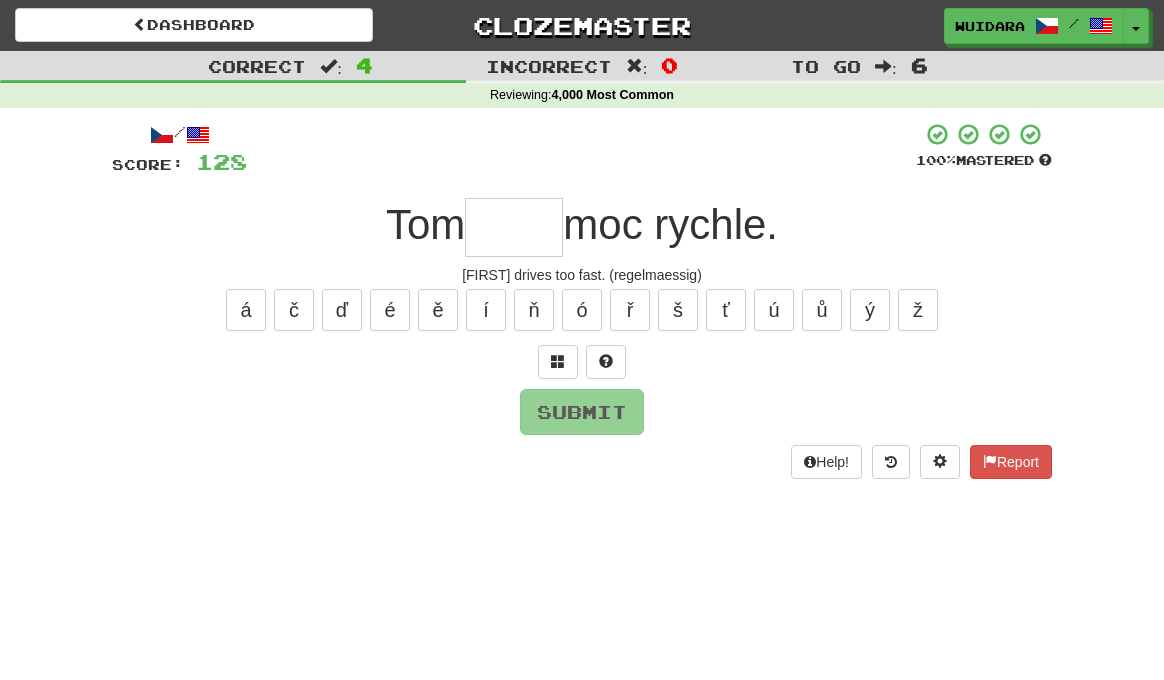 type on "*" 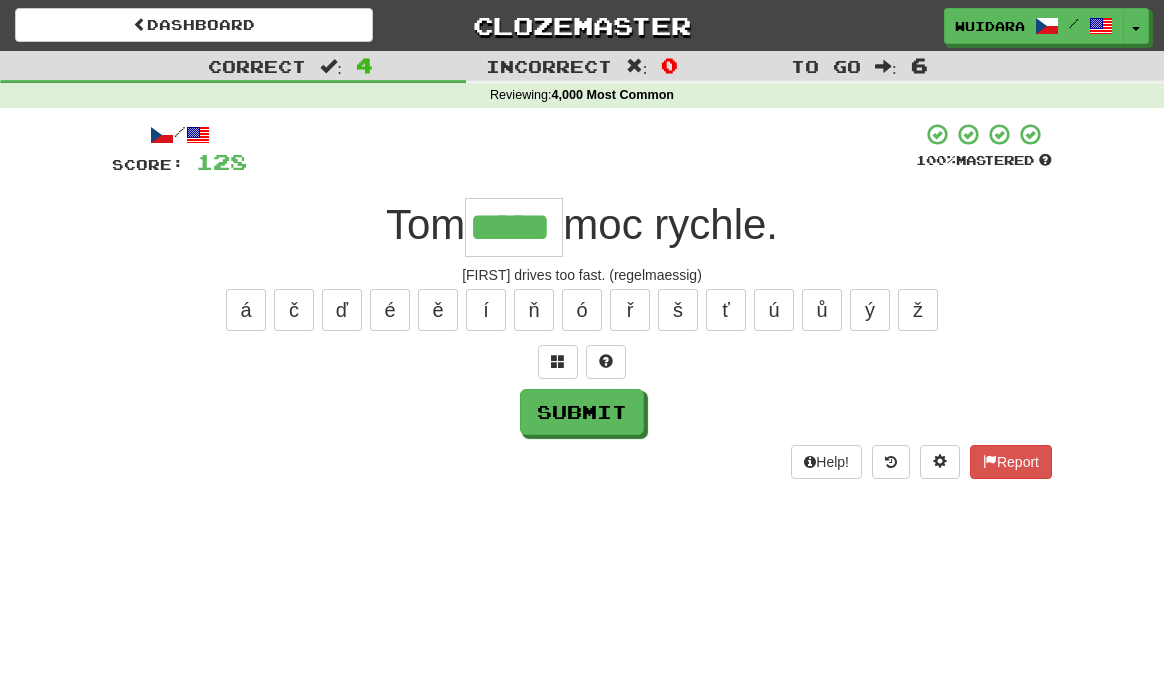 type on "*****" 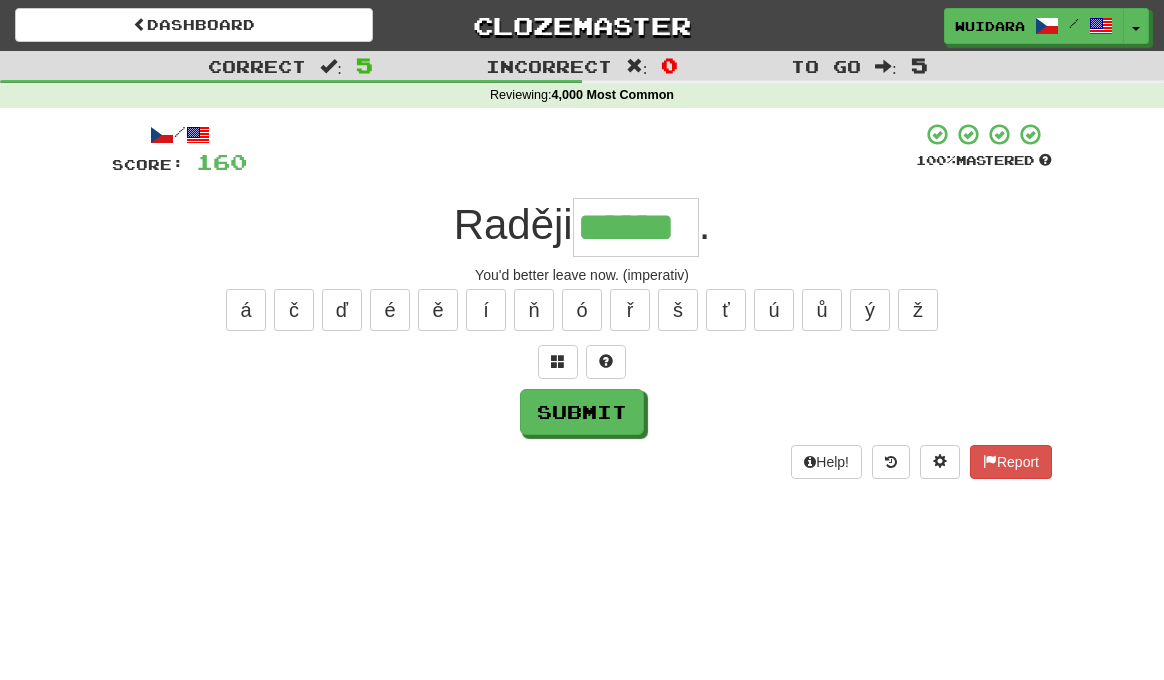 type on "******" 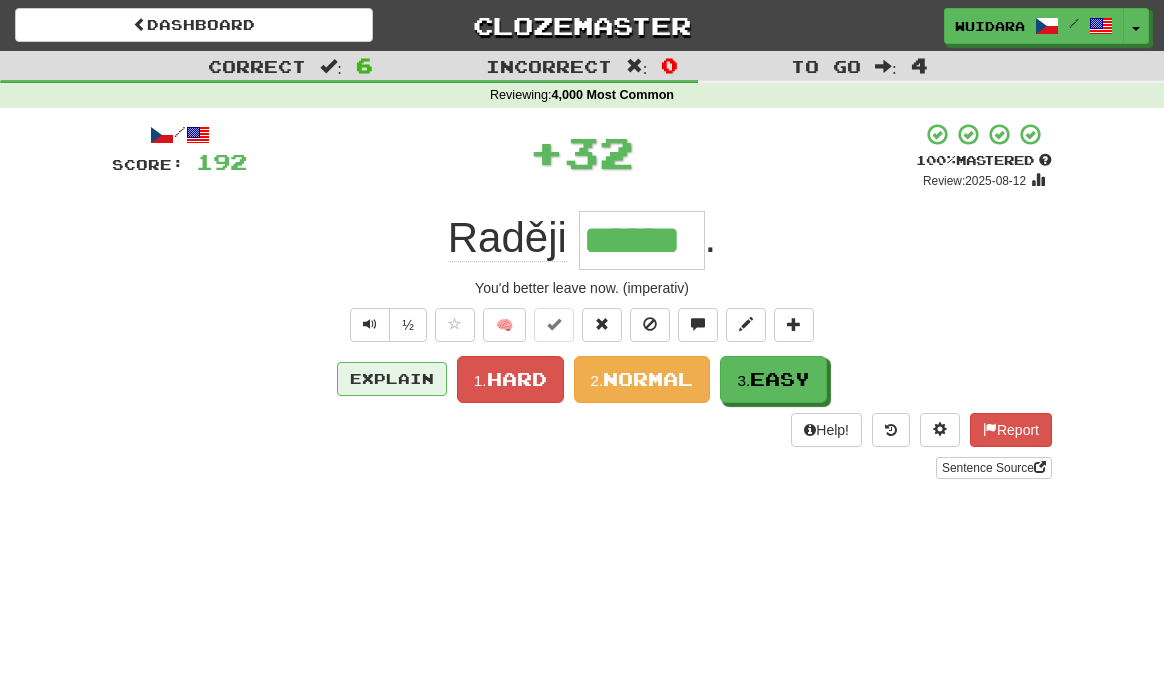 click on "Explain" at bounding box center (392, 379) 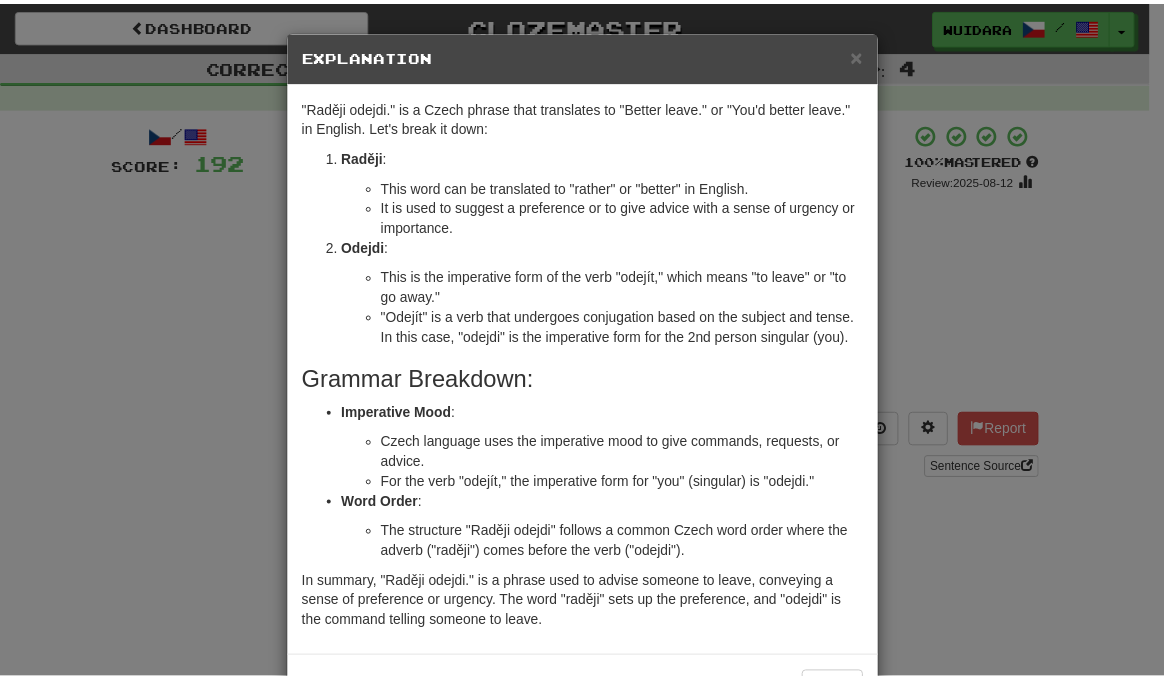 scroll, scrollTop: 4, scrollLeft: 0, axis: vertical 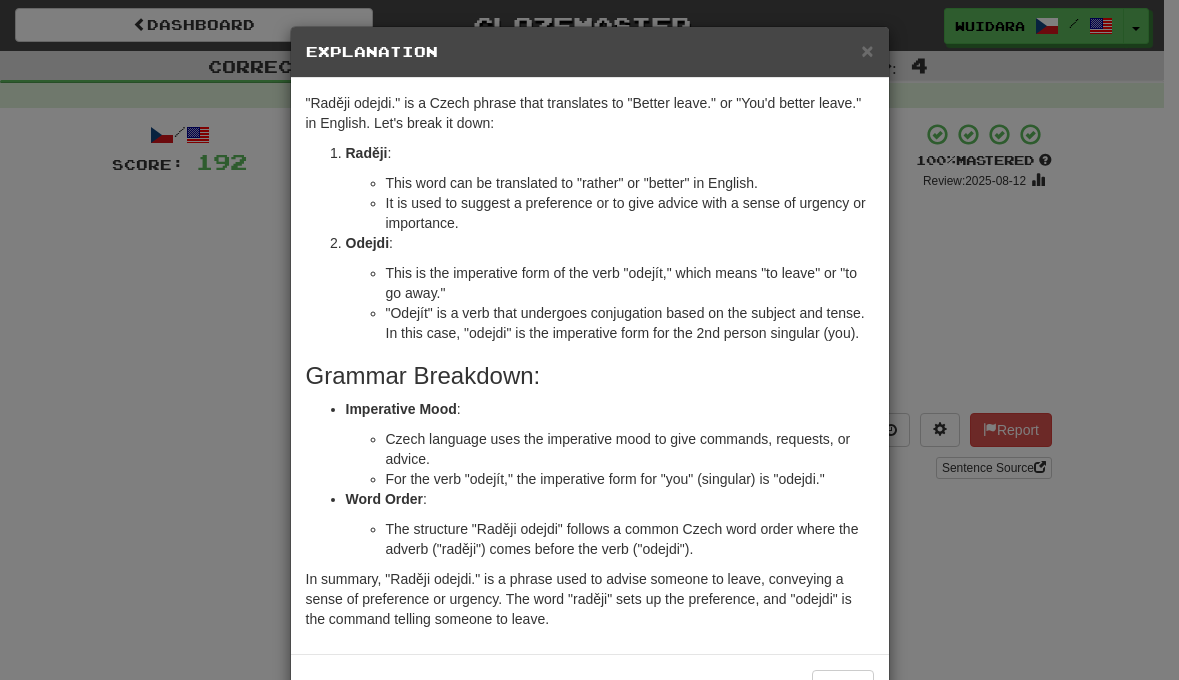 click on "Explanation" at bounding box center [590, 52] 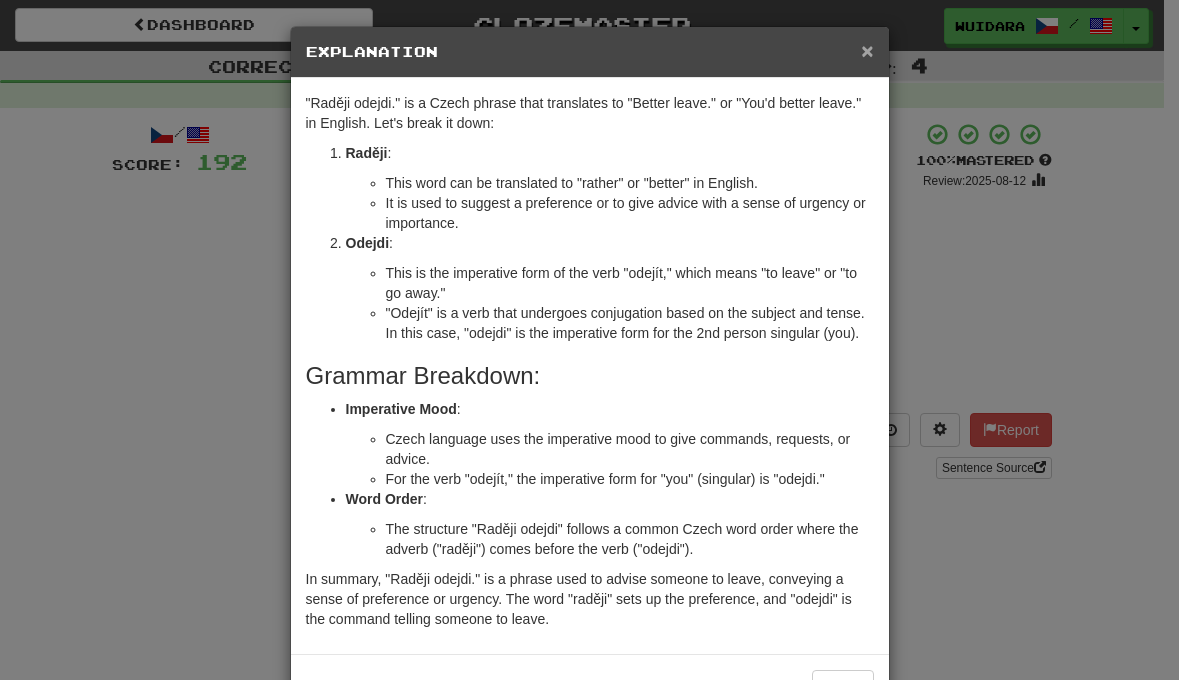 click on "×" at bounding box center (867, 50) 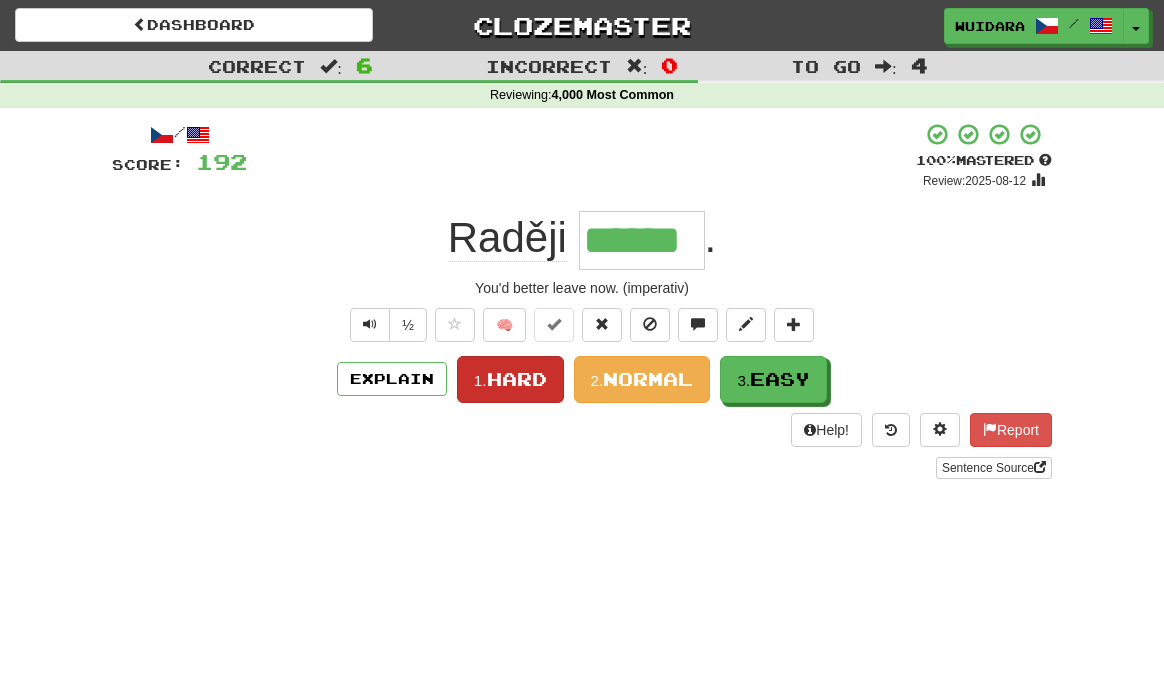 click on "Hard" at bounding box center (517, 379) 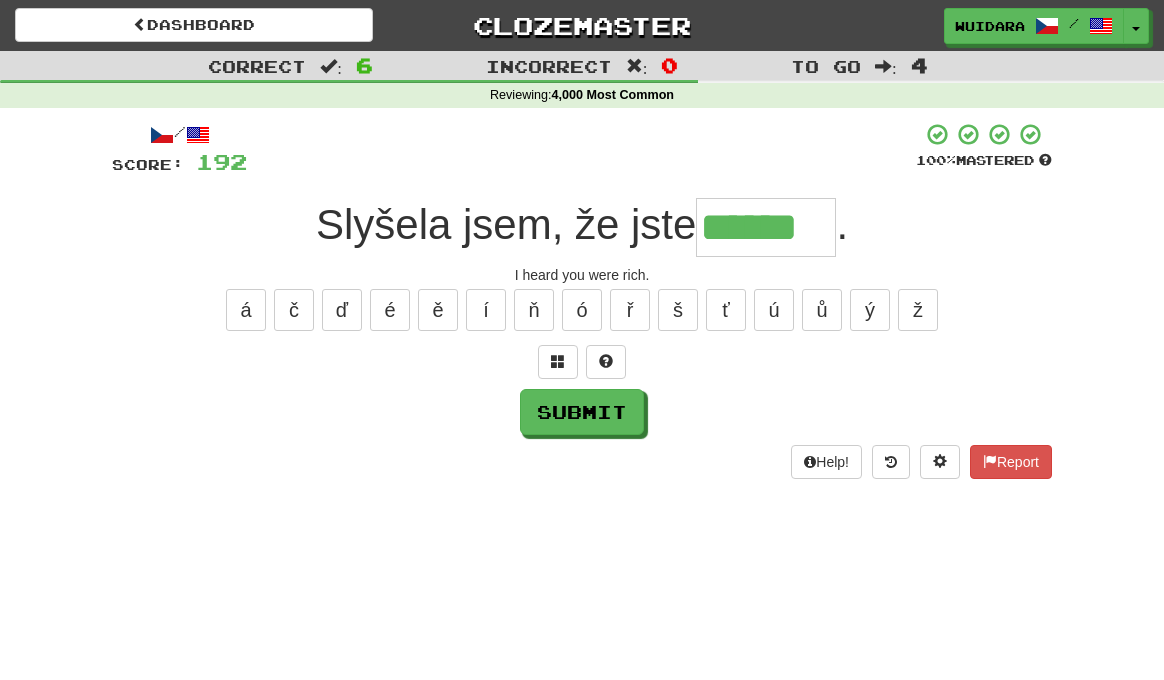 type on "******" 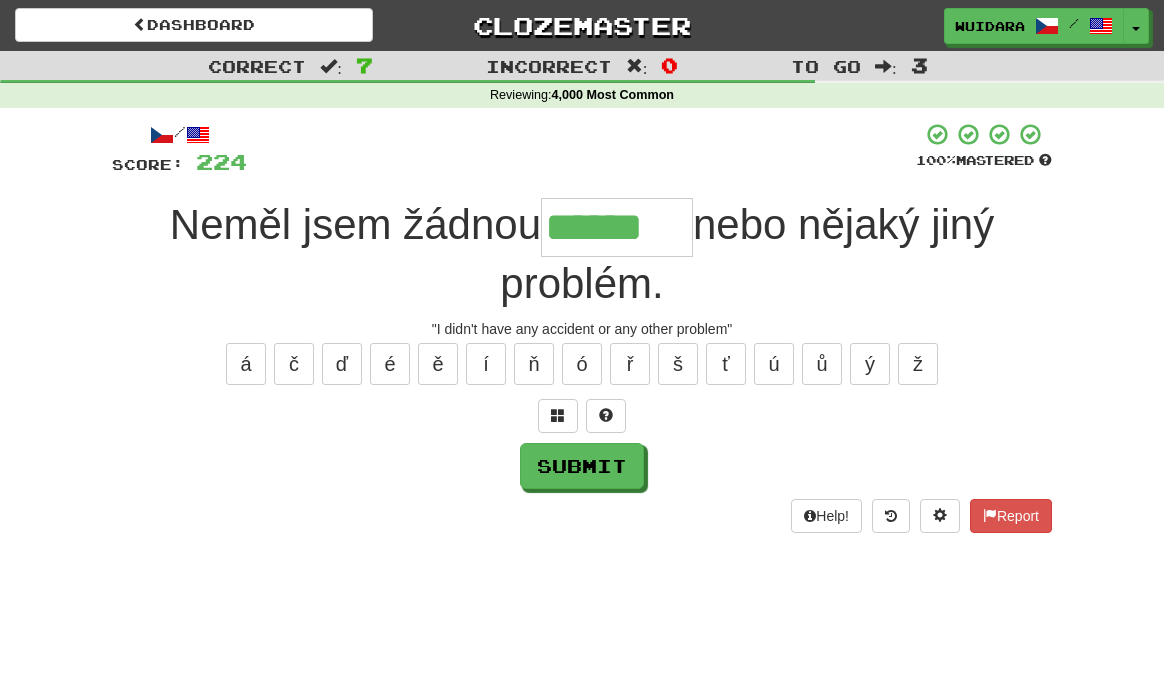 type on "******" 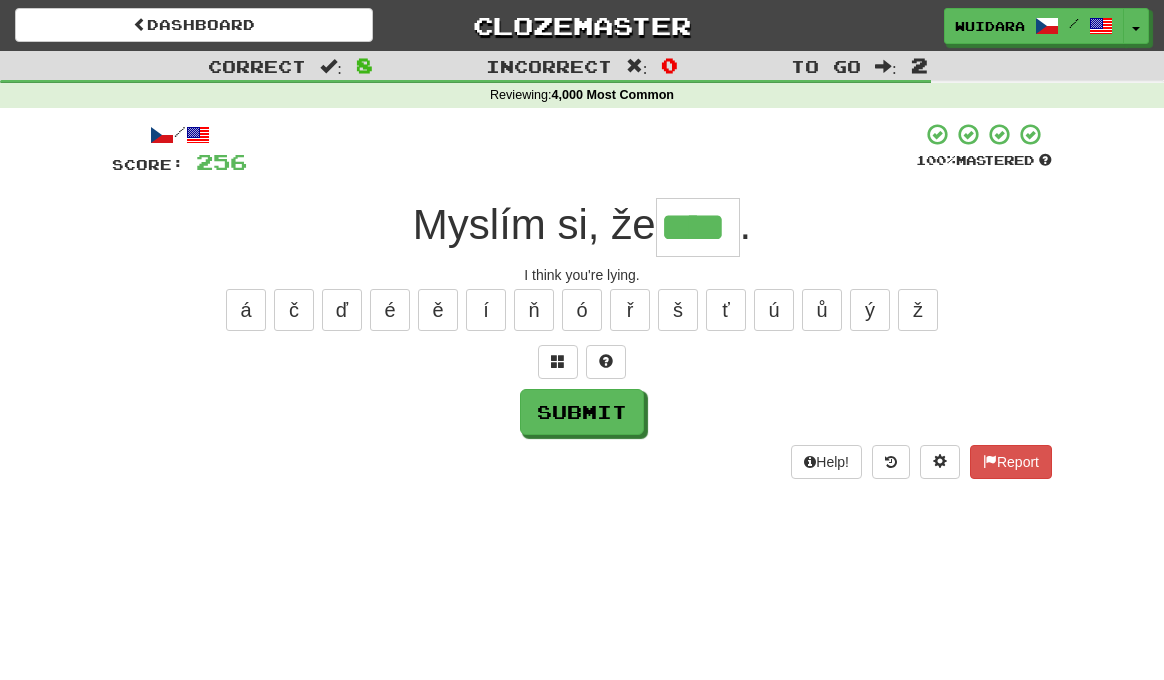 type on "****" 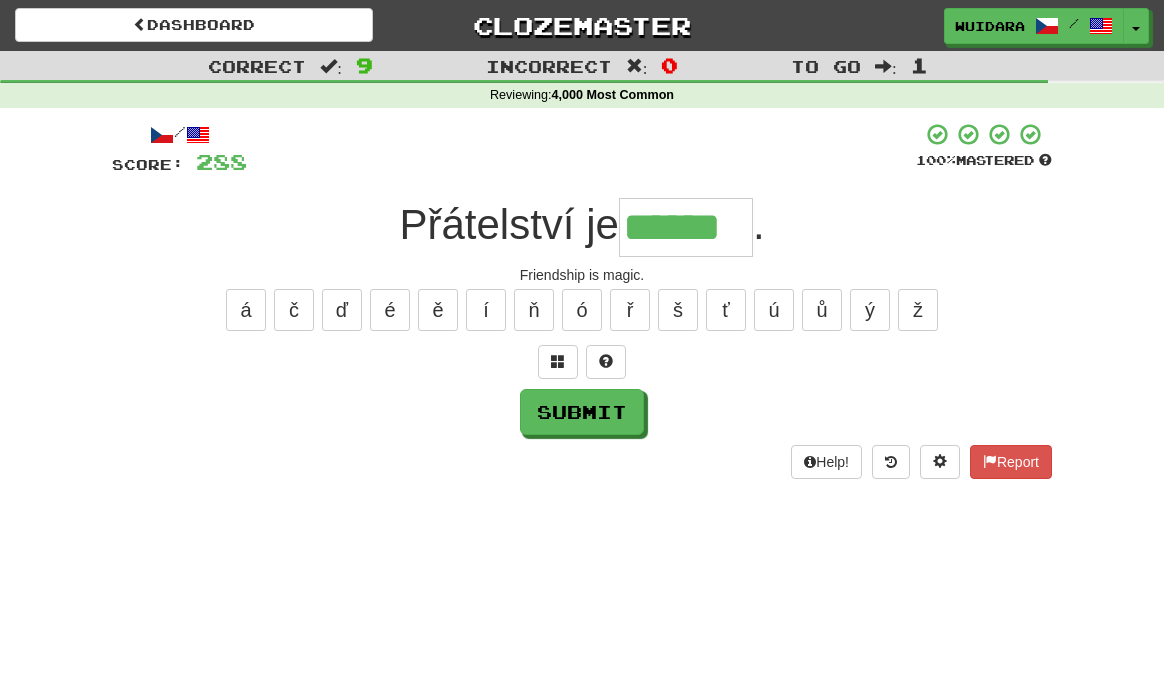 type on "******" 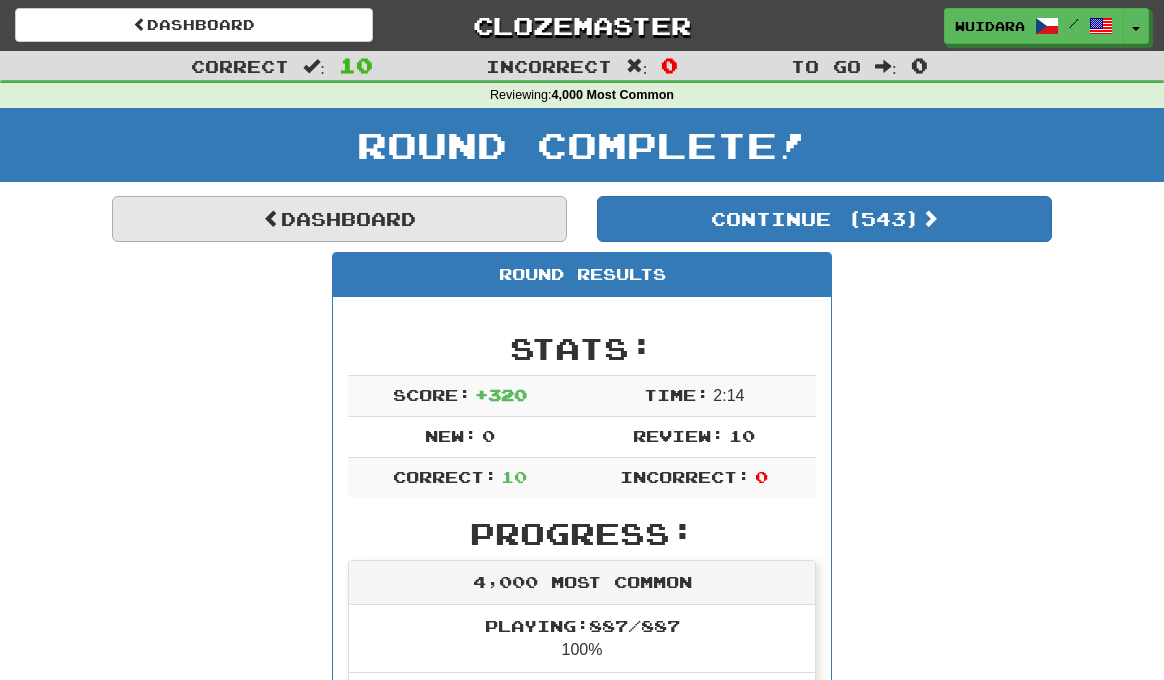 click on "Dashboard" at bounding box center (339, 219) 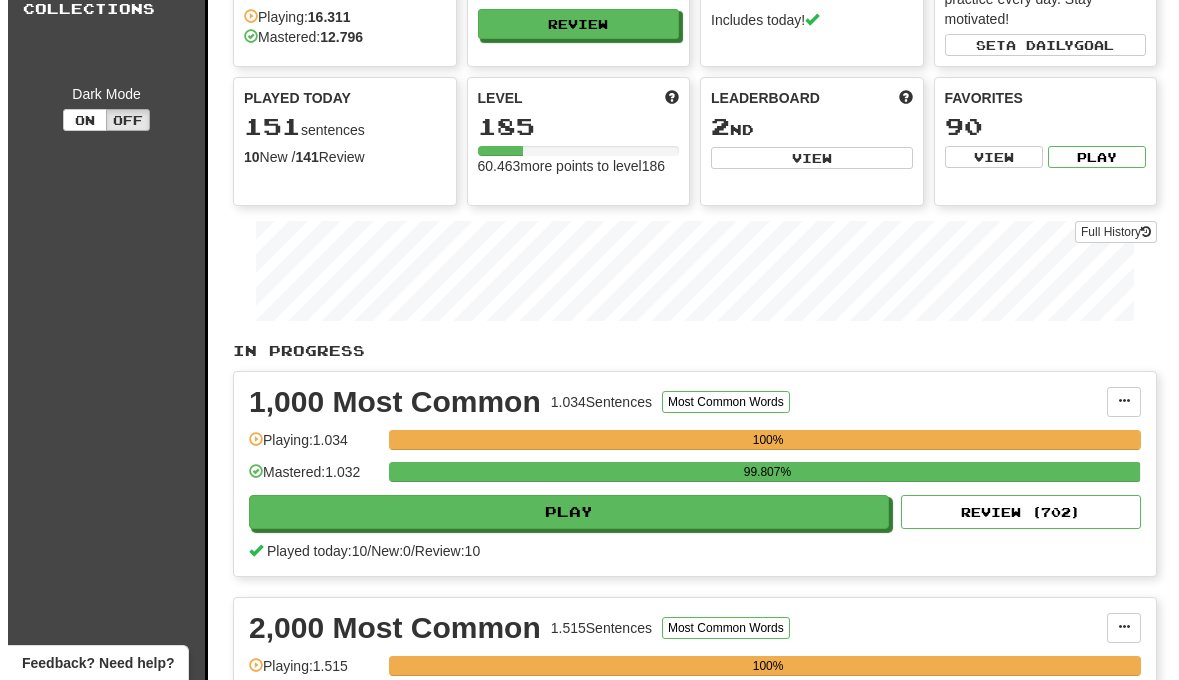 scroll, scrollTop: 253, scrollLeft: 0, axis: vertical 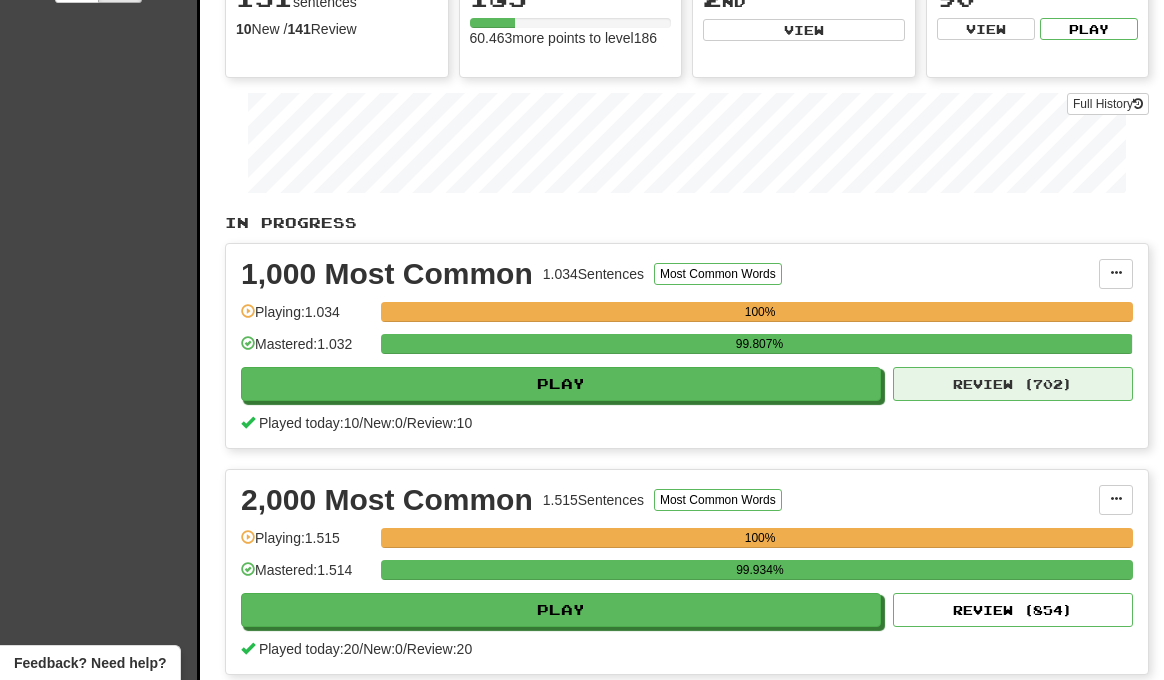 click on "Review ( 702 )" at bounding box center [1013, 384] 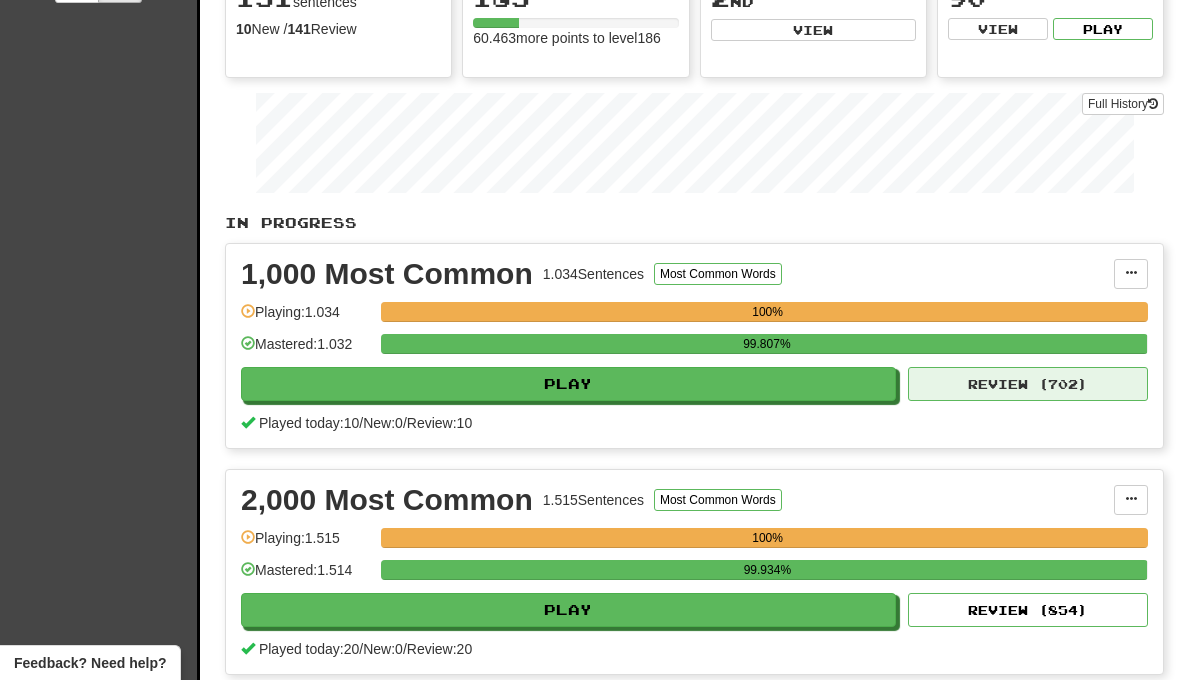 select on "**" 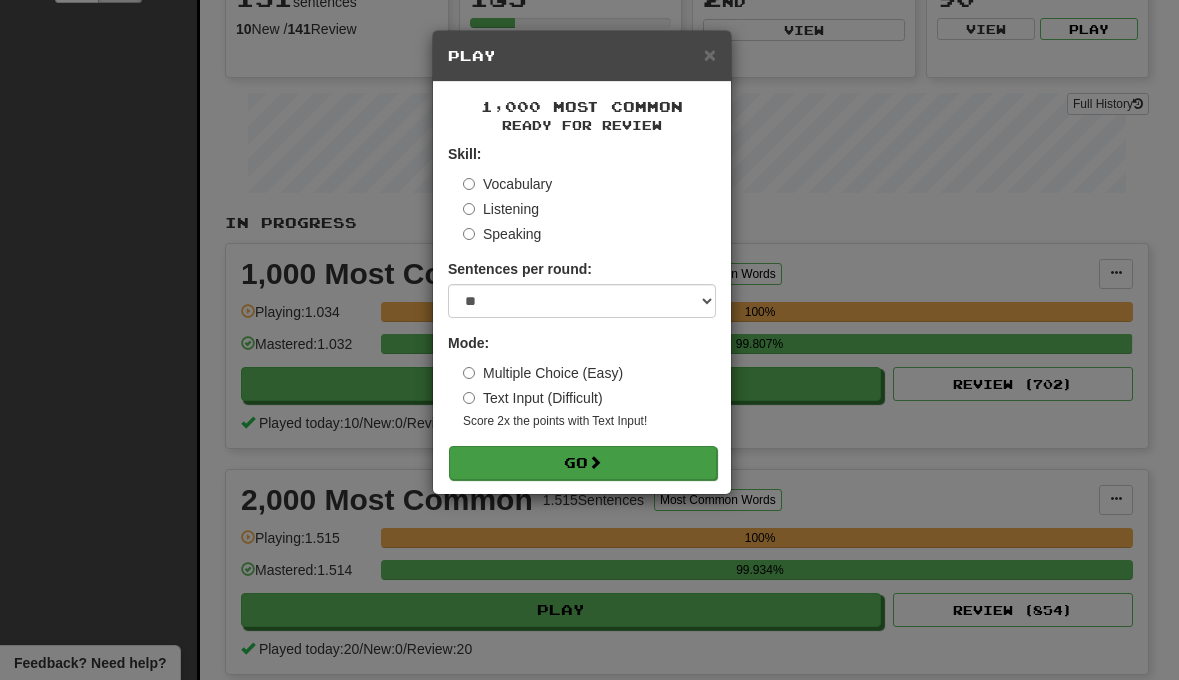 click on "Go" at bounding box center (583, 463) 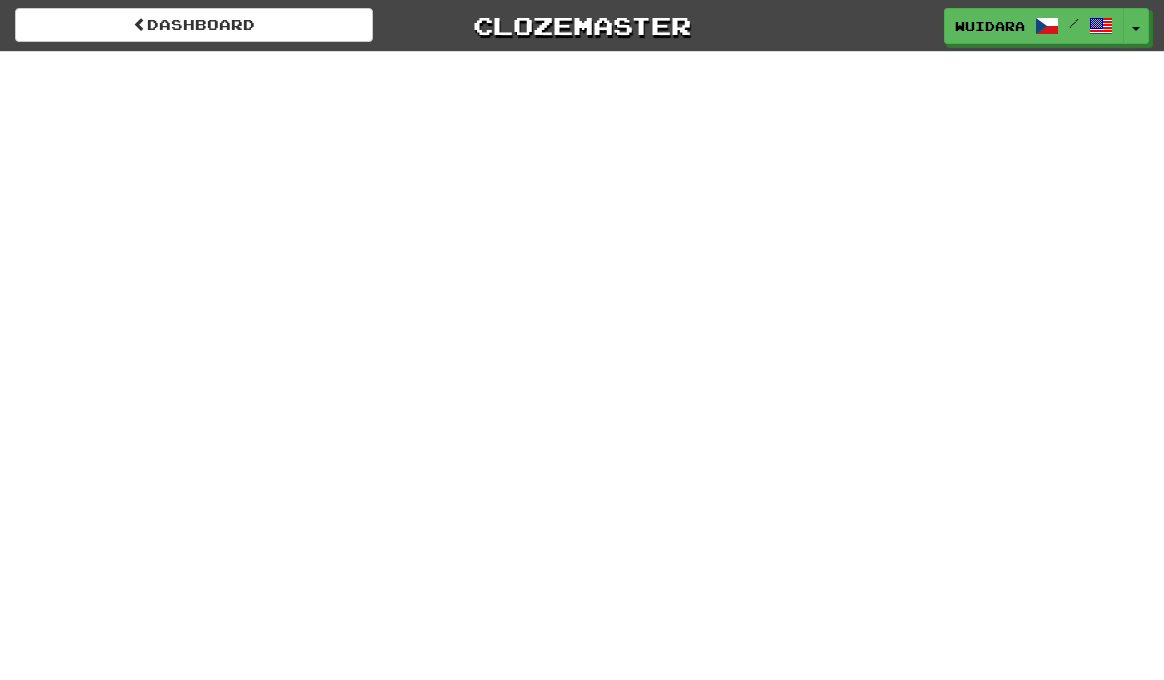 scroll, scrollTop: 0, scrollLeft: 0, axis: both 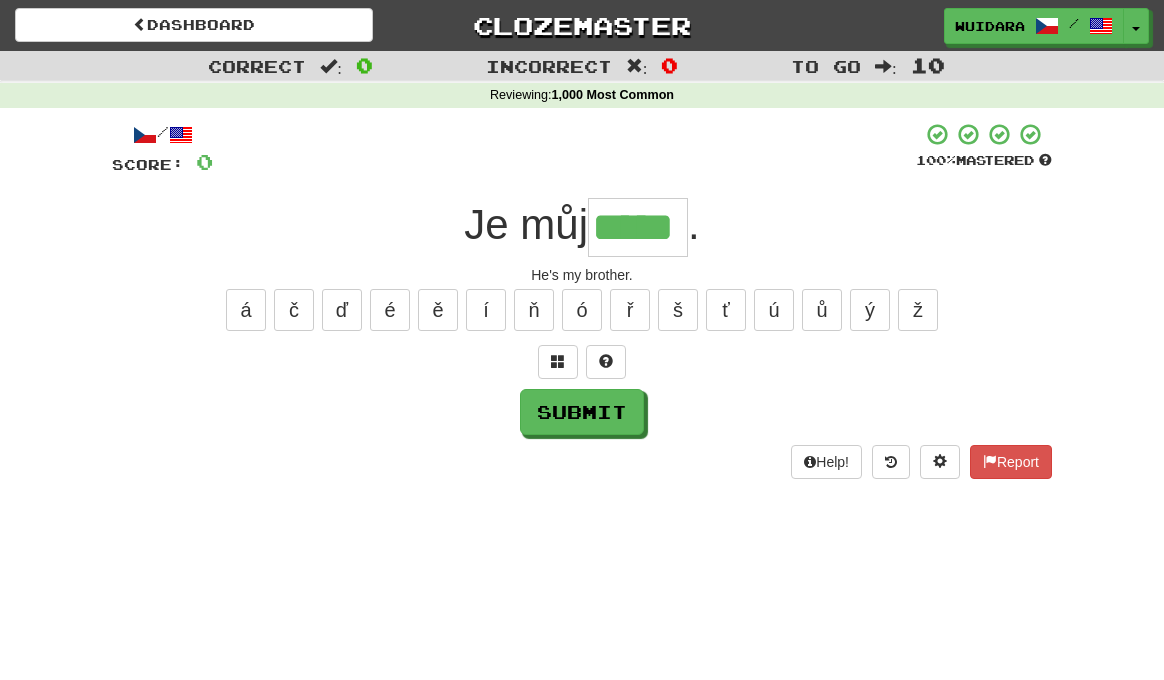 type on "*****" 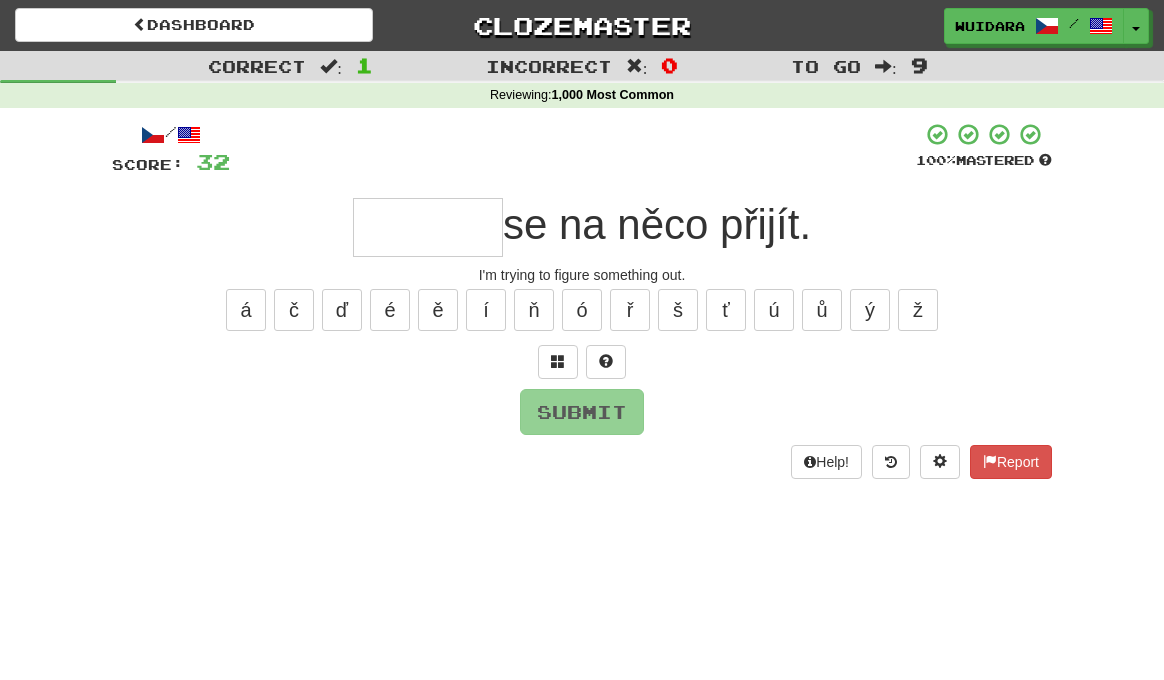 type on "*" 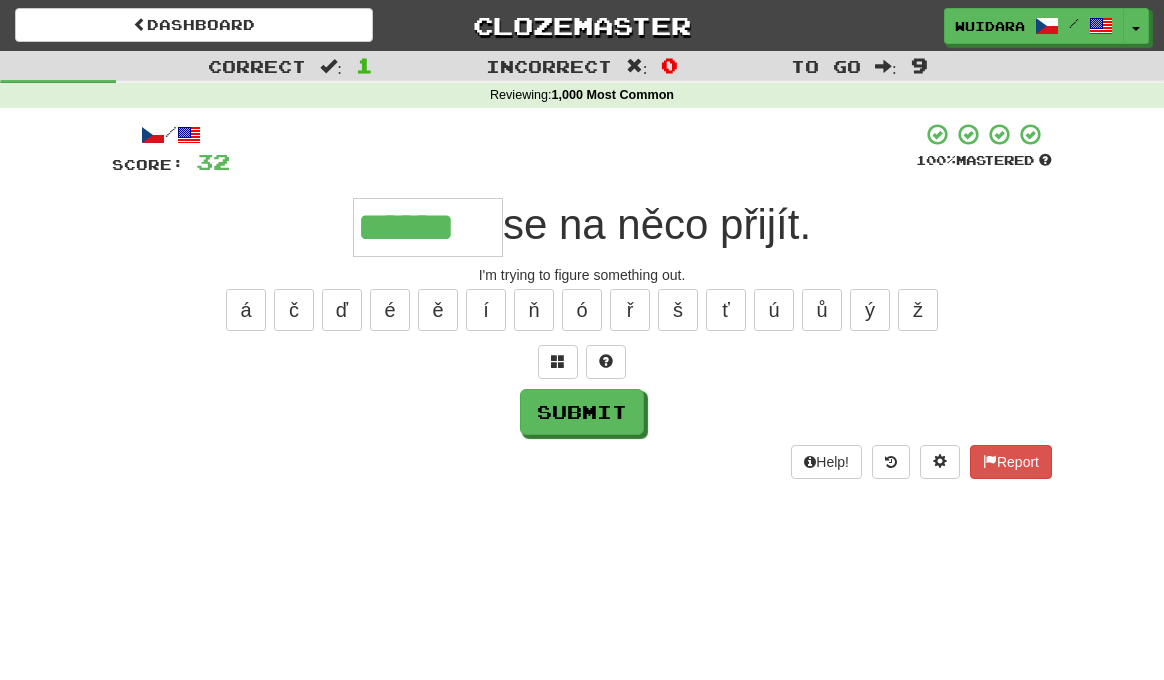 type on "******" 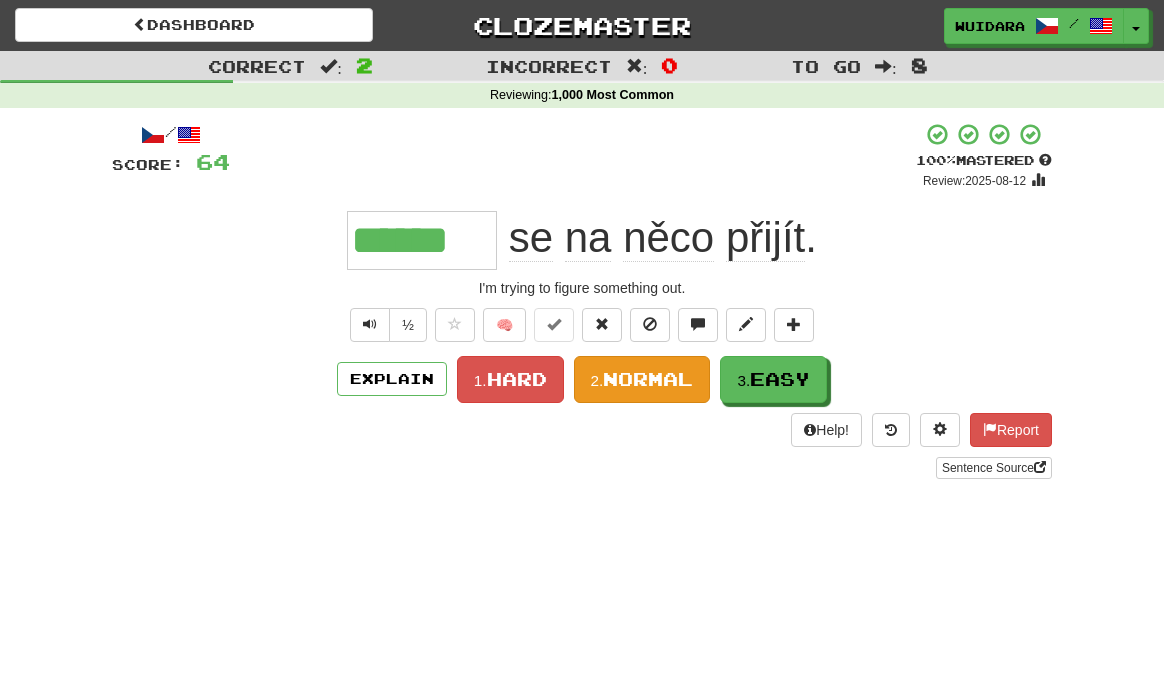 click on "Normal" at bounding box center [648, 379] 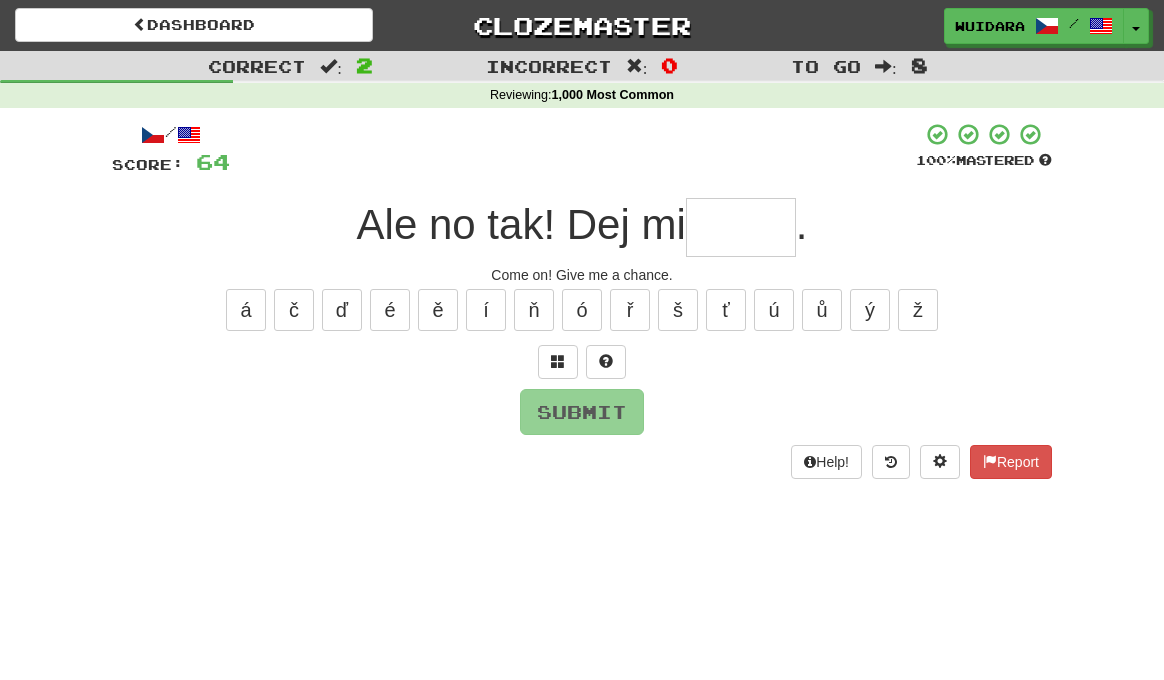type on "*" 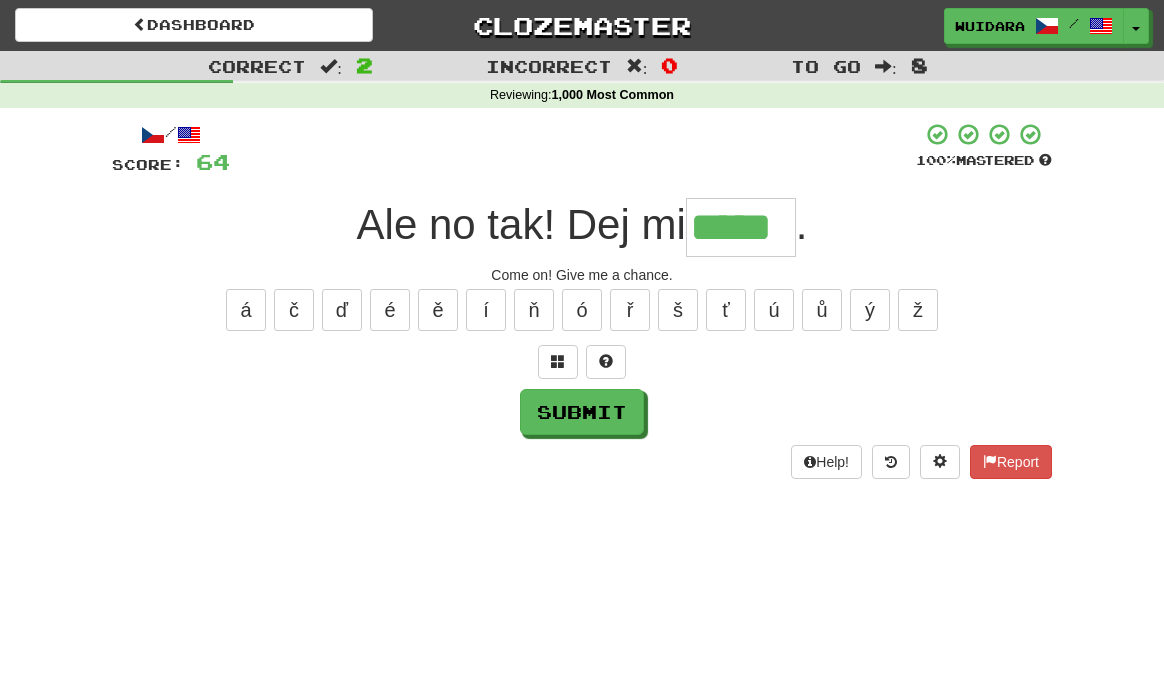type on "*****" 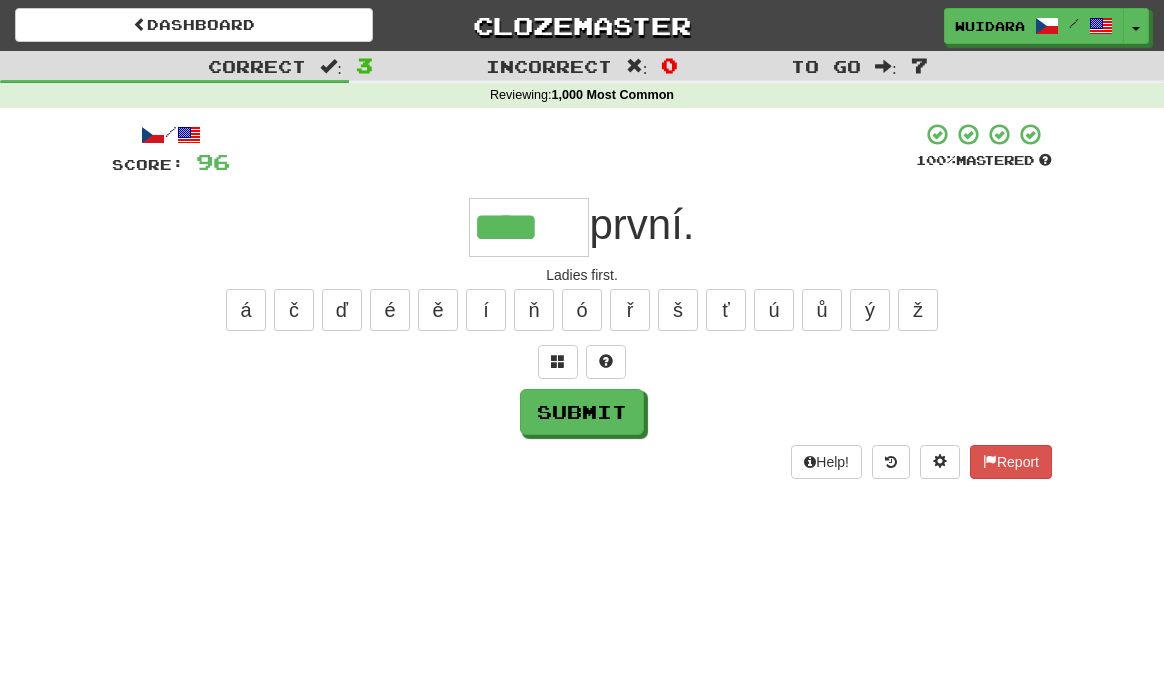 type on "****" 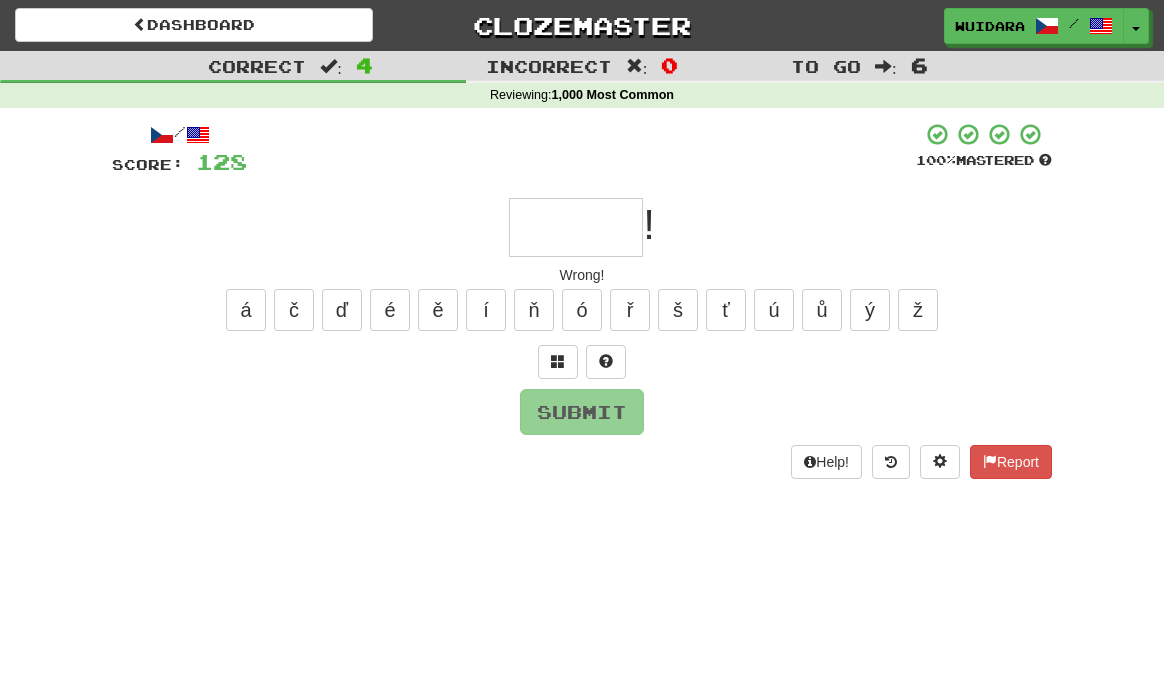 type on "*" 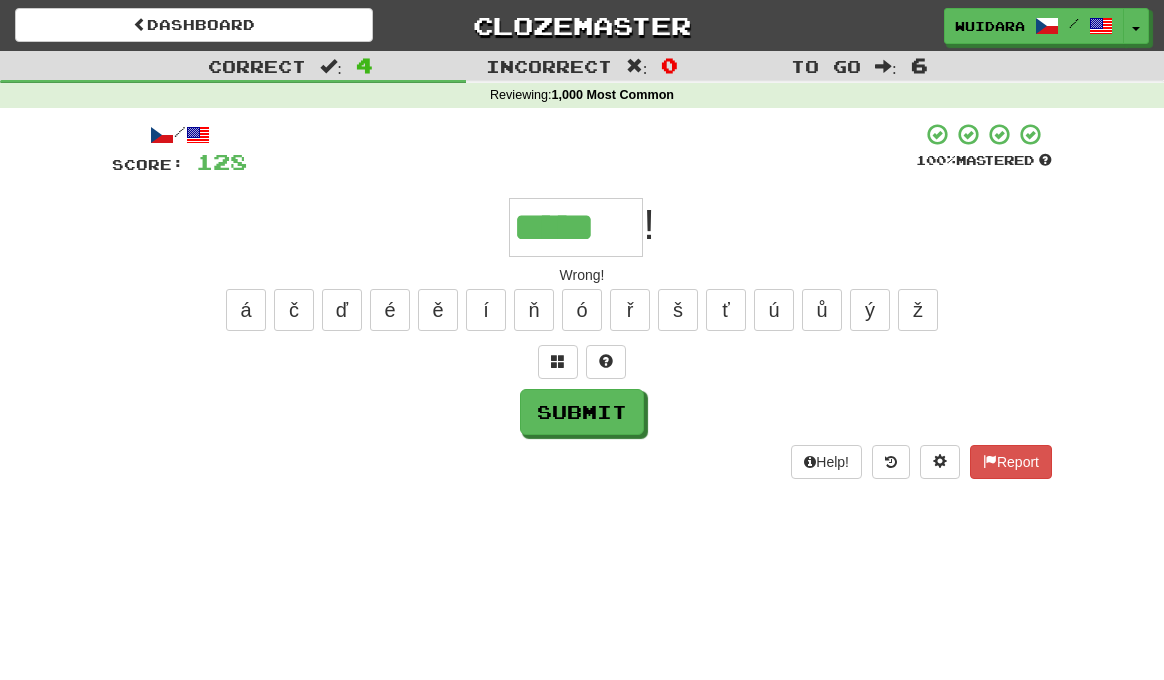 type on "*****" 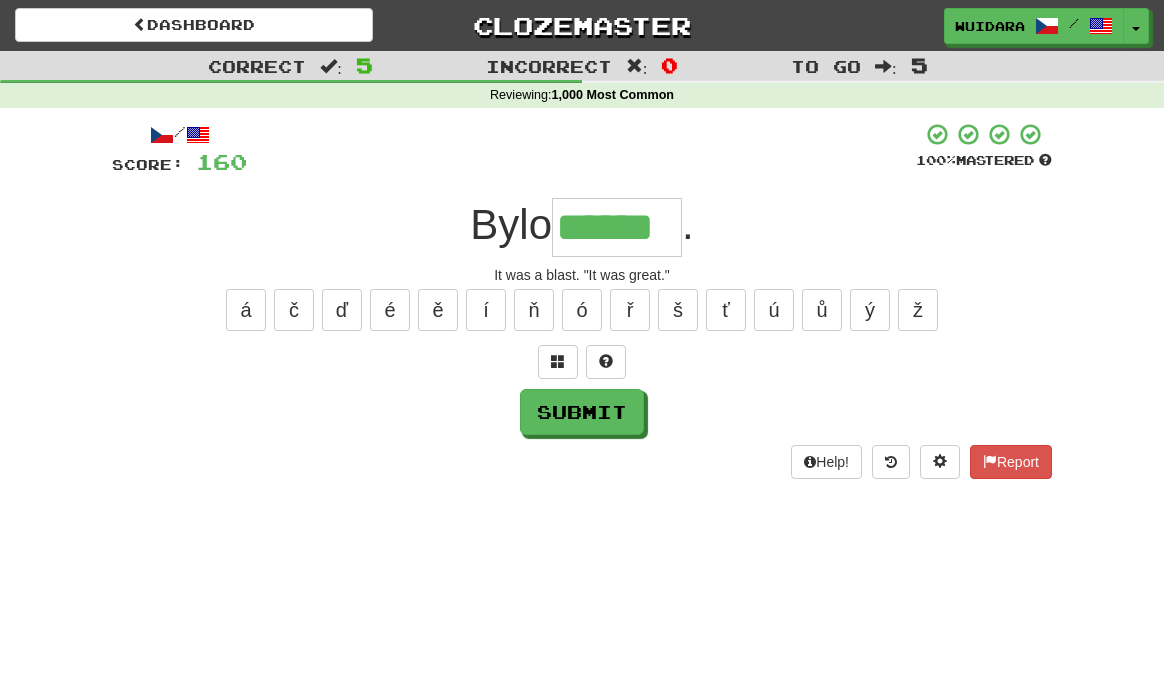 type on "******" 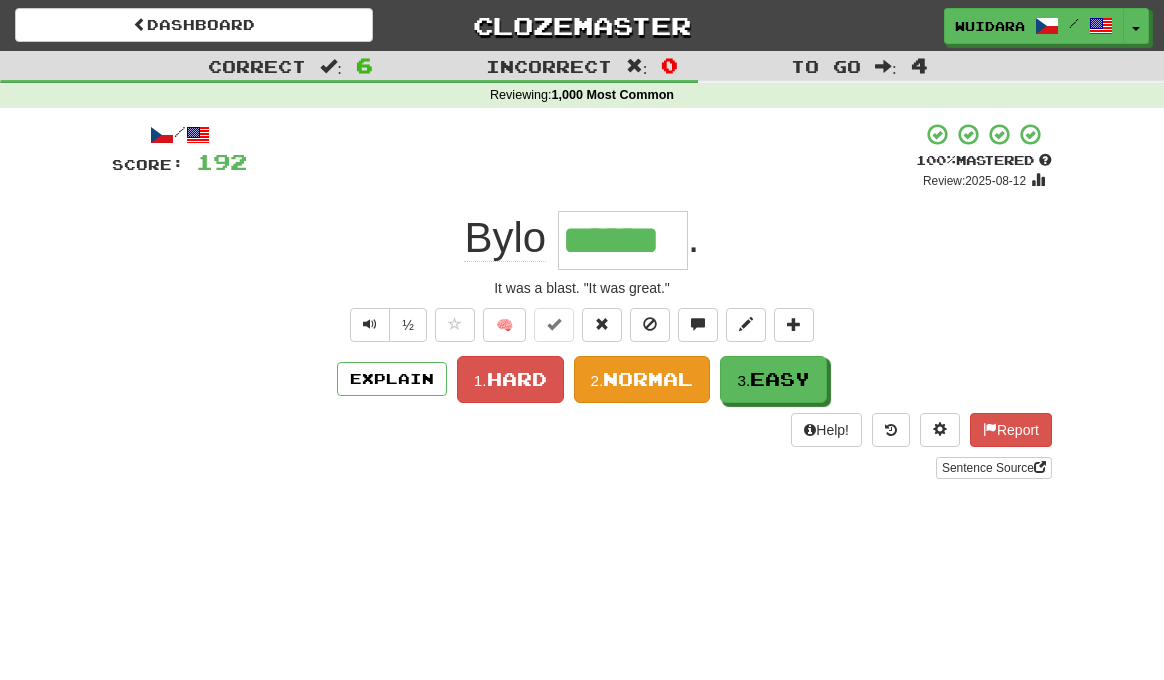 click on "Normal" at bounding box center (648, 379) 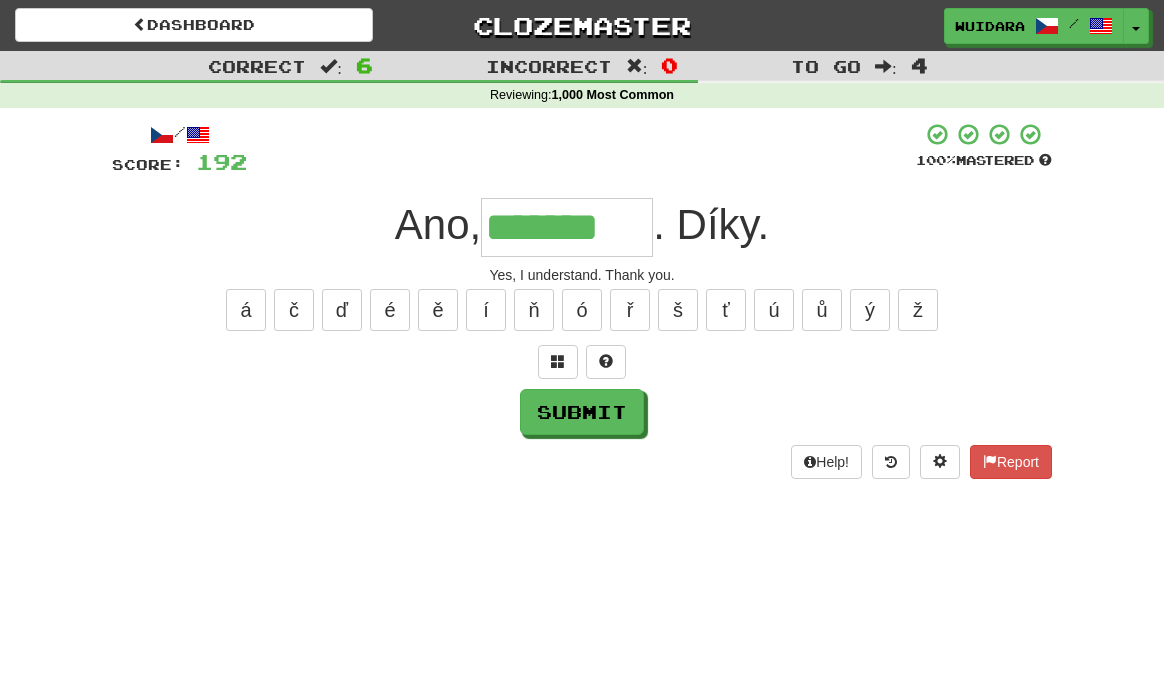 type on "*******" 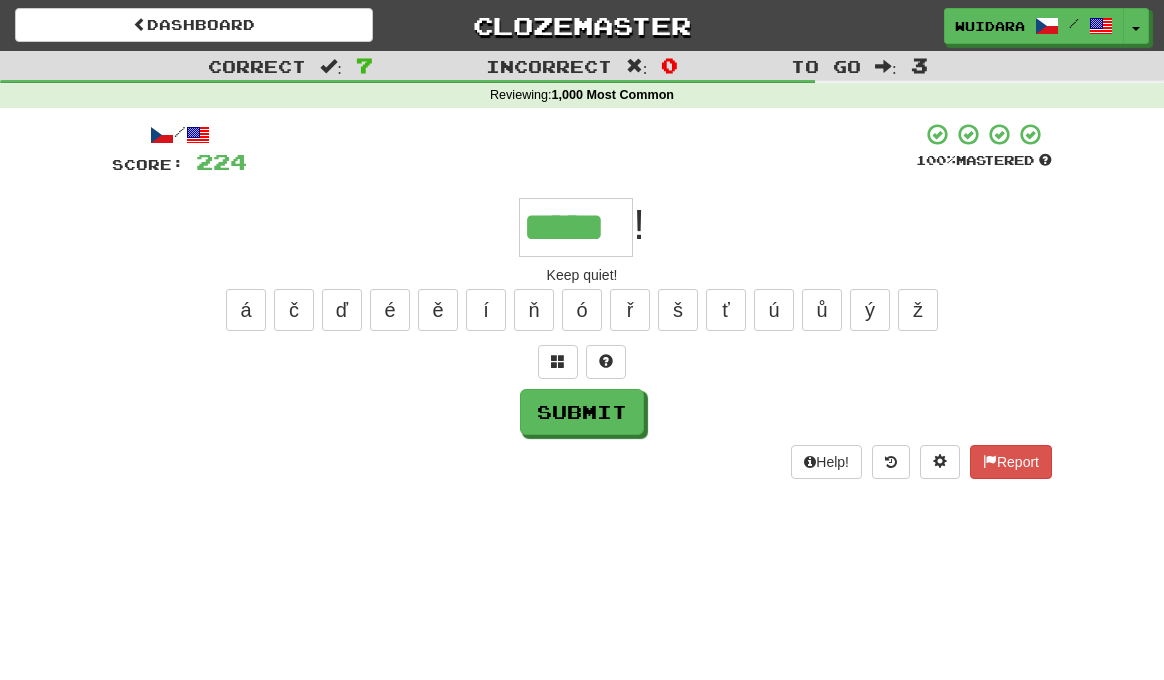 type on "*****" 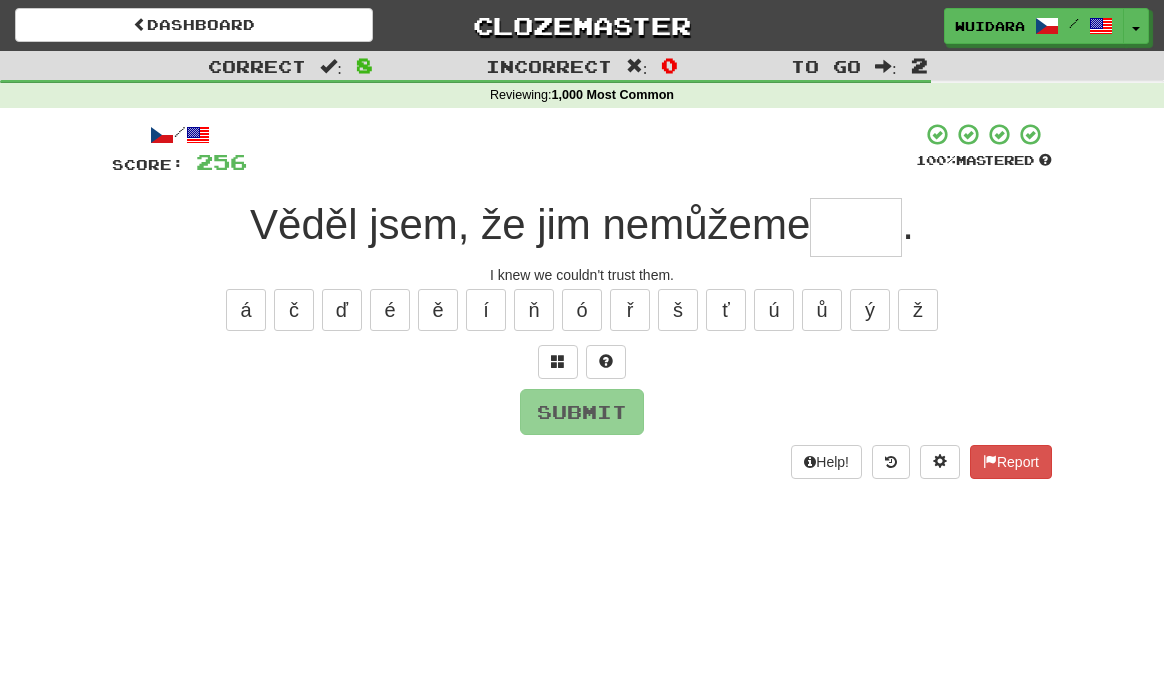 type on "*" 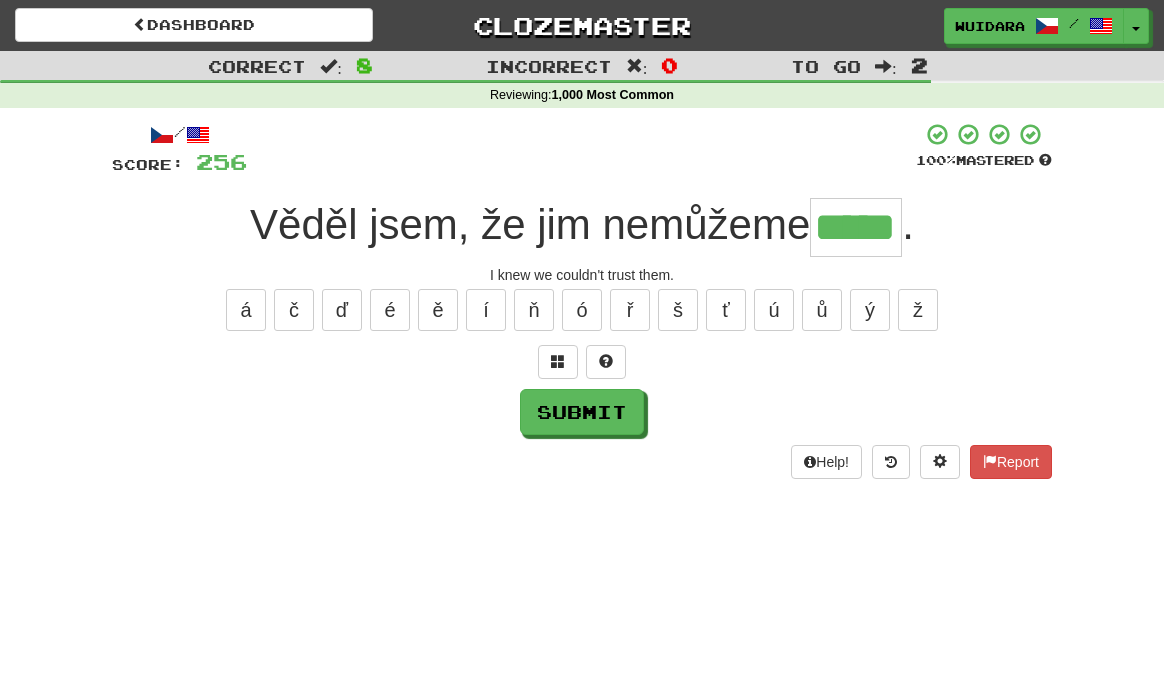 type on "*****" 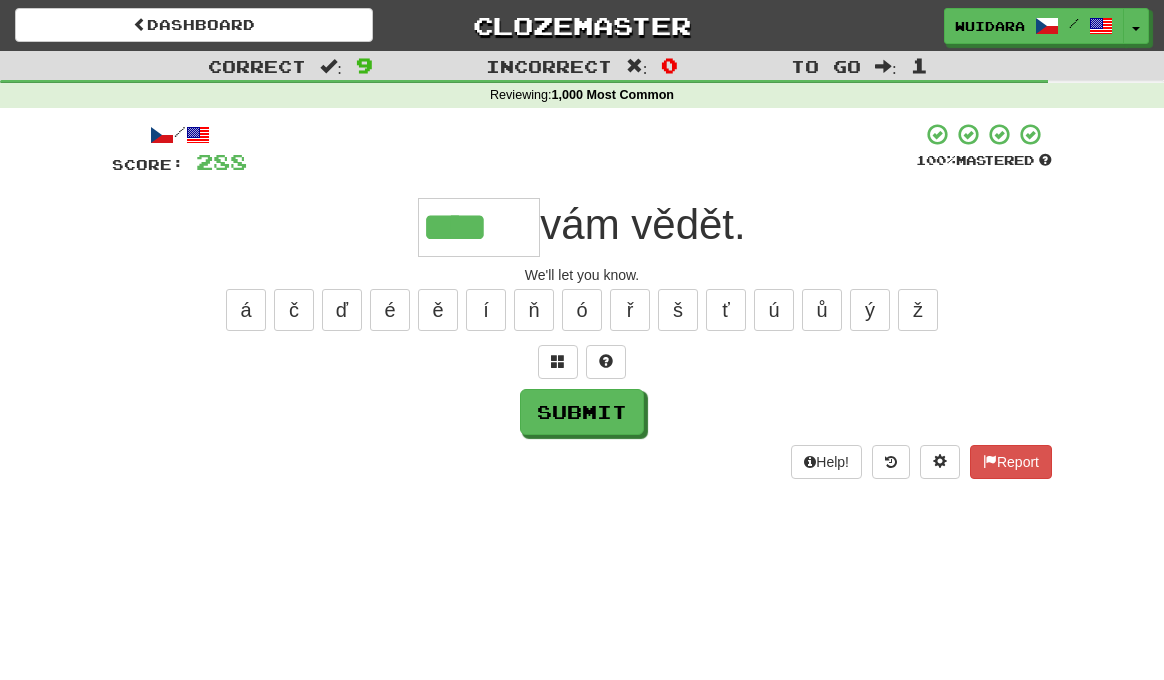type on "****" 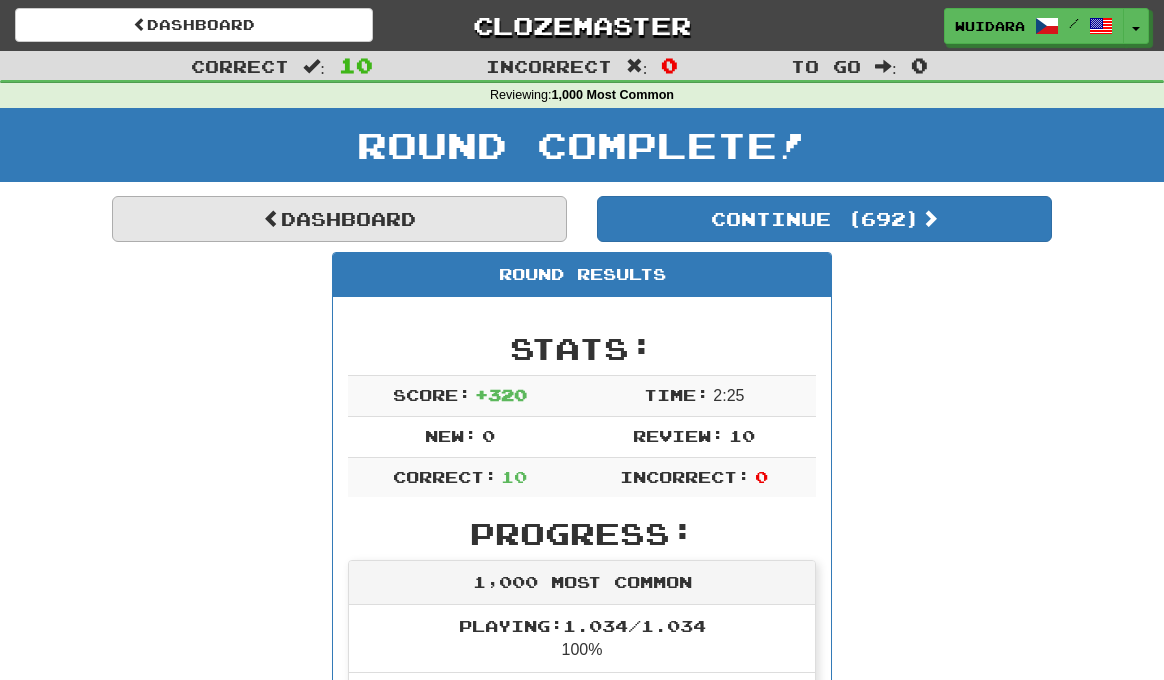 click on "Dashboard" at bounding box center [339, 219] 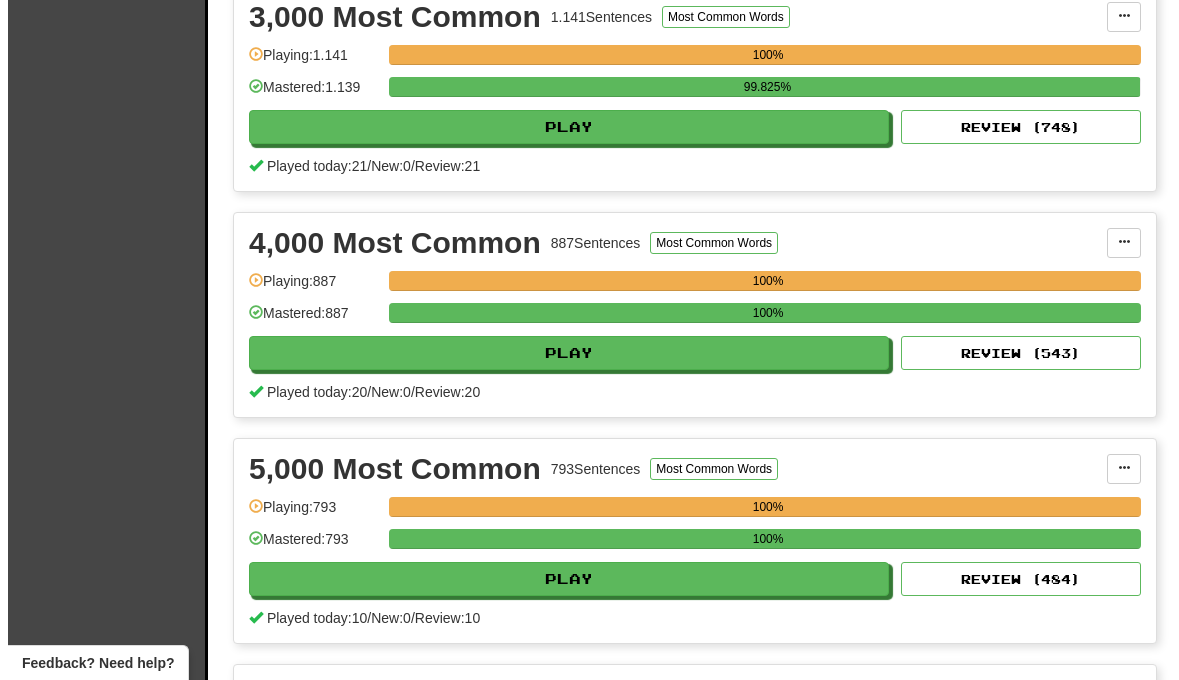 scroll, scrollTop: 1189, scrollLeft: 0, axis: vertical 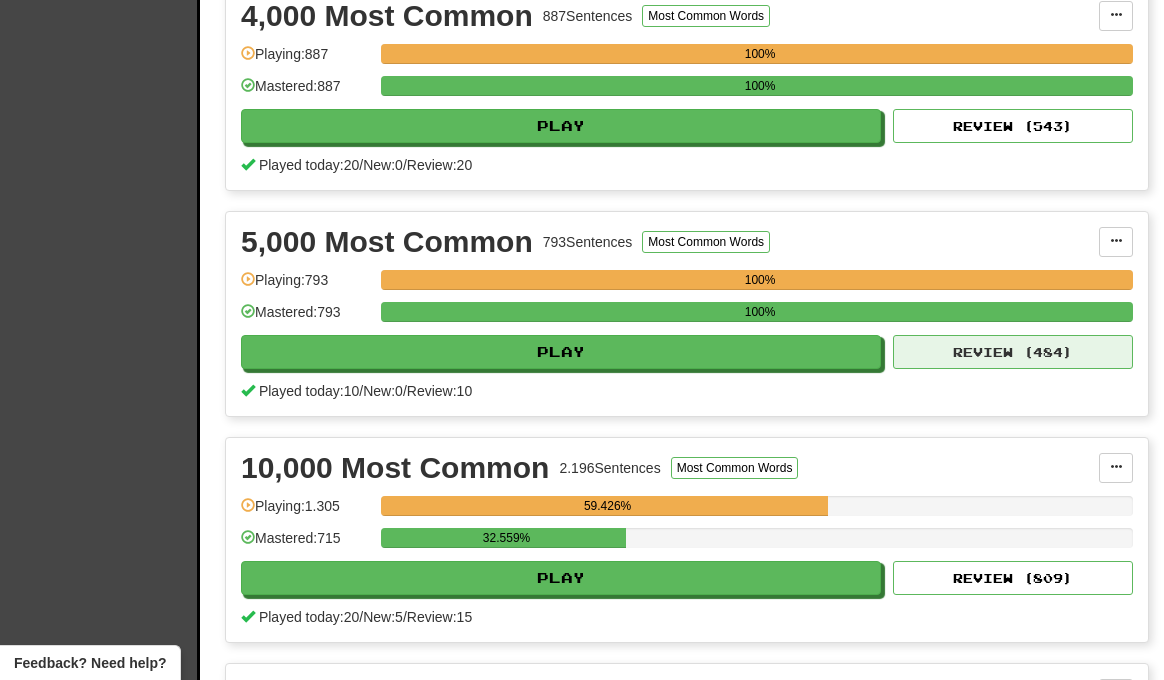 click on "Review ( 484 )" at bounding box center (1013, 352) 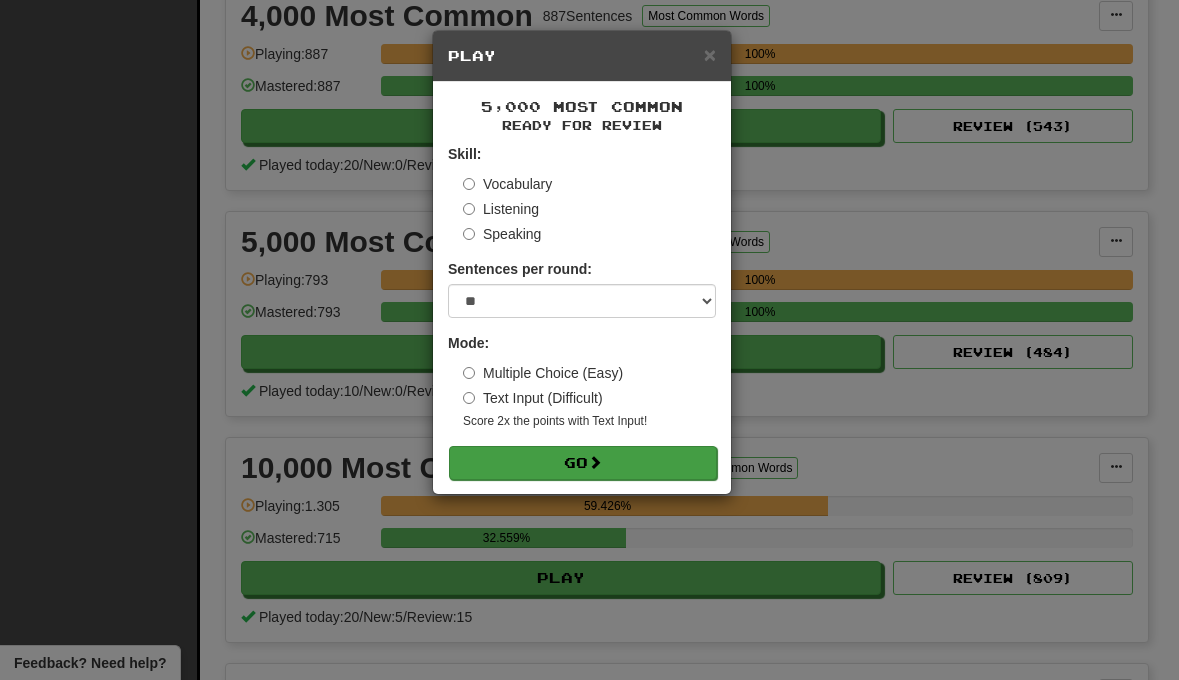 click on "Go" at bounding box center (583, 463) 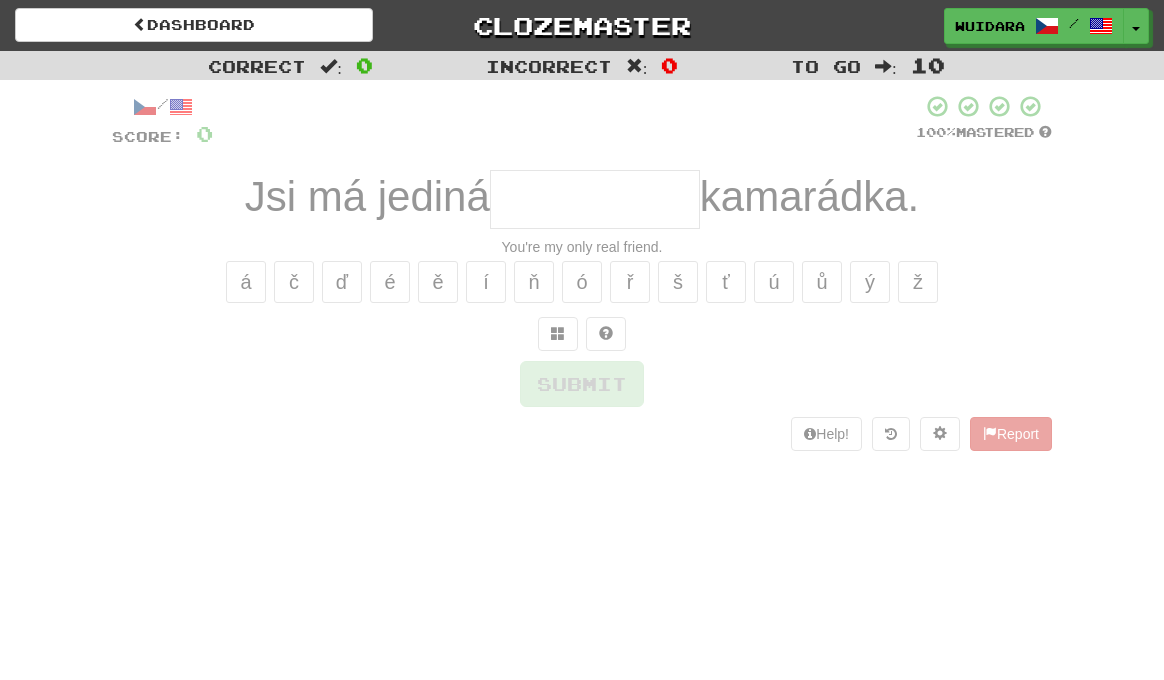 scroll, scrollTop: 0, scrollLeft: 0, axis: both 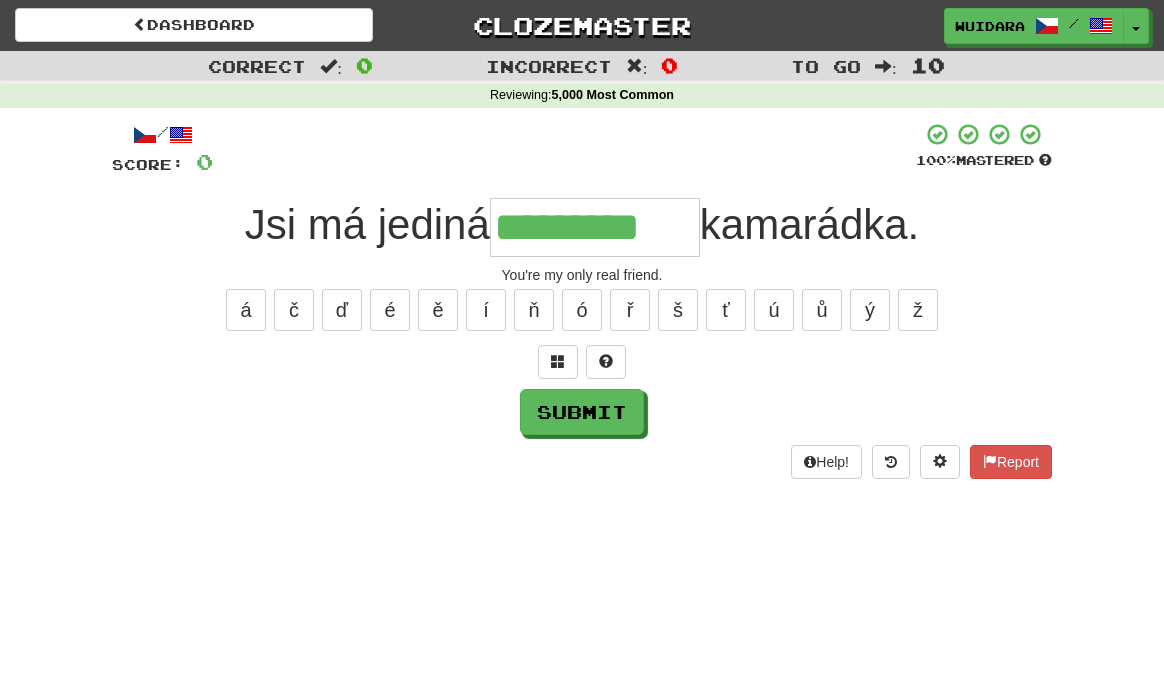 type on "*********" 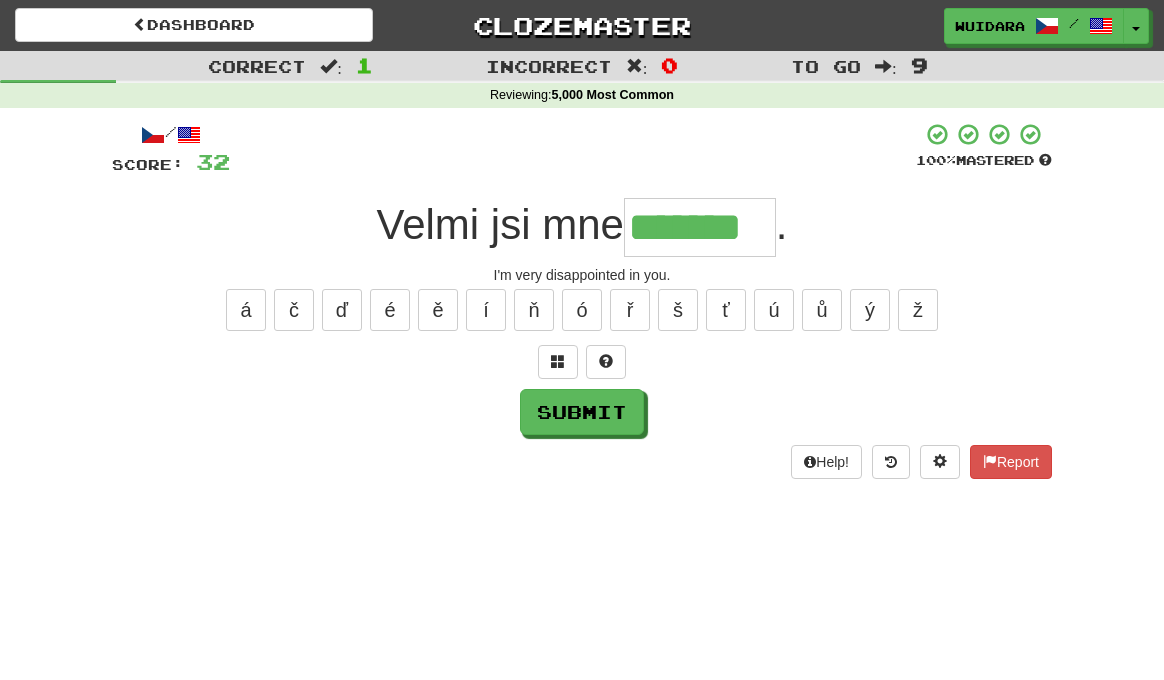 type on "*******" 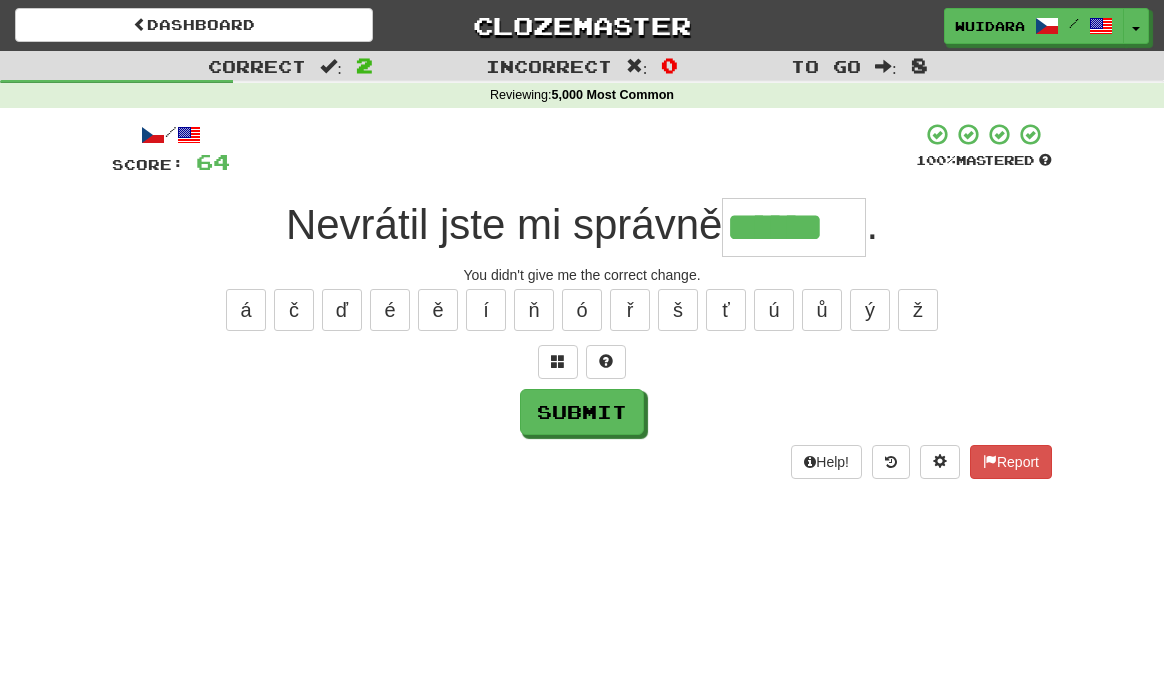 type on "******" 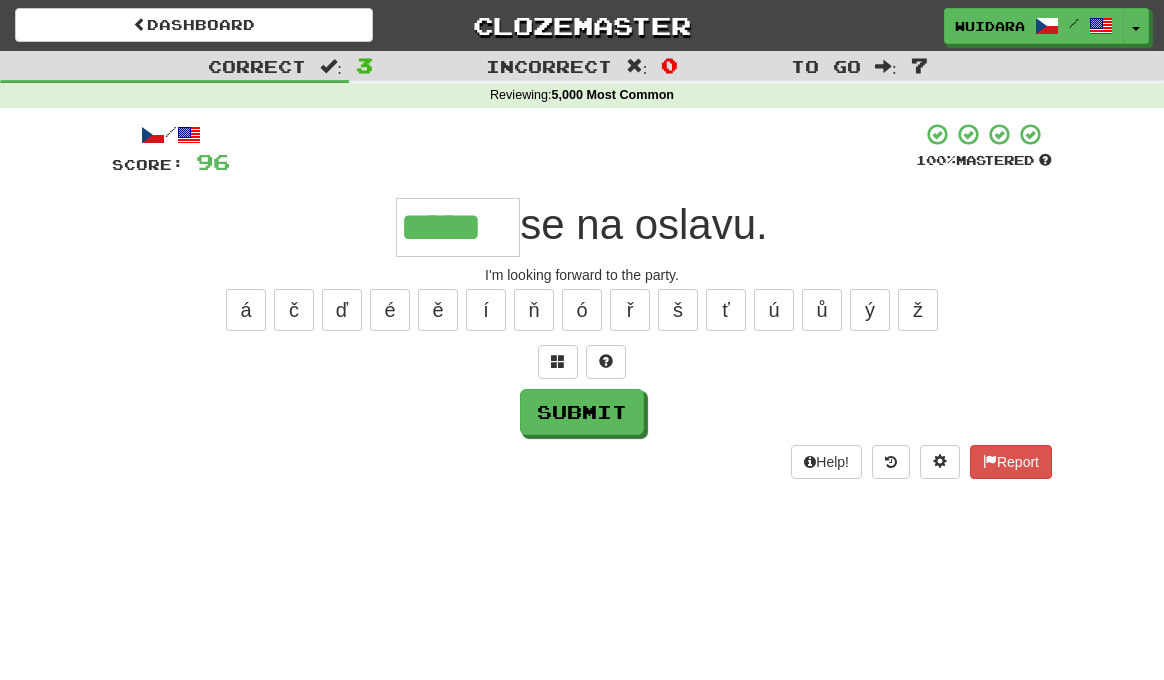 type on "*****" 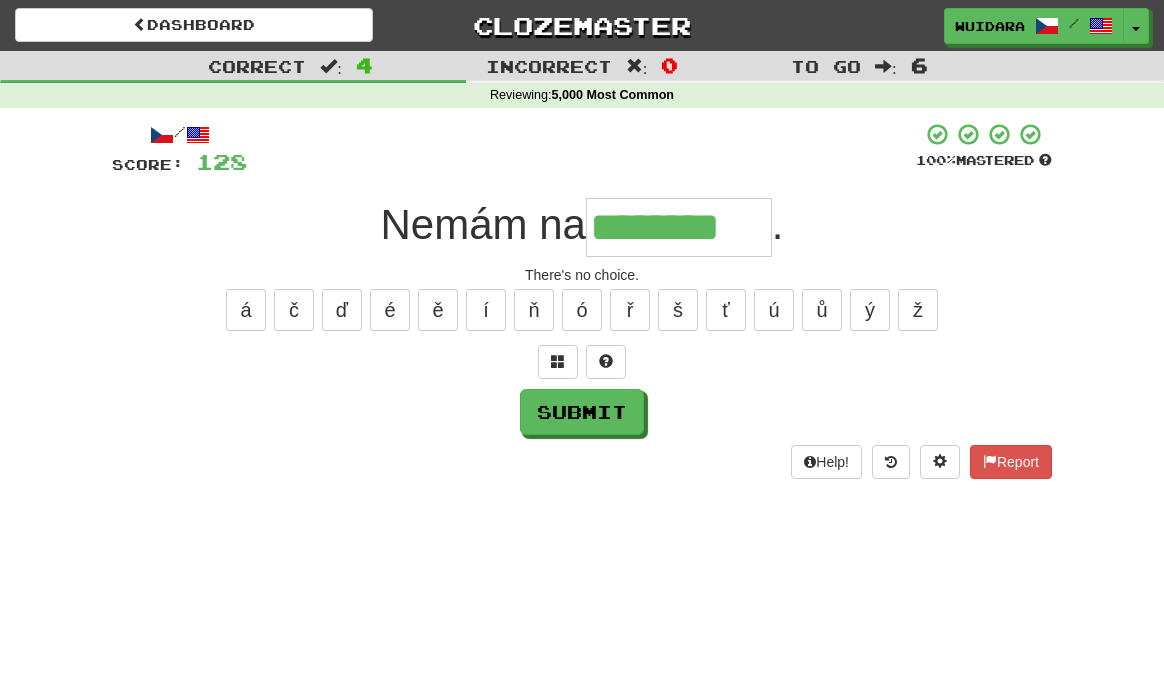 type on "********" 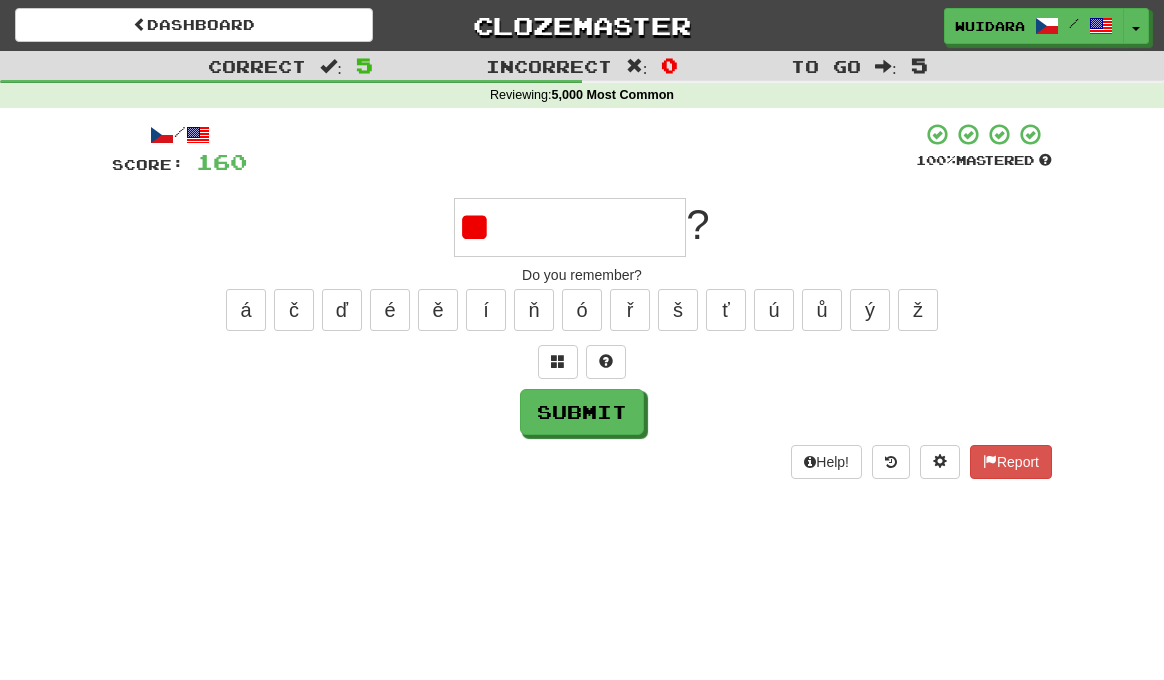 type on "*" 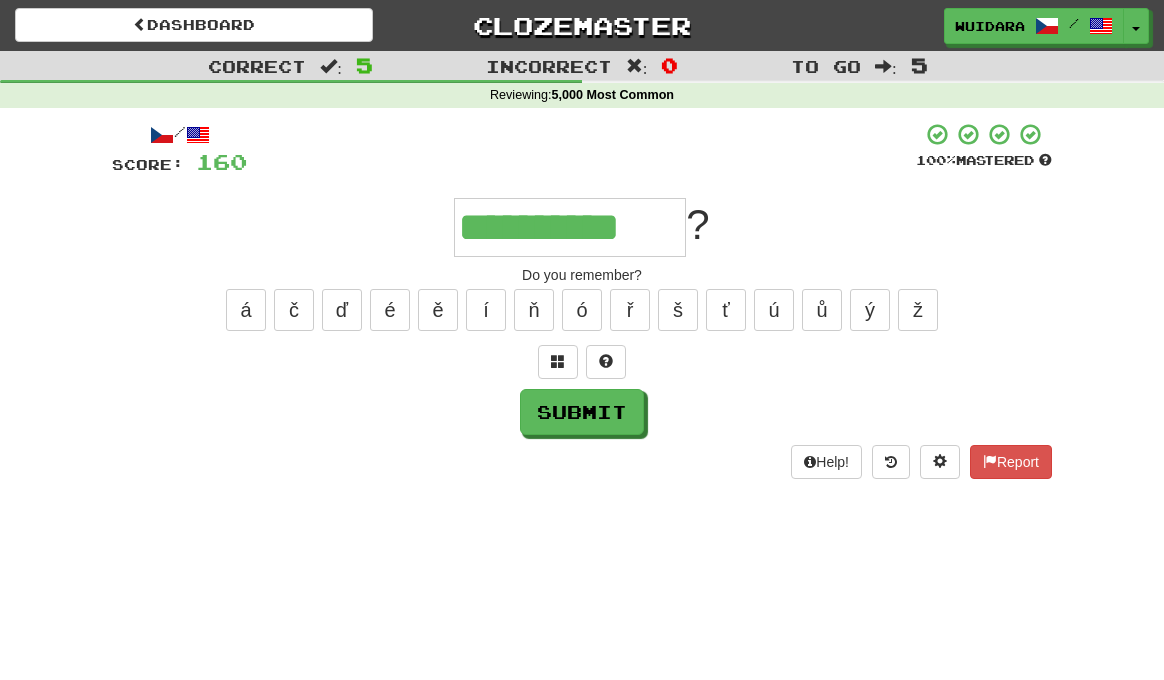type on "**********" 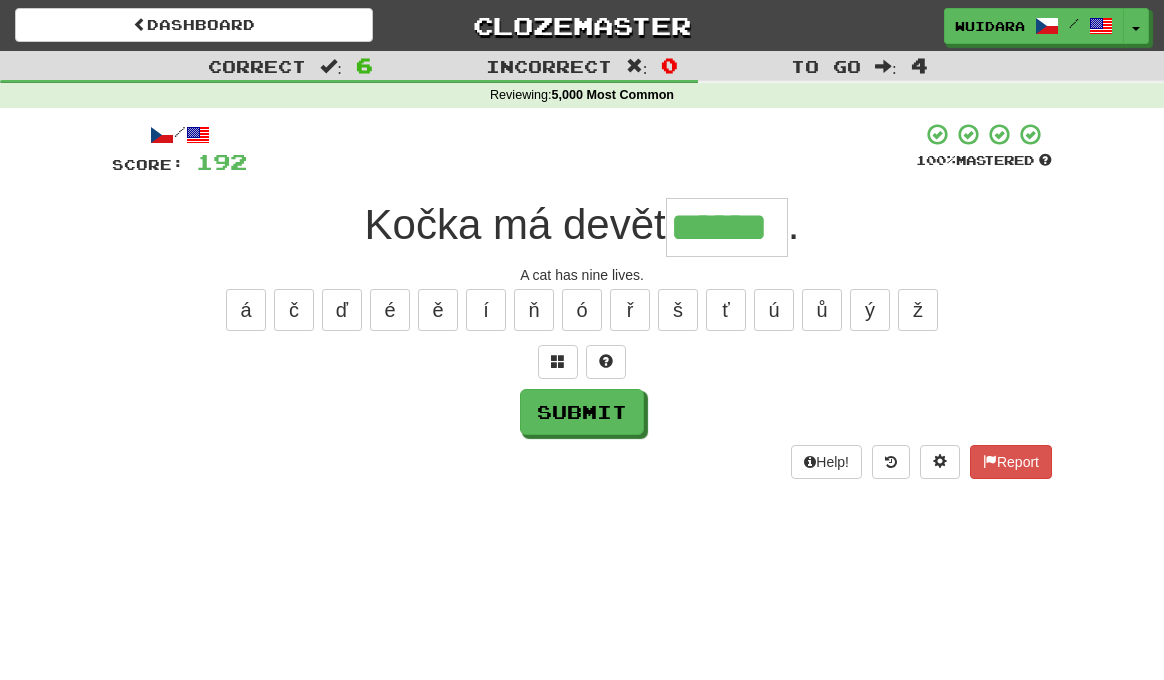 type on "******" 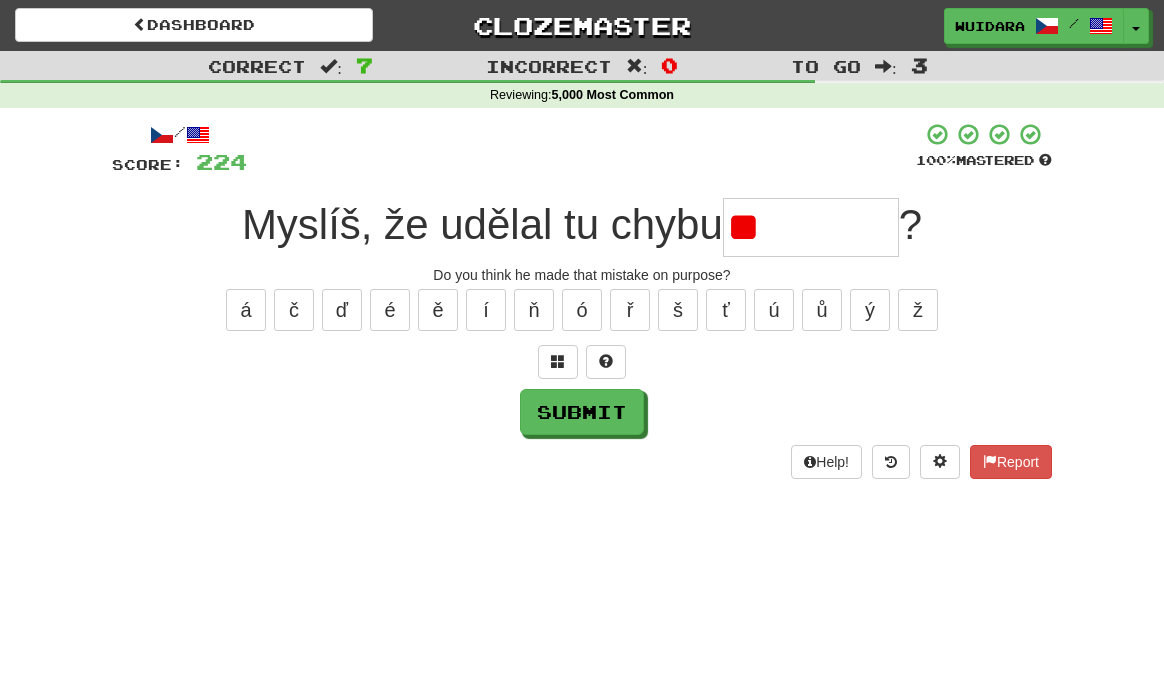 type on "*" 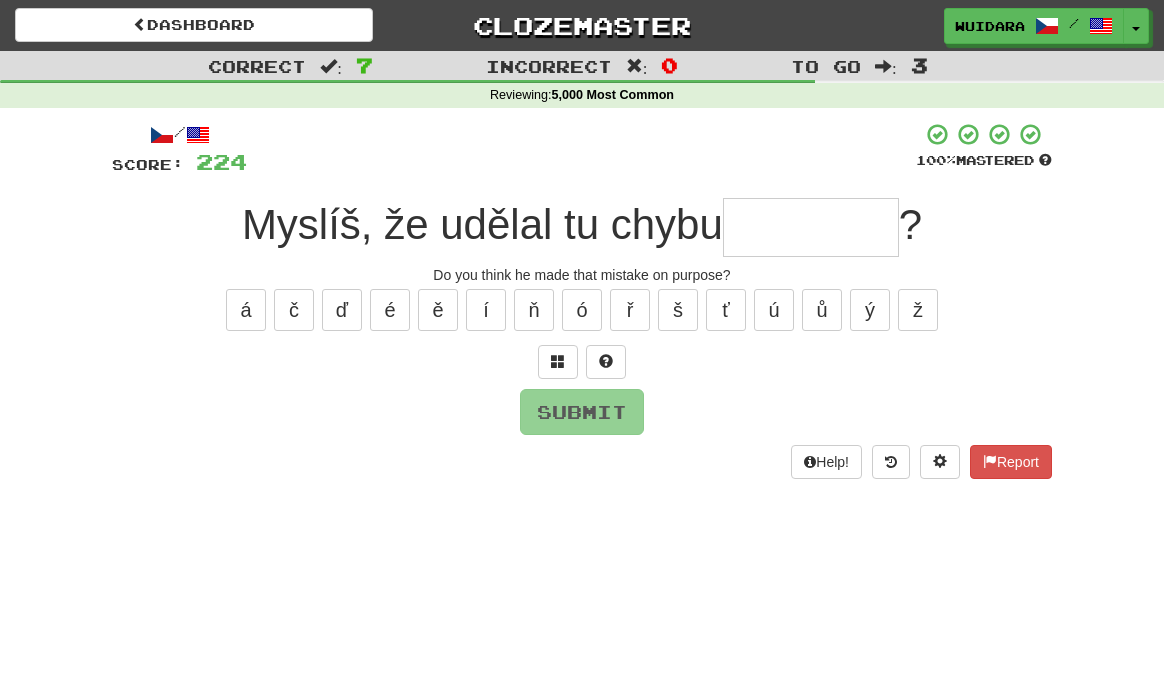 type on "*" 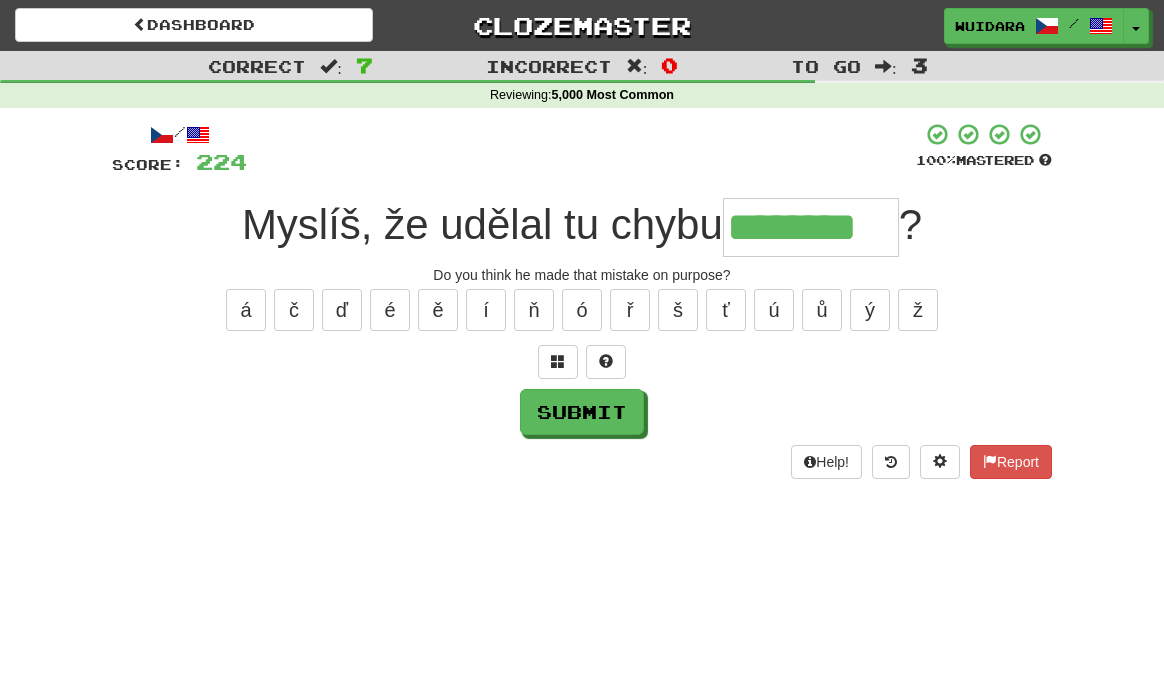 type on "********" 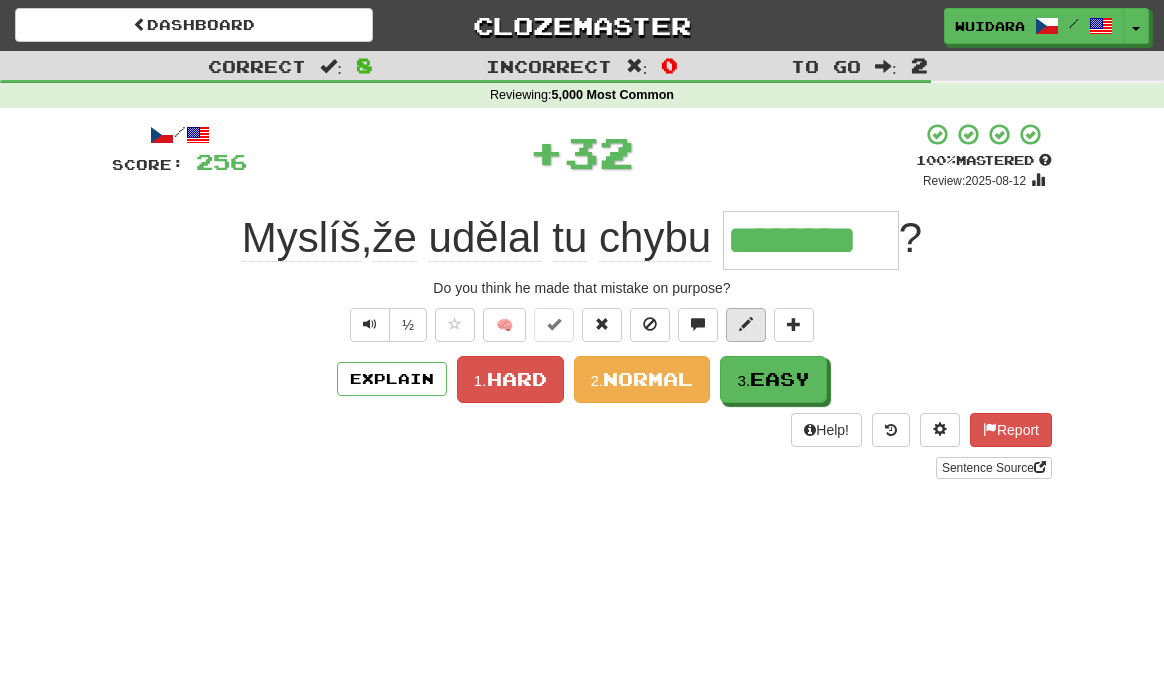 click at bounding box center [746, 325] 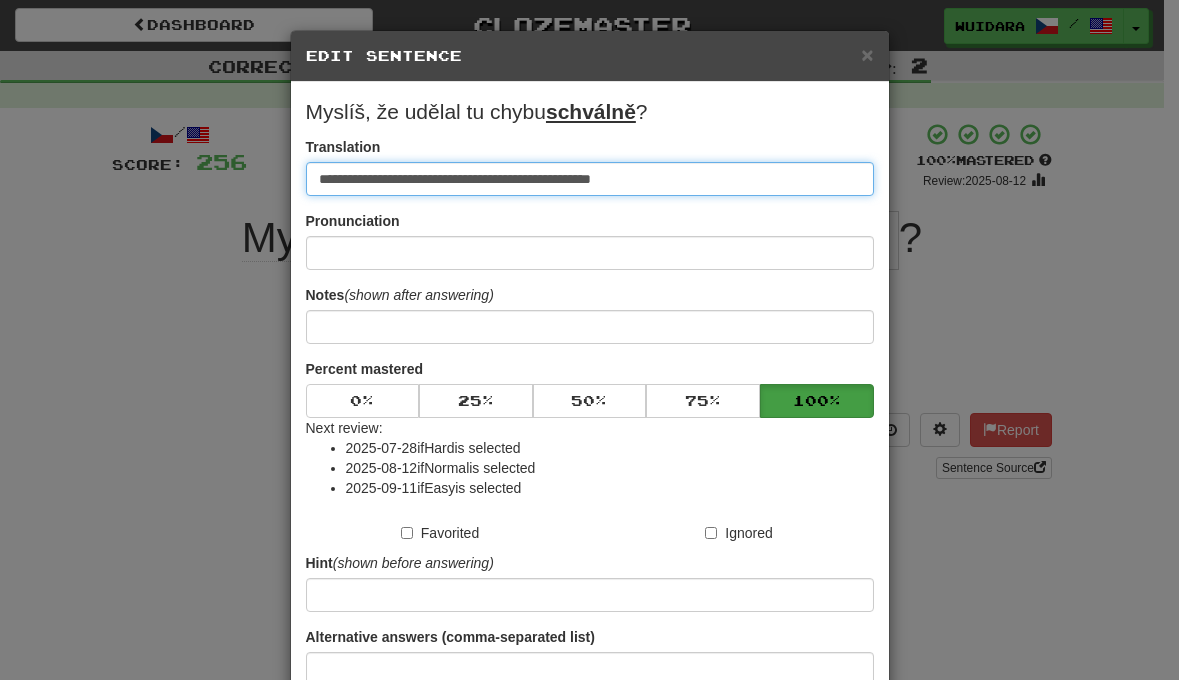 type on "**********" 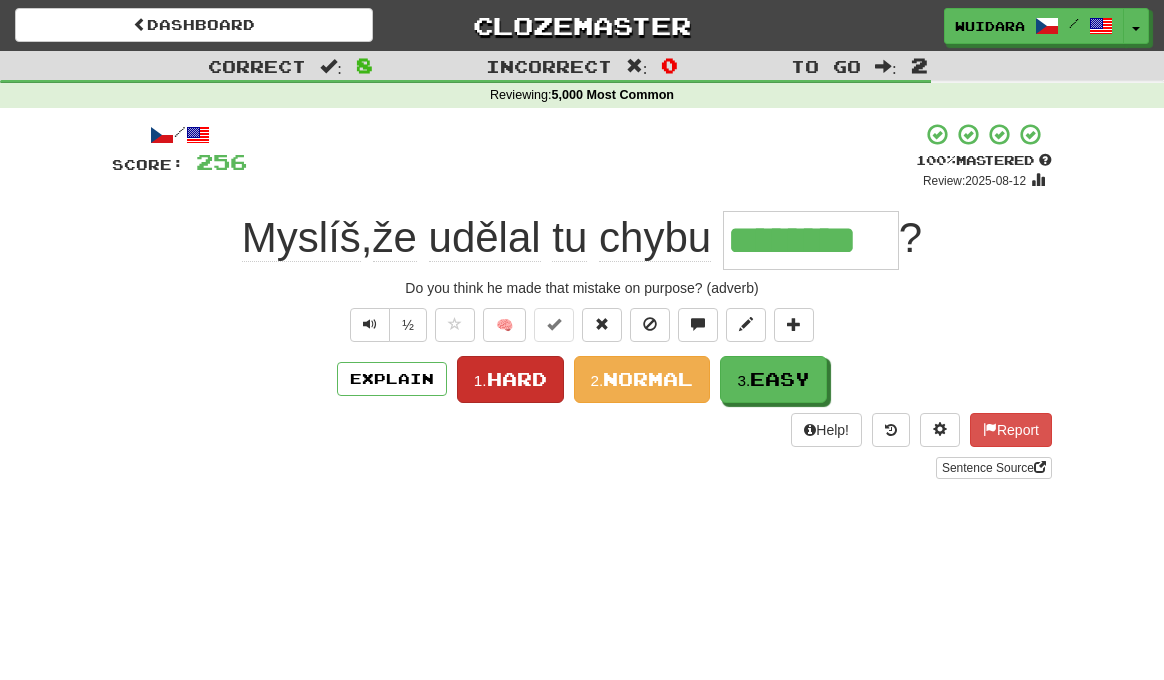 click on "Hard" at bounding box center [517, 379] 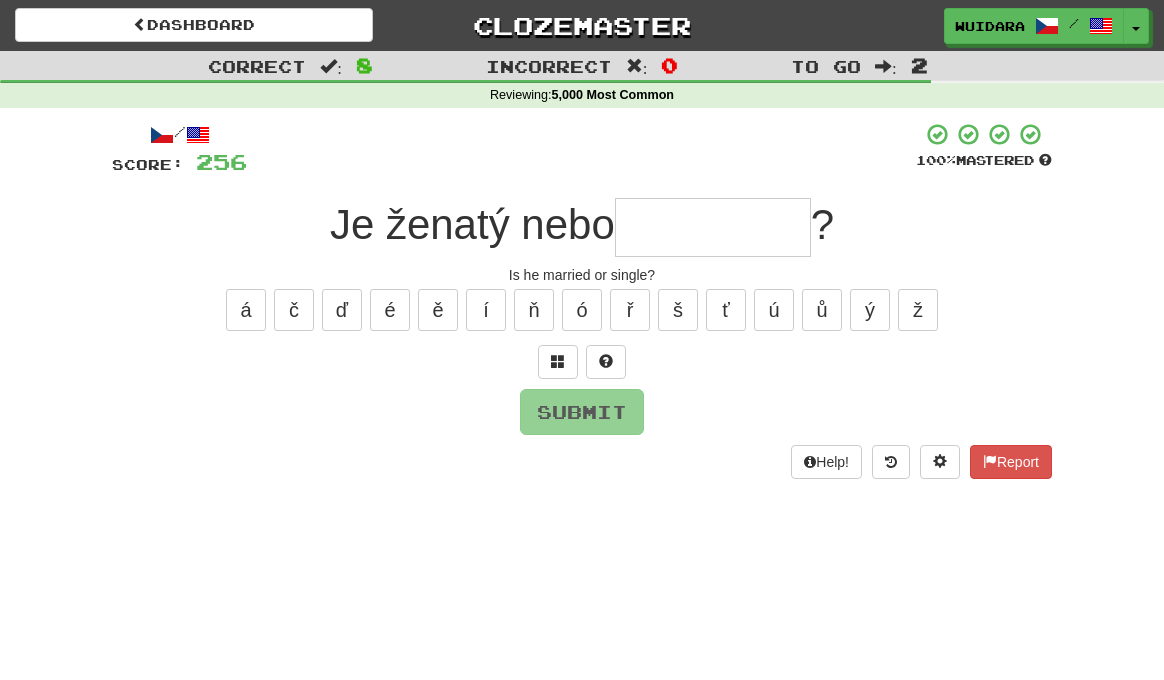 type on "*" 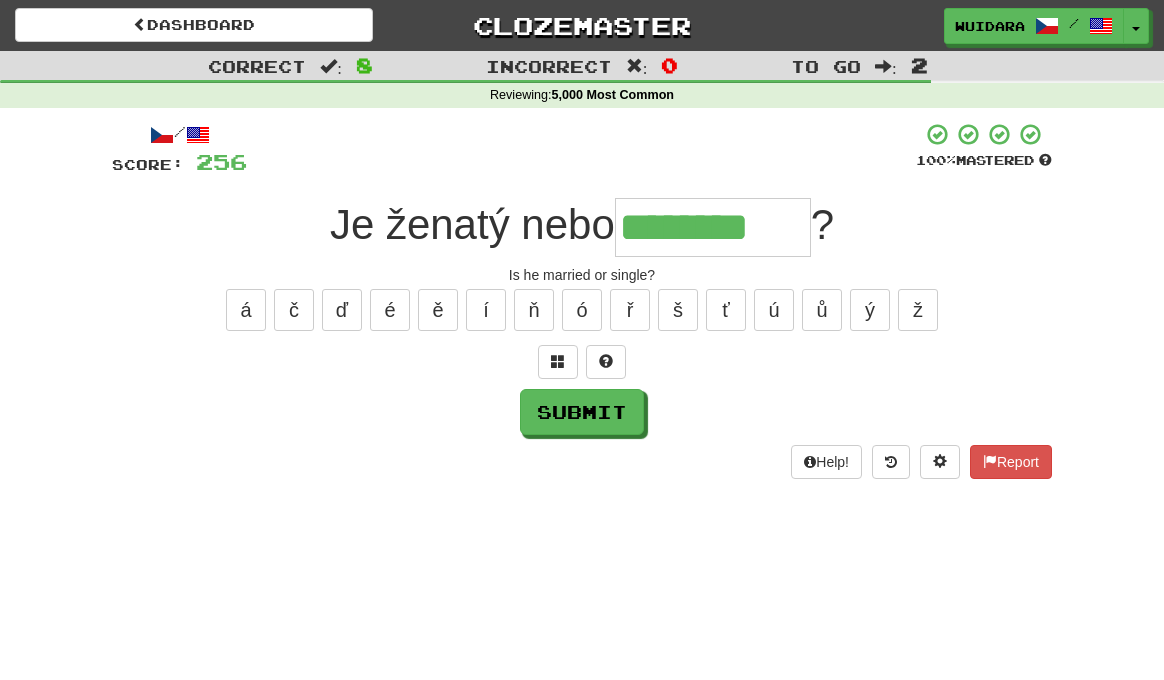 type on "********" 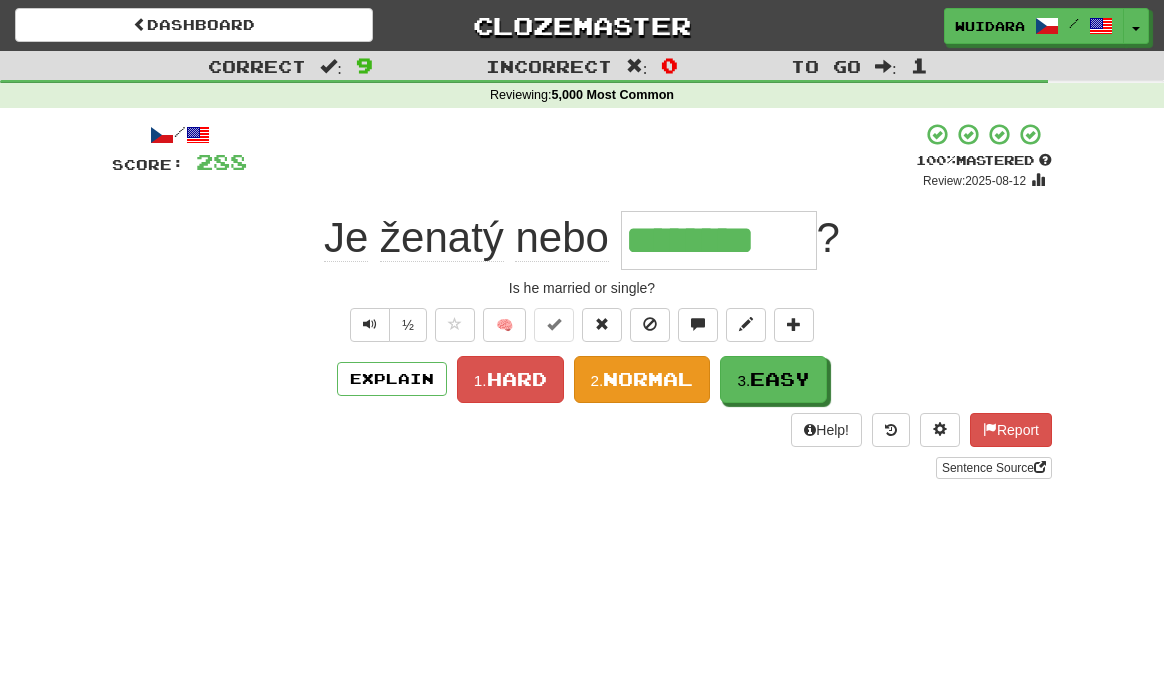 click on "Normal" at bounding box center [648, 379] 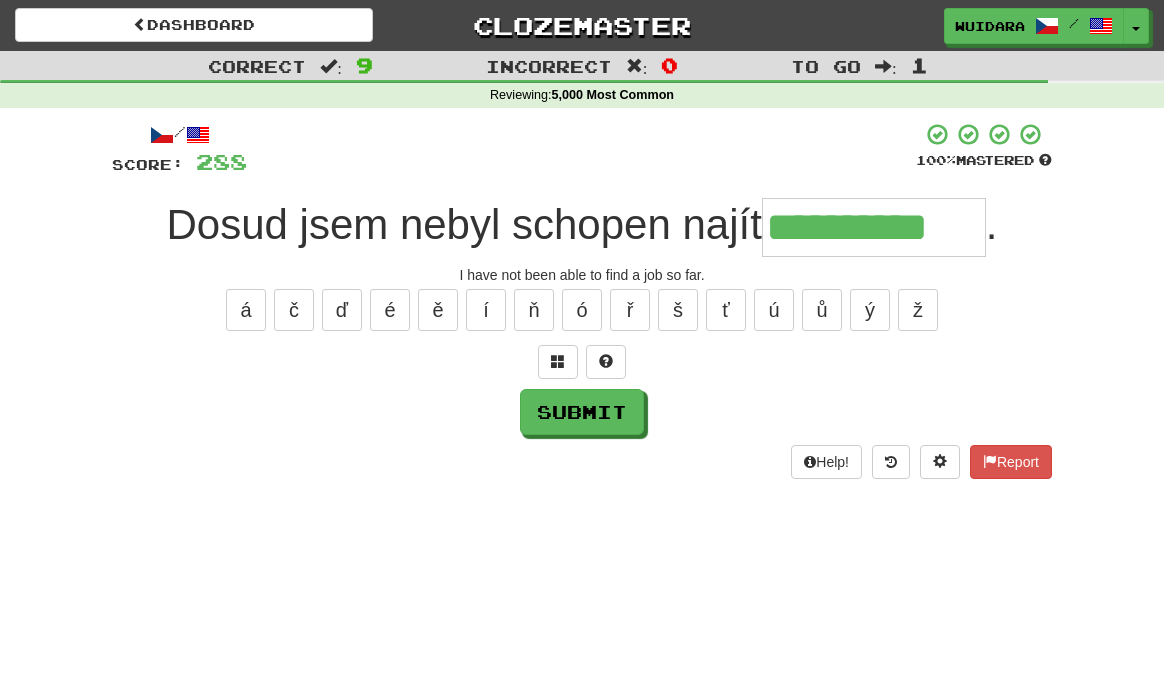 type on "**********" 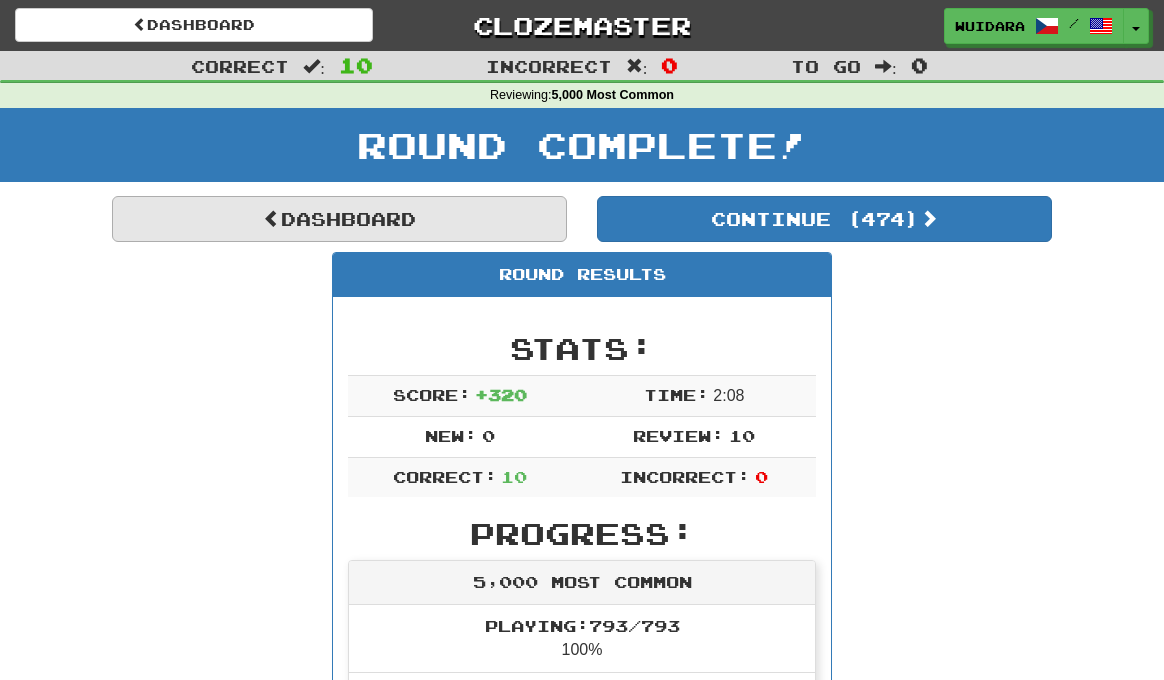 click on "Dashboard" at bounding box center (339, 219) 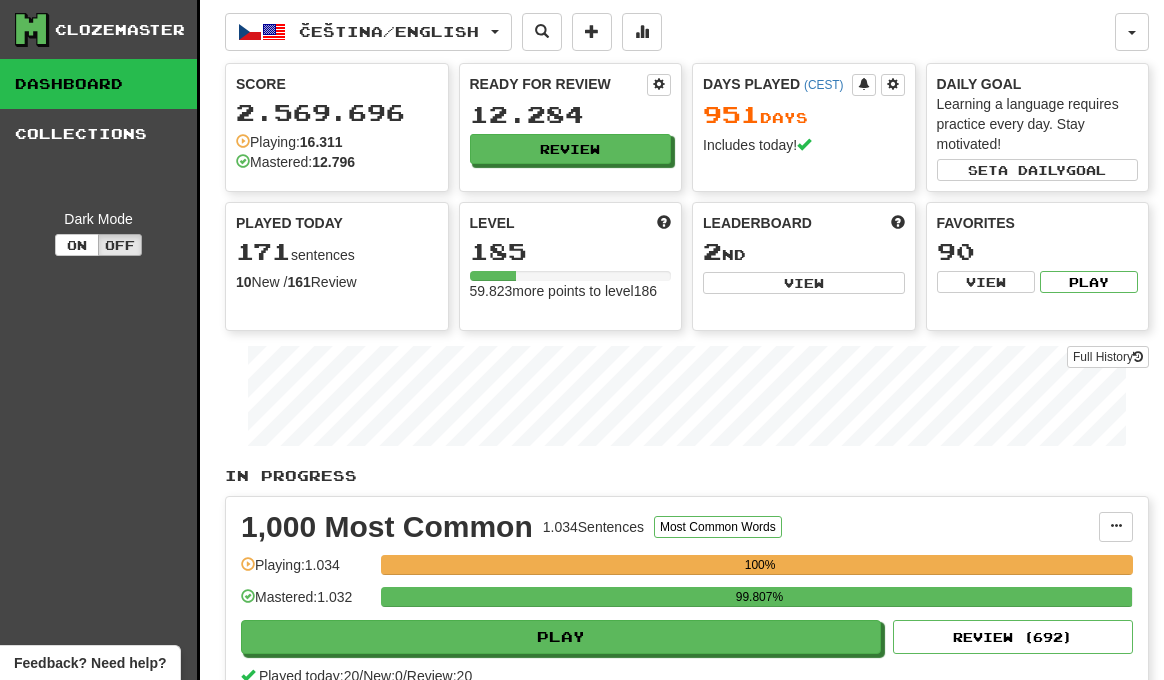 scroll, scrollTop: 0, scrollLeft: 0, axis: both 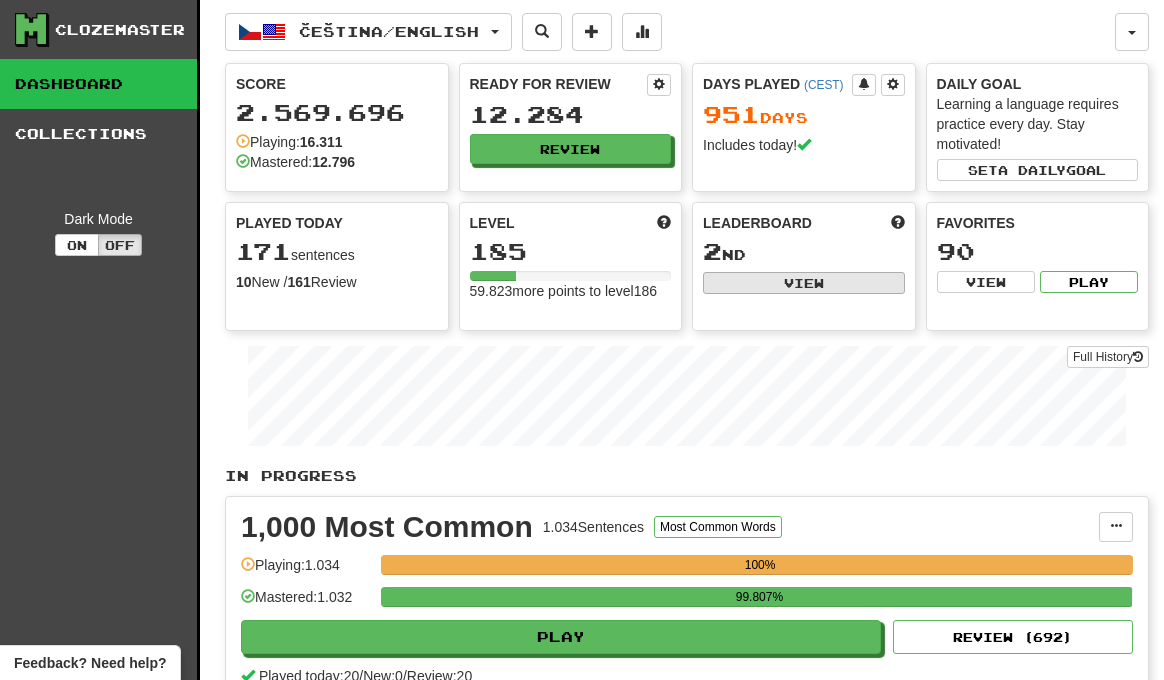 click on "View" at bounding box center (804, 283) 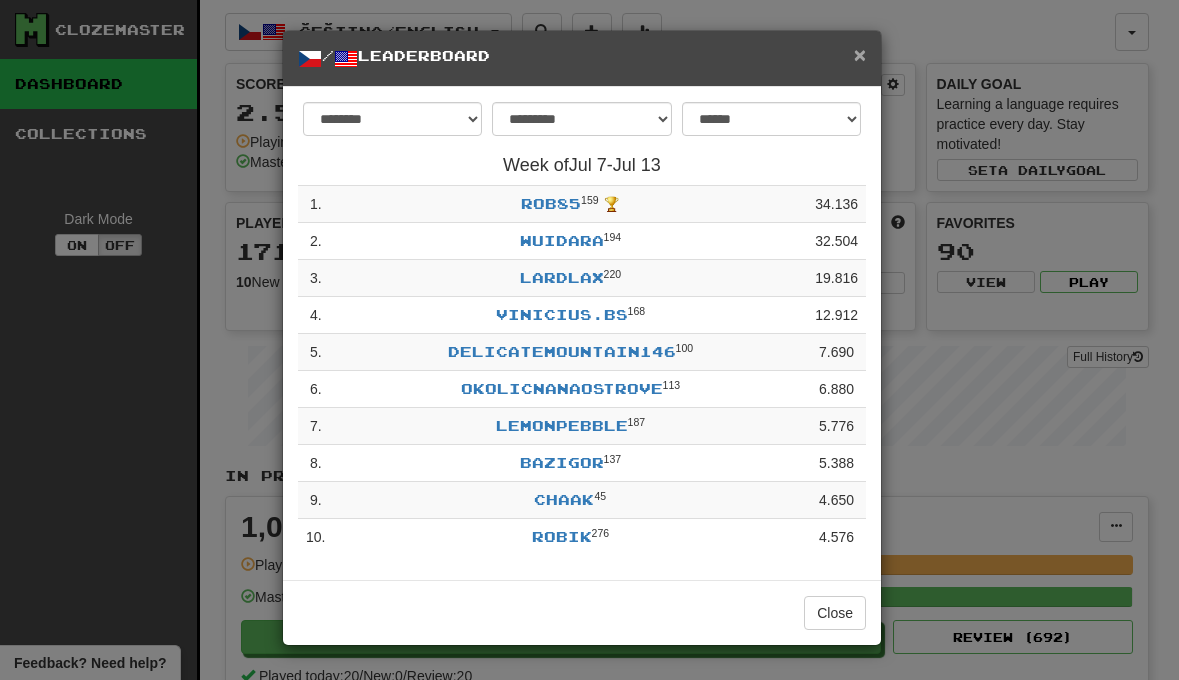 click on "×" at bounding box center (860, 54) 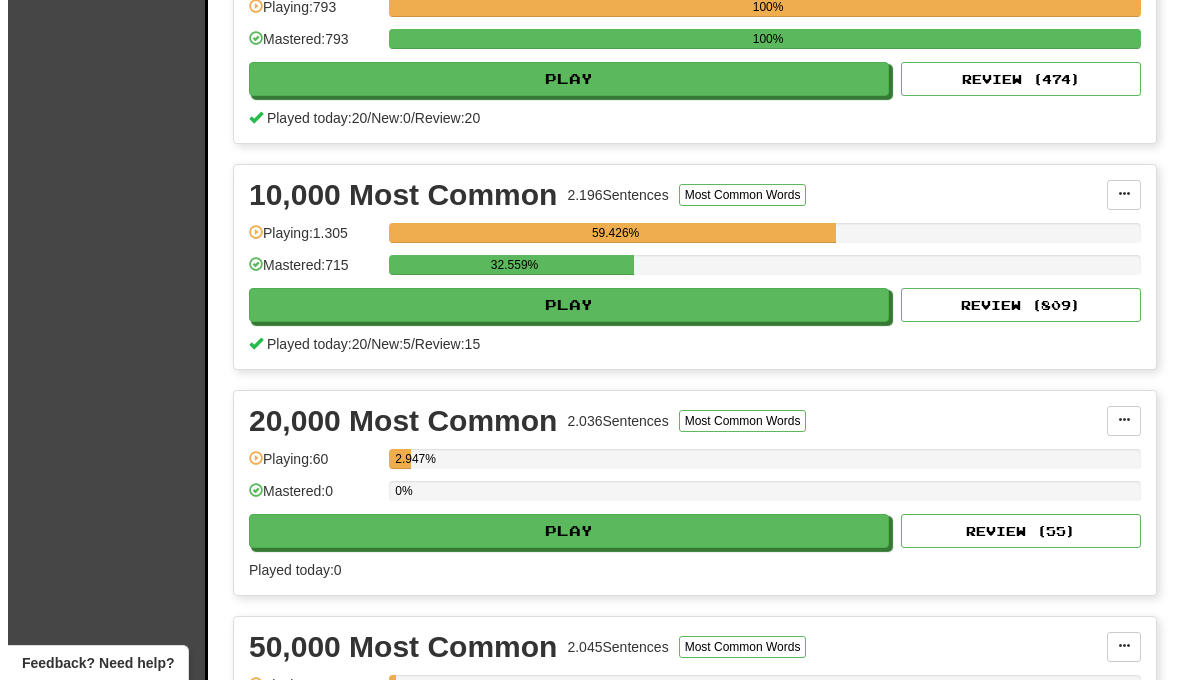 scroll, scrollTop: 1458, scrollLeft: 0, axis: vertical 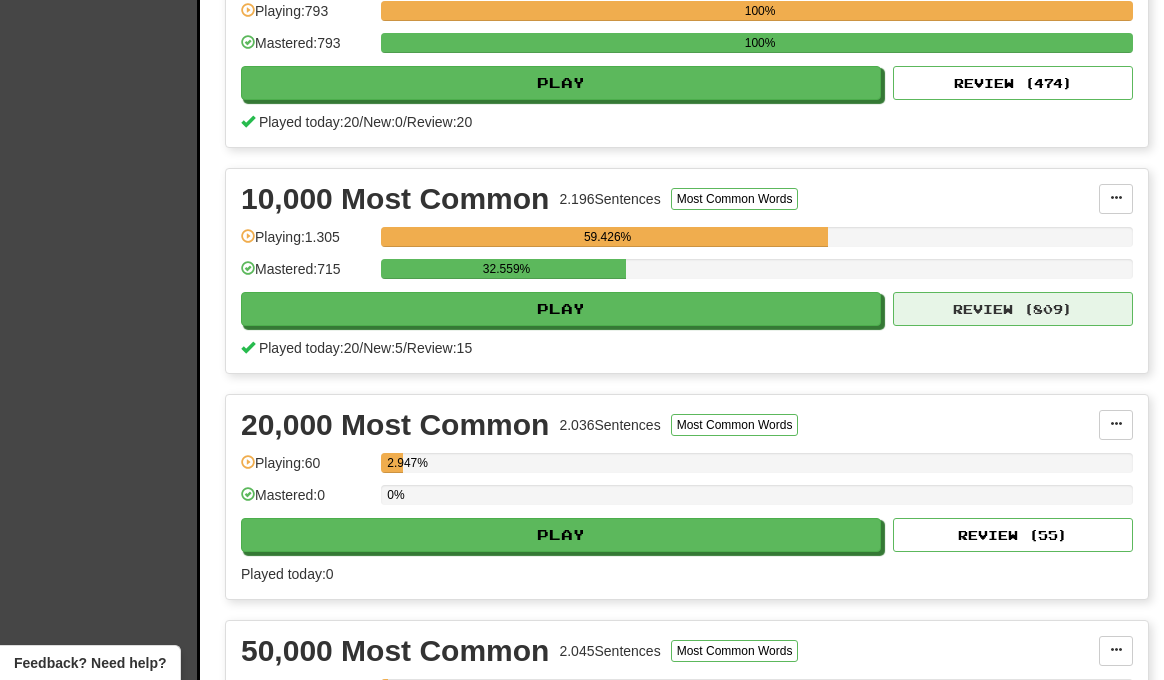 click on "Review ( 809 )" at bounding box center (1013, 309) 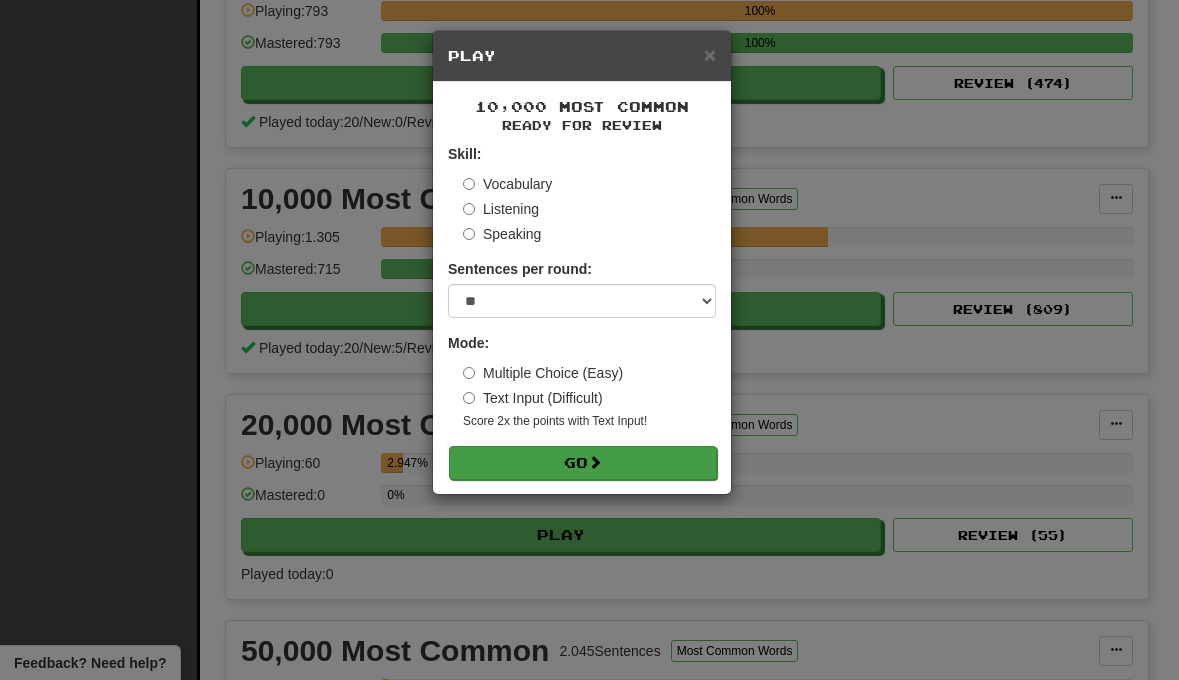 click on "Go" at bounding box center [583, 463] 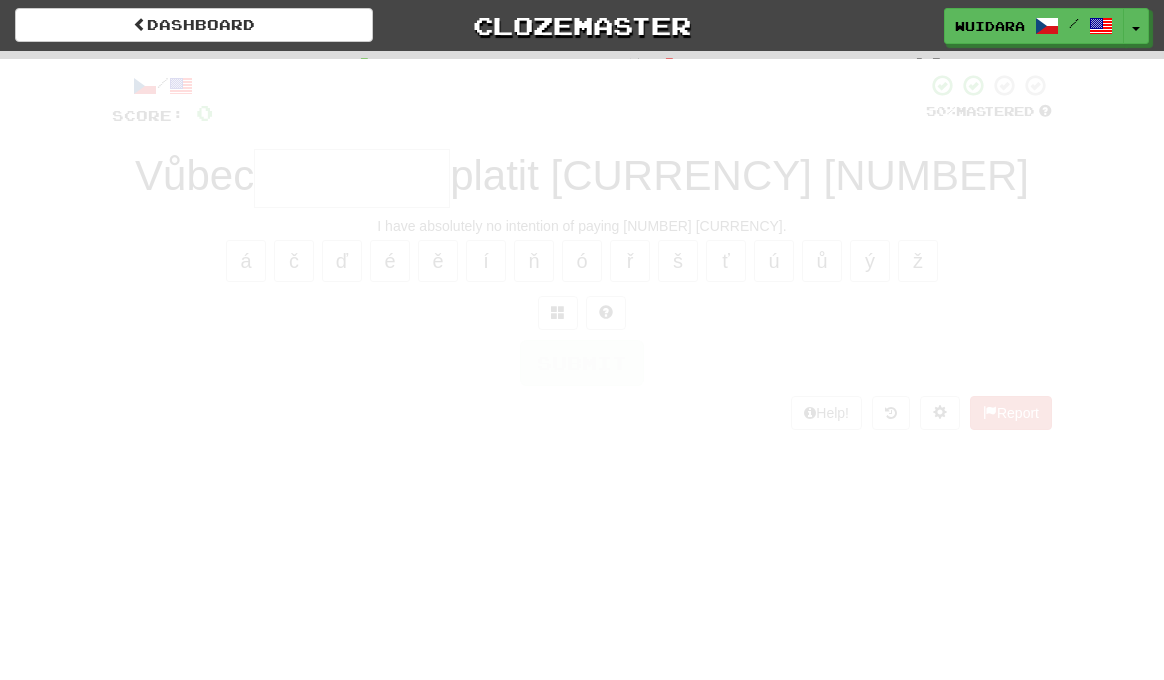 scroll, scrollTop: 0, scrollLeft: 0, axis: both 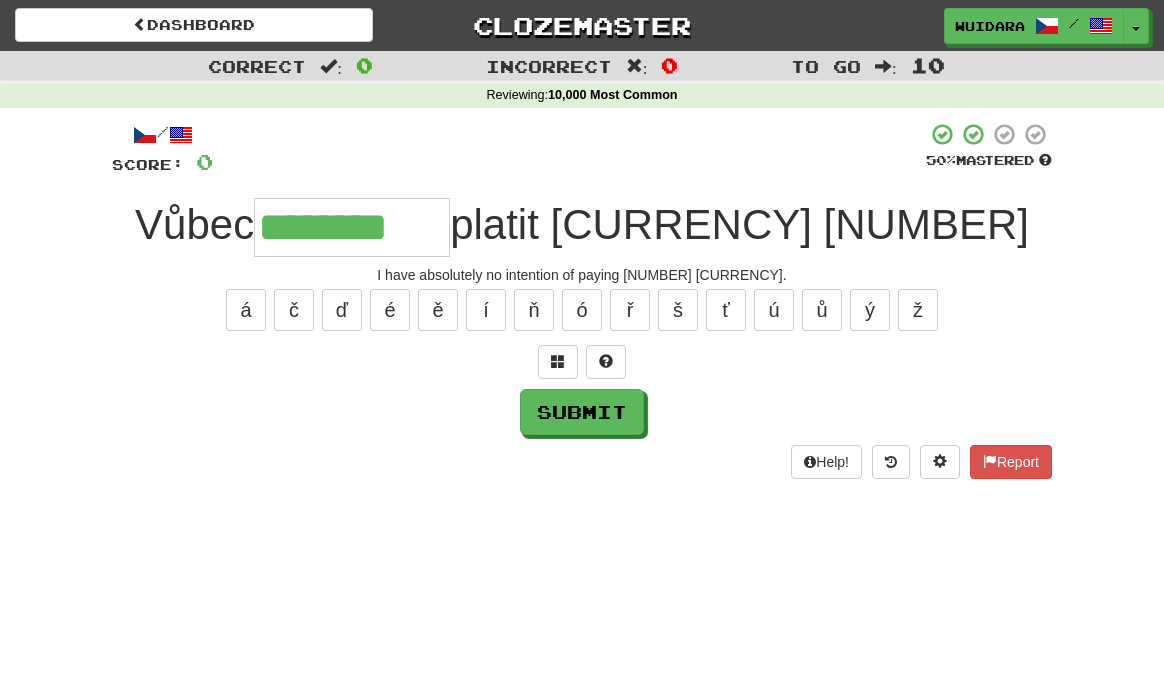 type on "********" 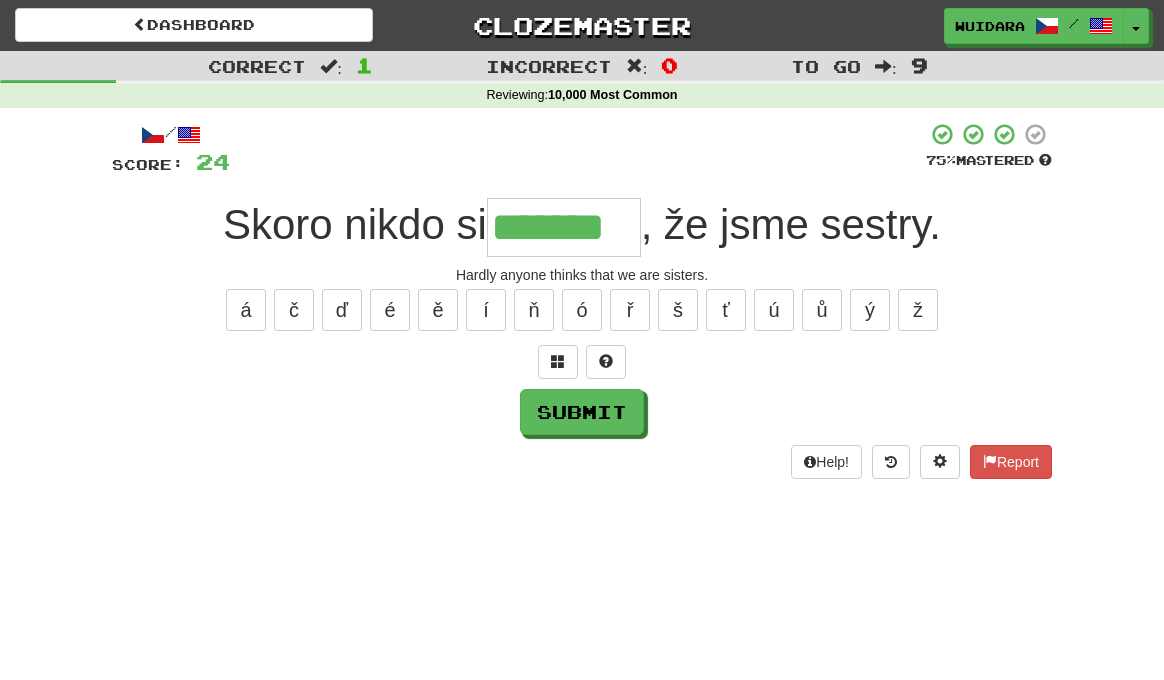 type on "*******" 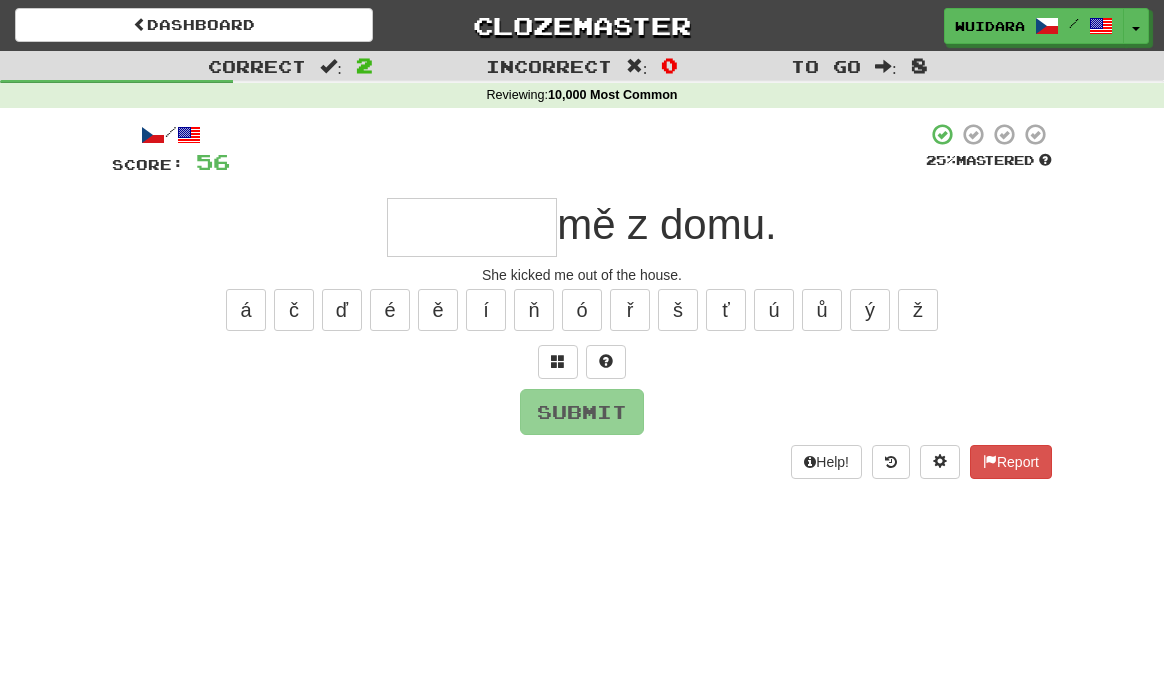 type on "*" 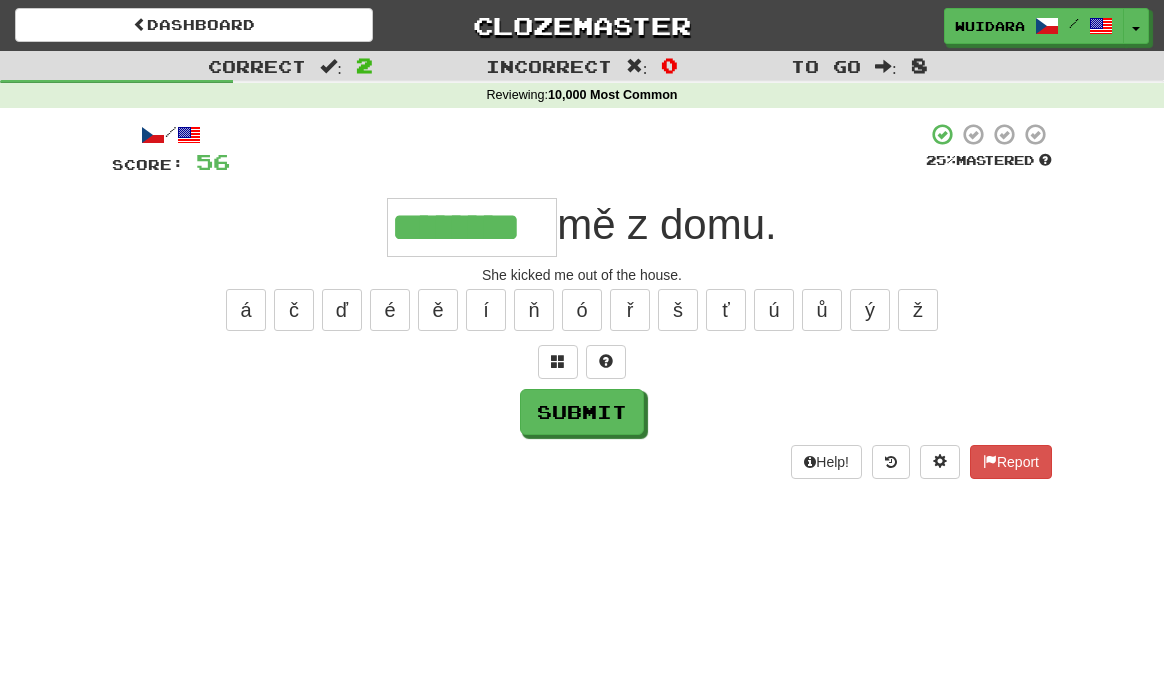 type on "********" 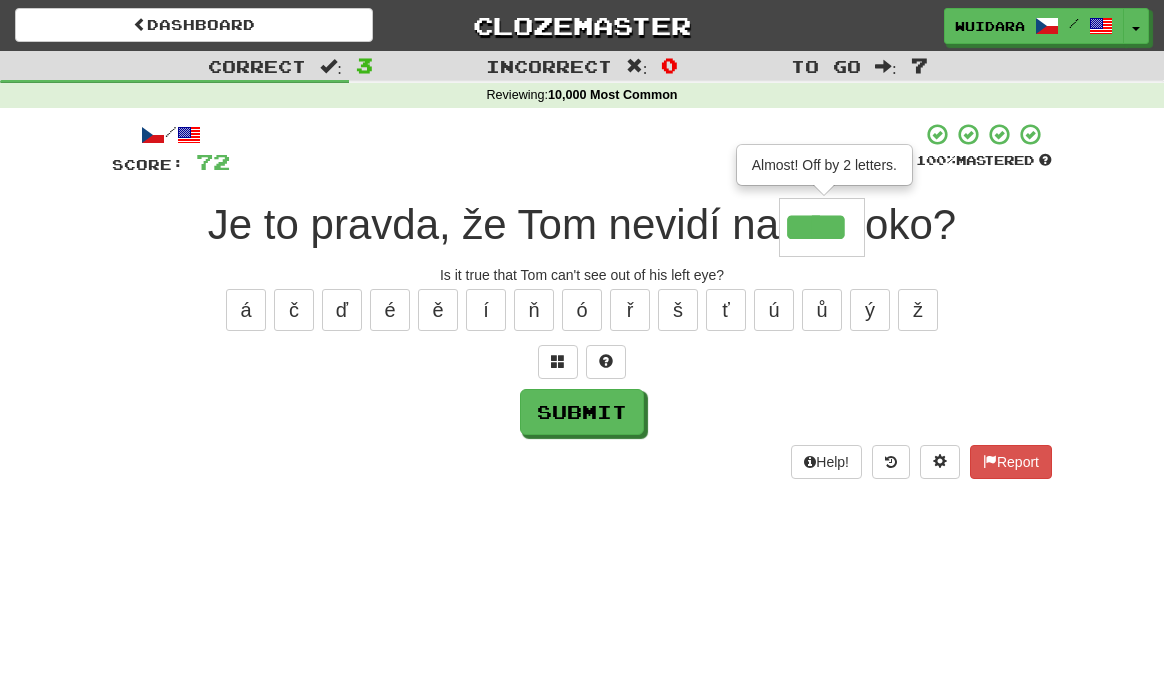 type on "****" 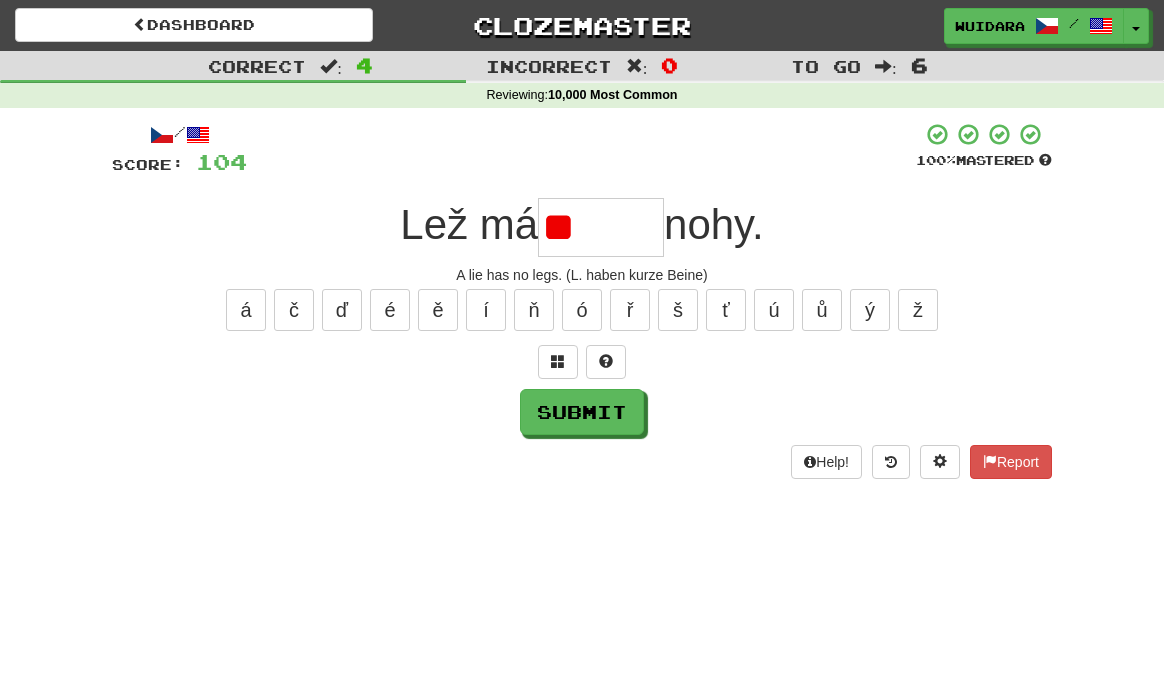 type on "******" 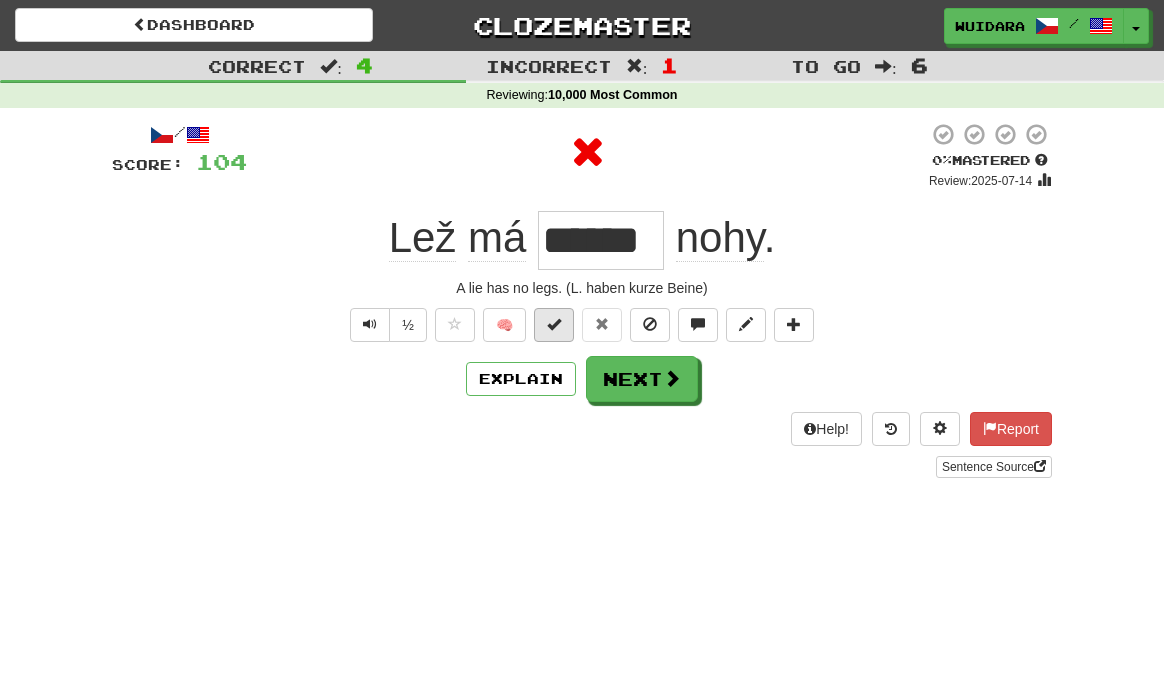 click at bounding box center (554, 324) 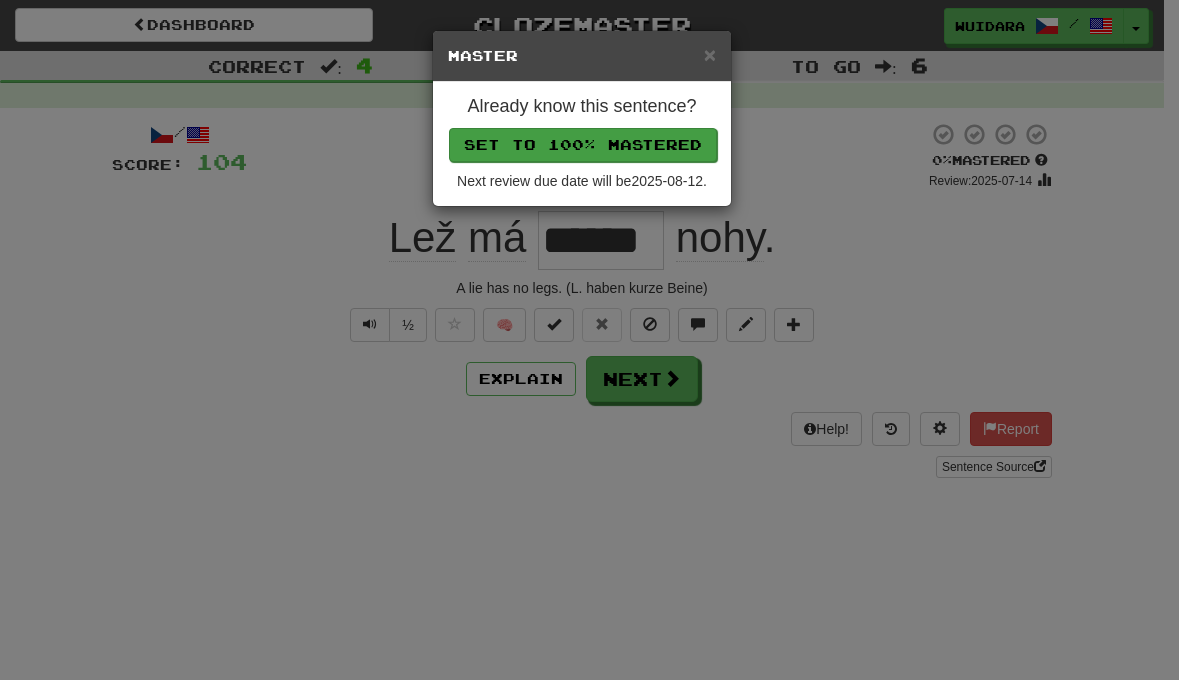 click on "Set to 100% Mastered" at bounding box center [583, 145] 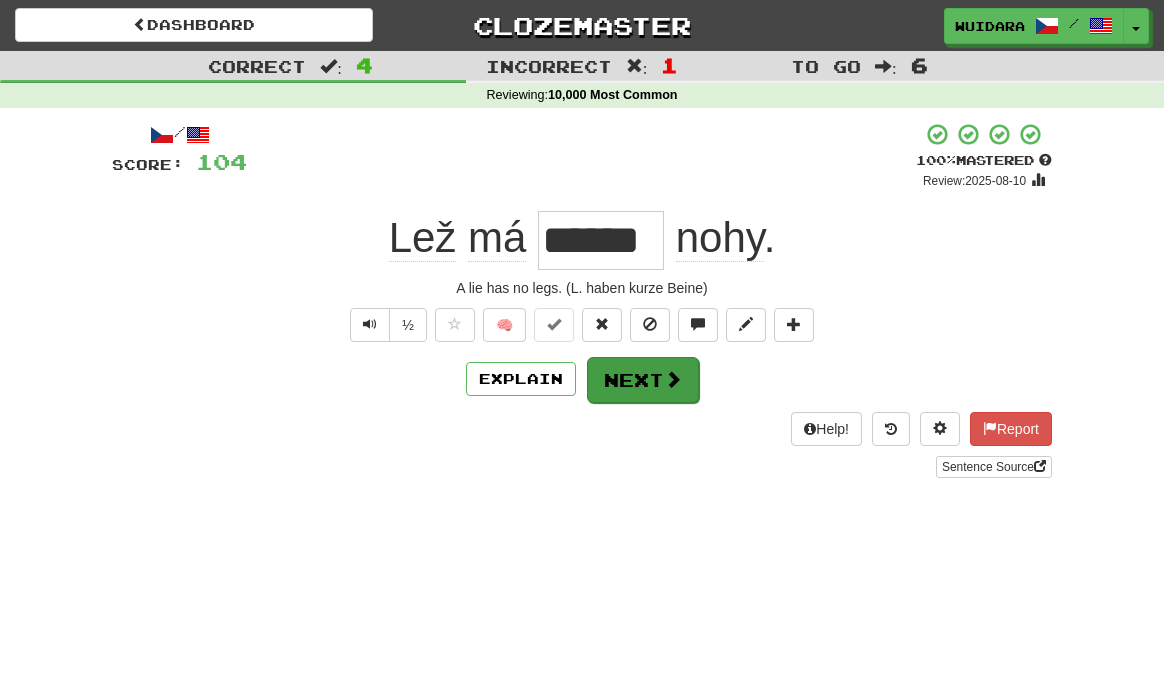 click on "Next" at bounding box center (643, 380) 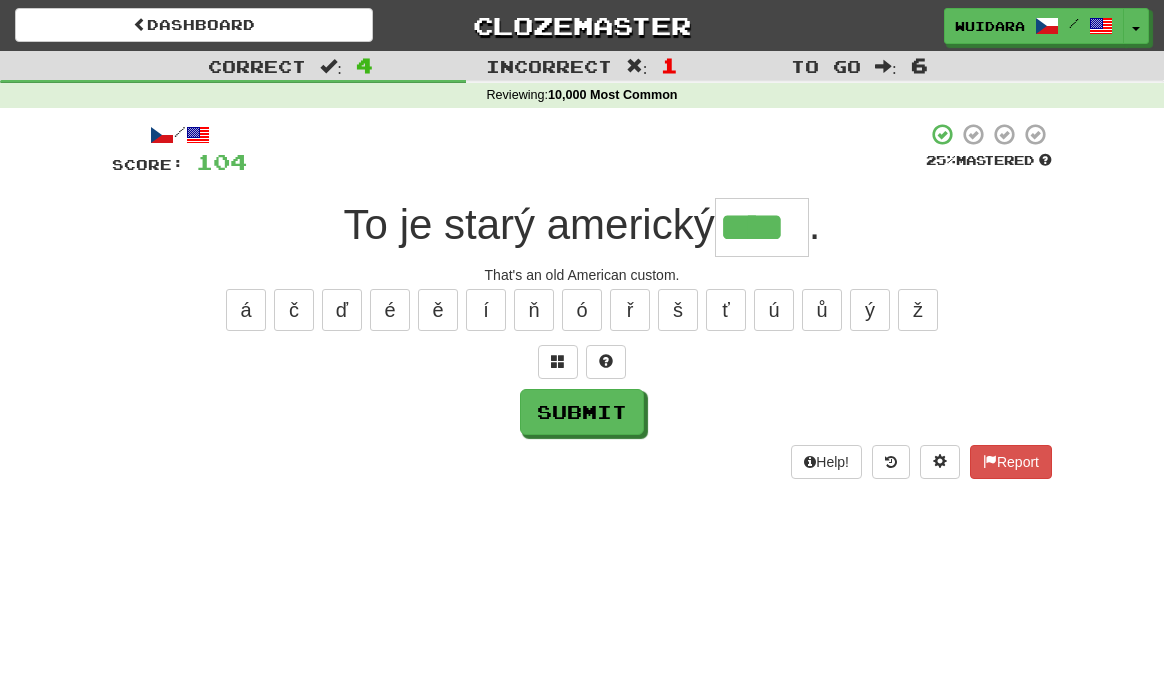 type on "****" 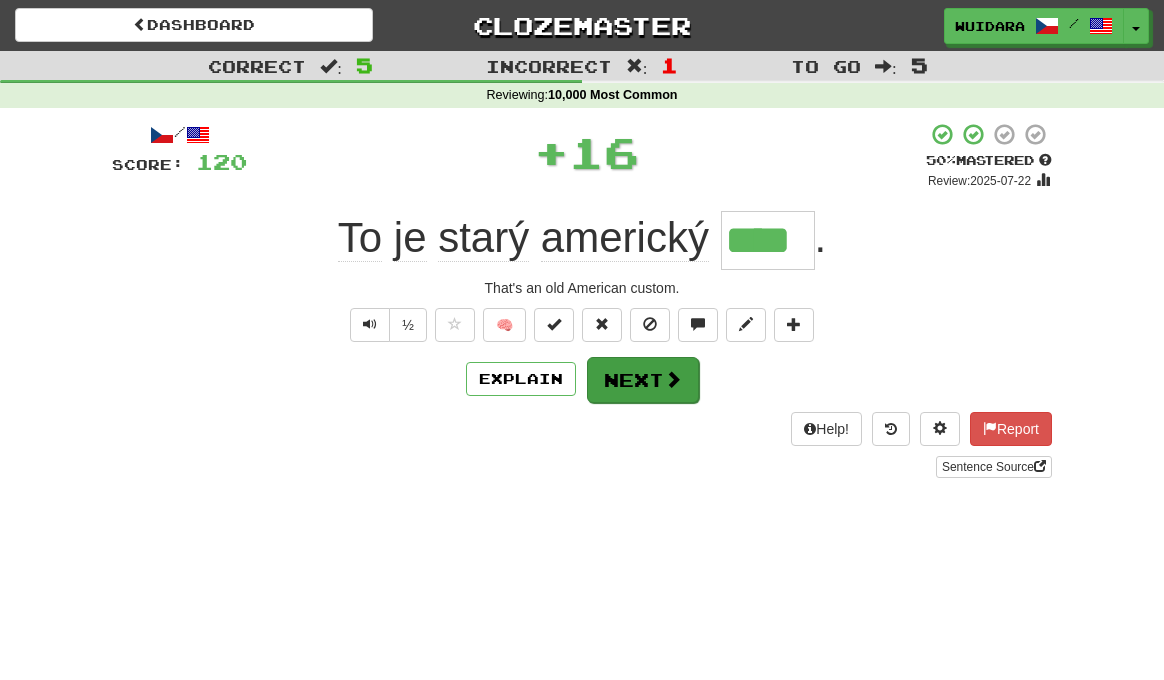 click on "Next" at bounding box center [643, 380] 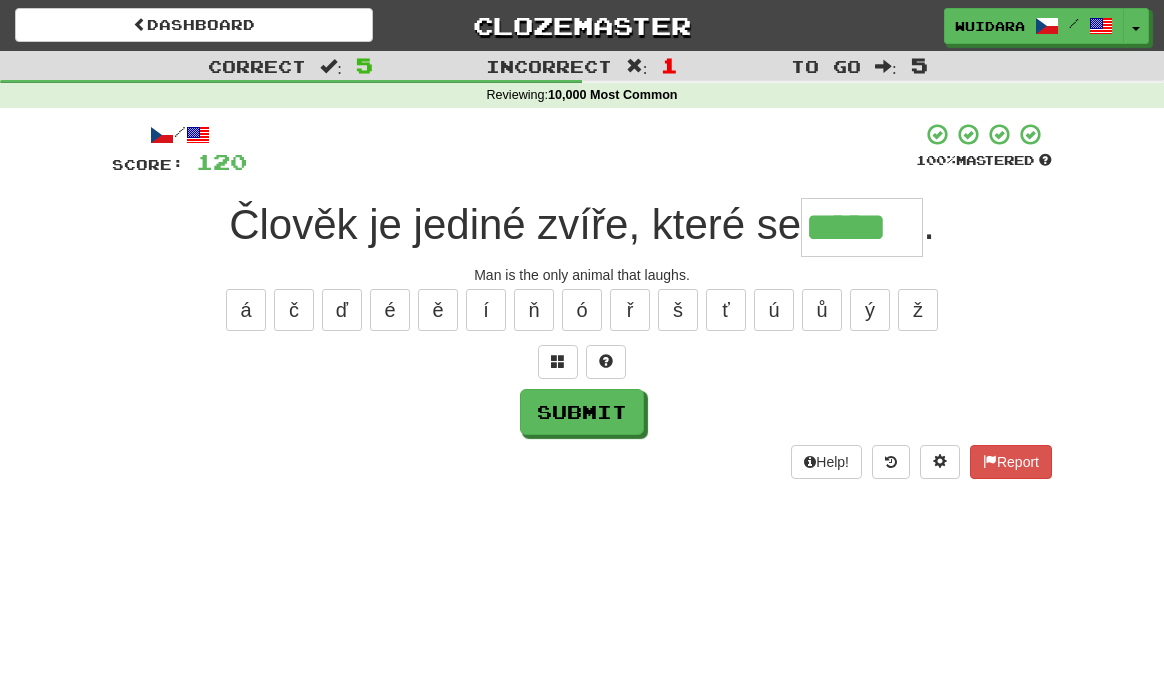 type on "*****" 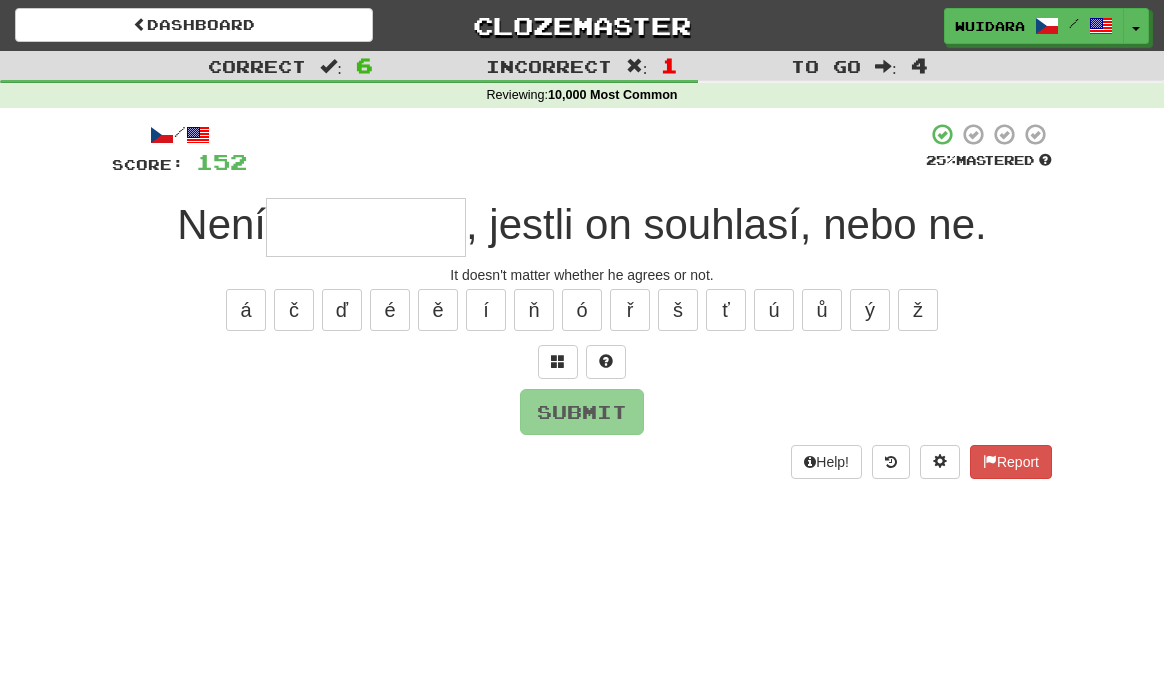 type on "*" 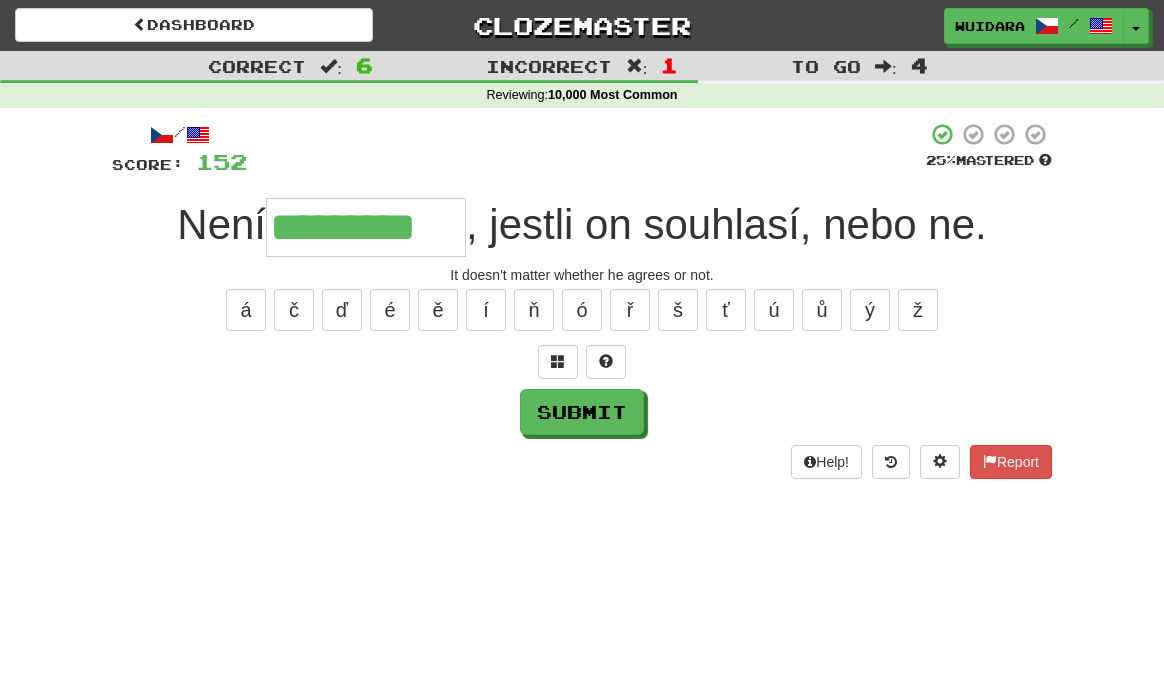 type on "*********" 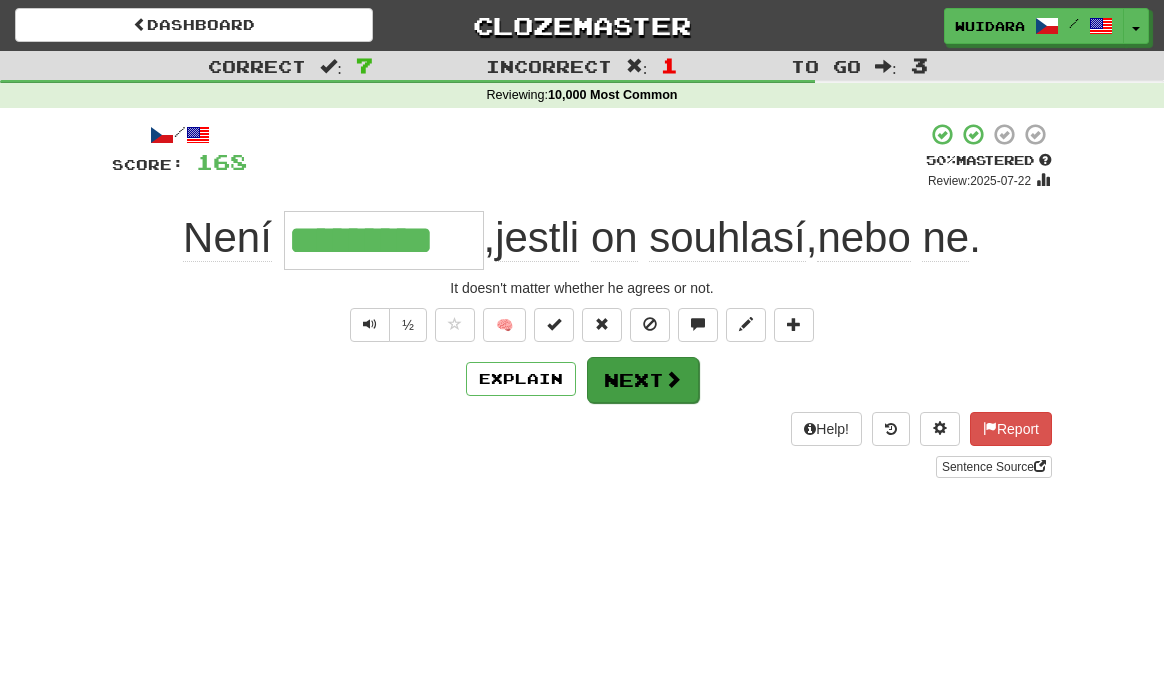 click on "Next" at bounding box center (643, 380) 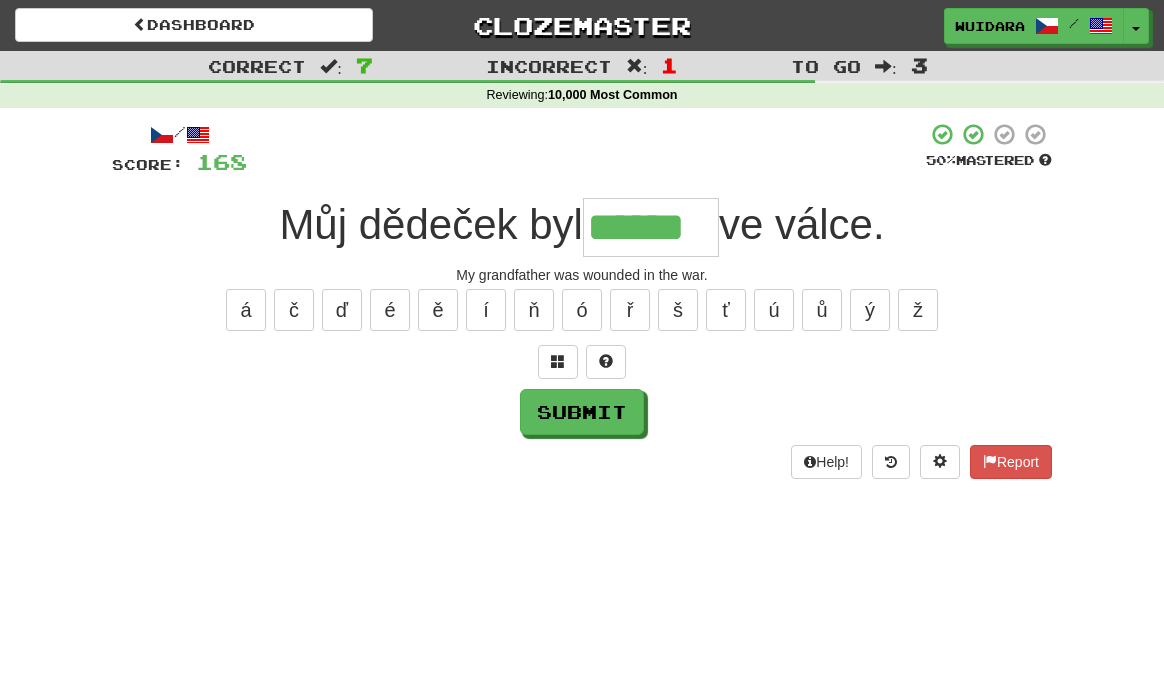 type on "******" 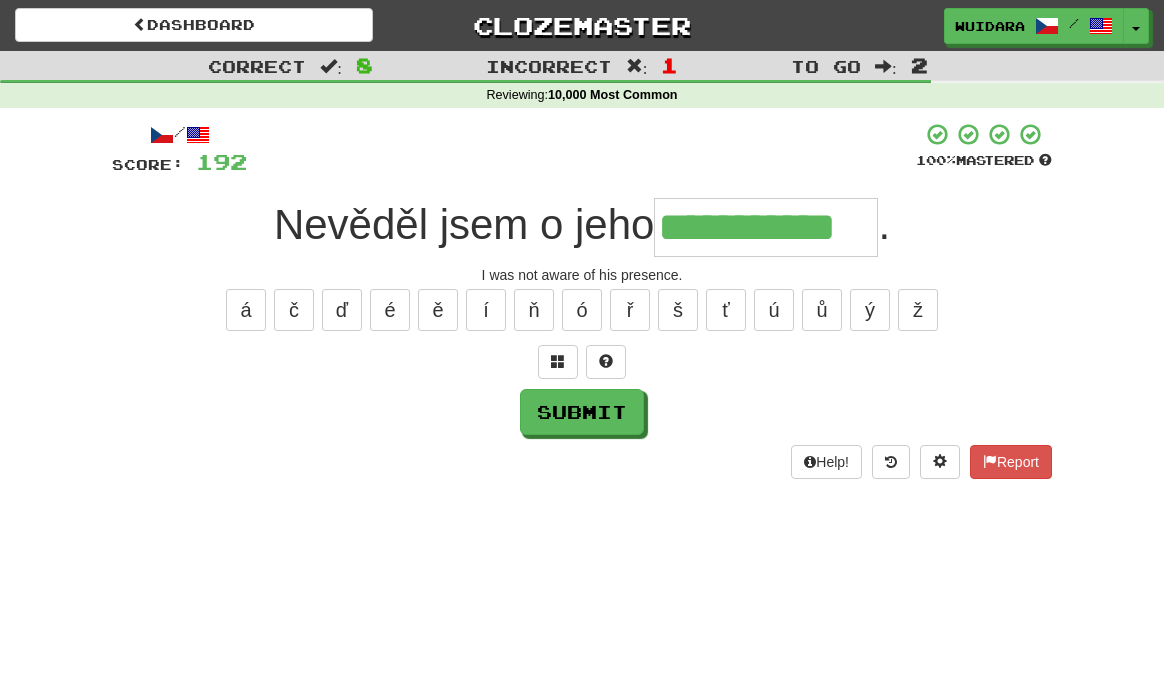 type on "**********" 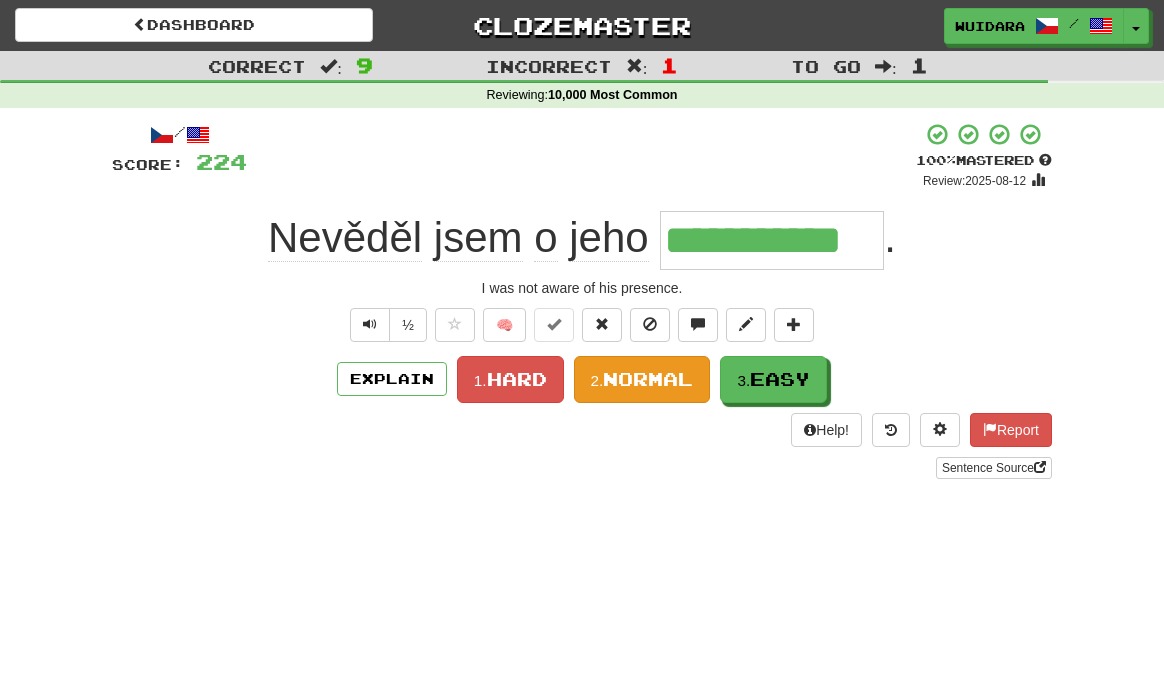 click on "Normal" at bounding box center (648, 379) 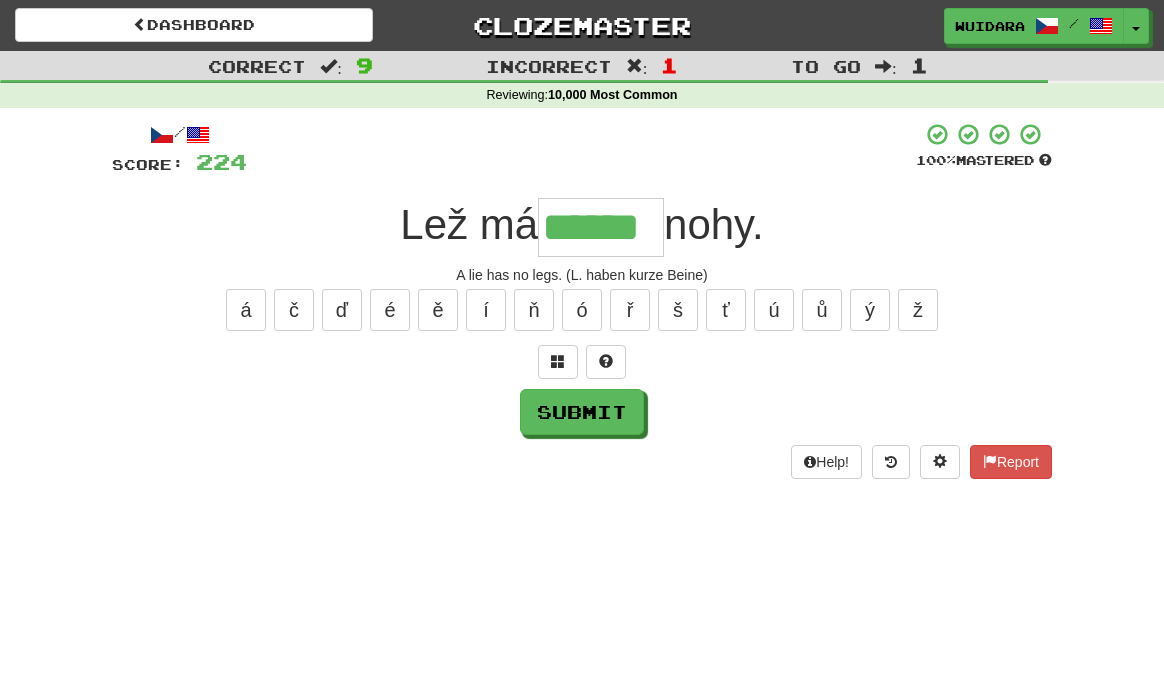type on "******" 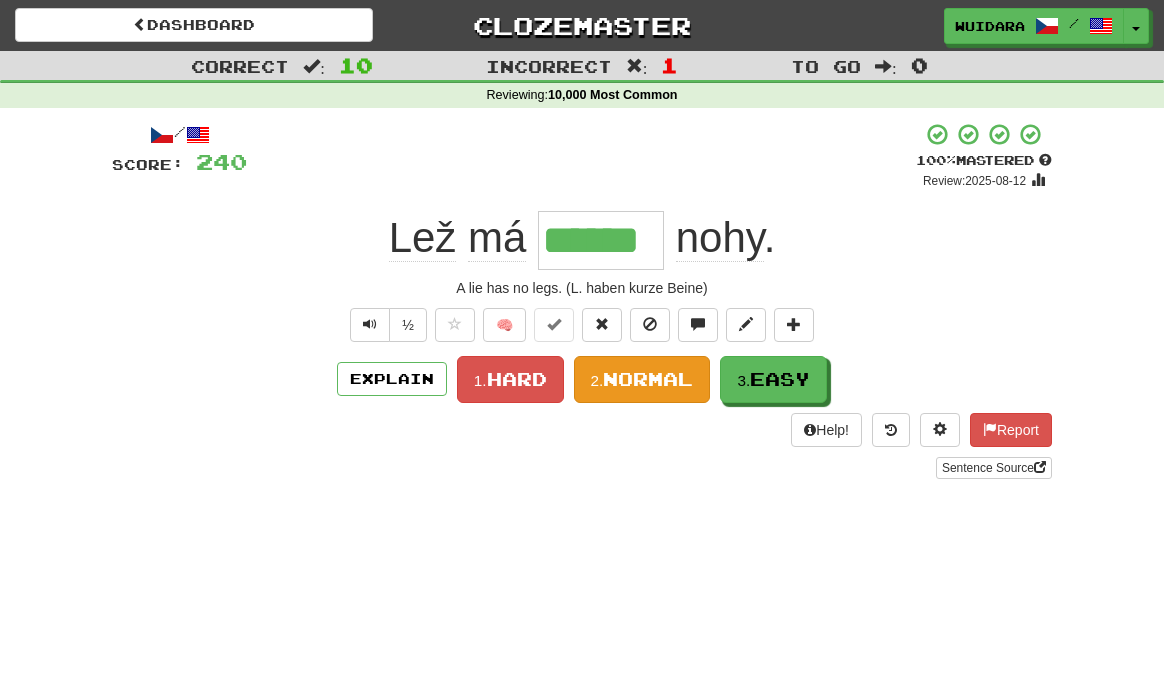 click on "2." at bounding box center [597, 380] 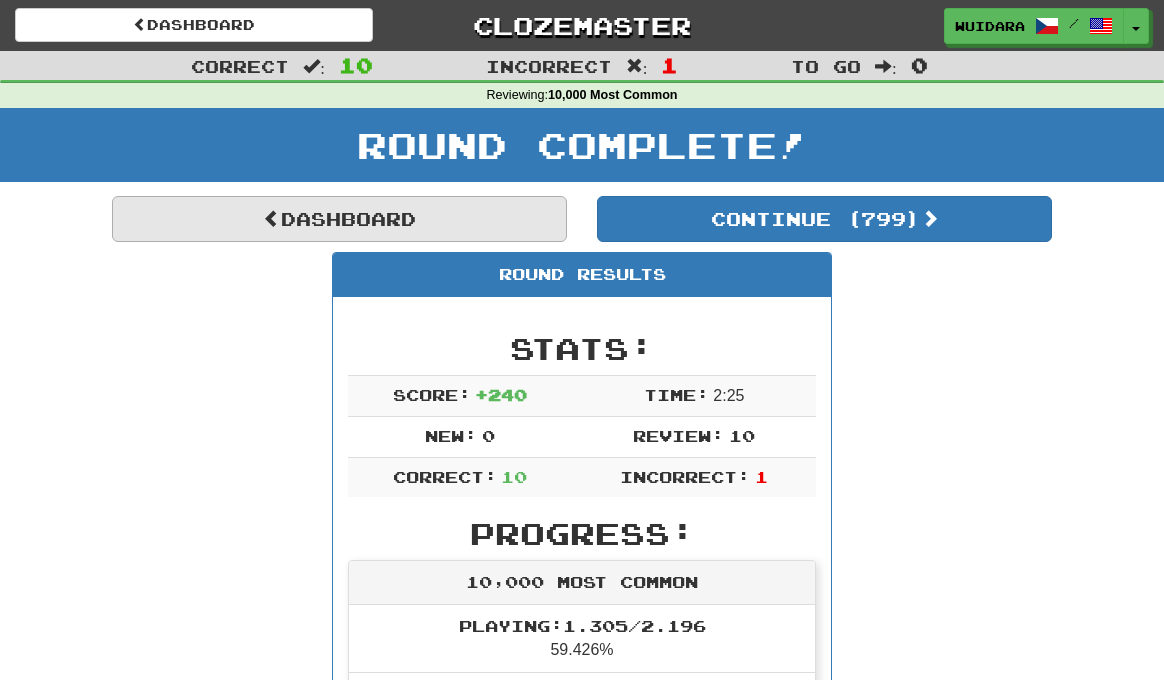 click on "Dashboard" at bounding box center (339, 219) 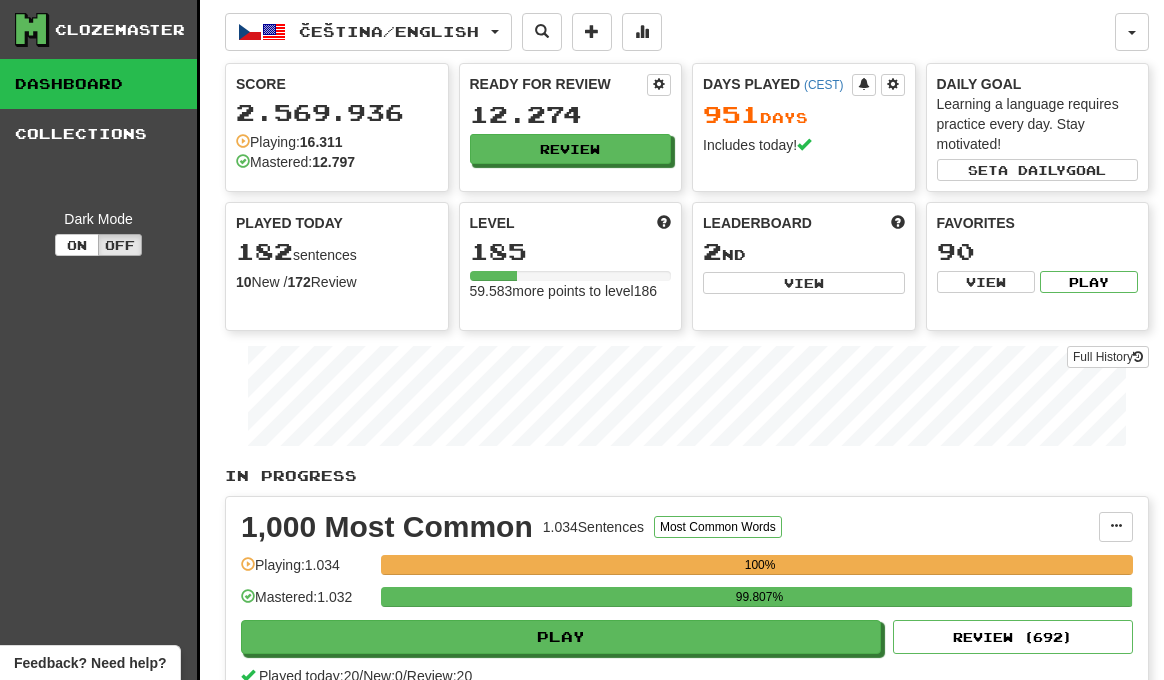 scroll, scrollTop: 0, scrollLeft: 0, axis: both 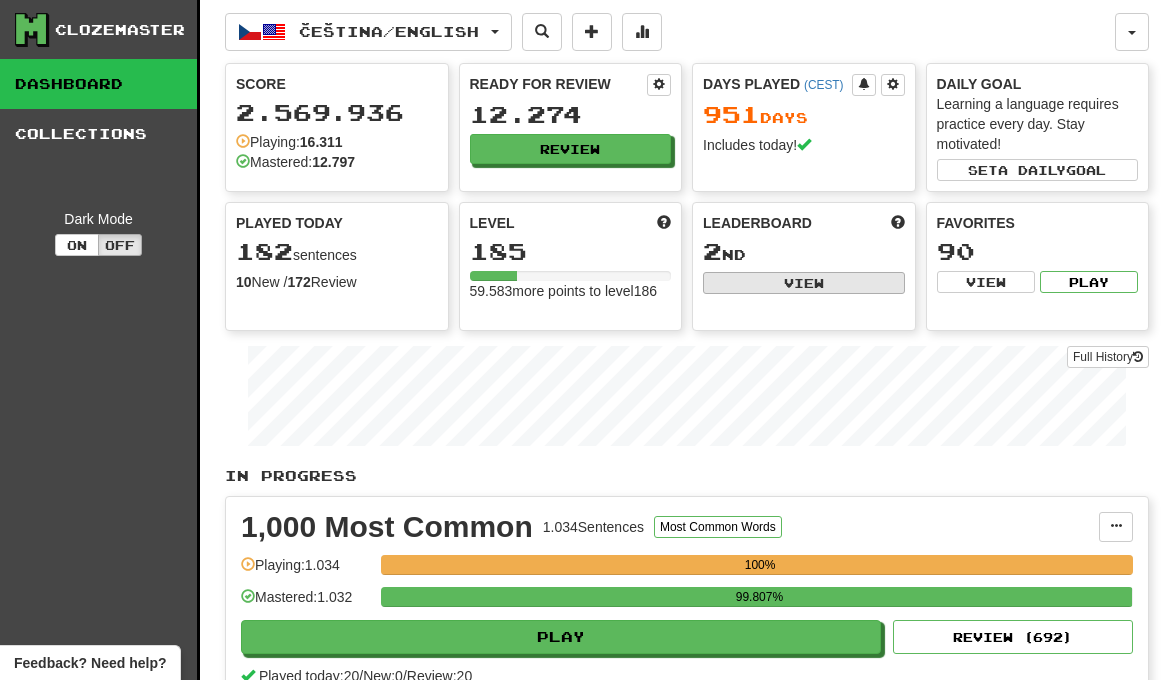 click on "View" at bounding box center [804, 283] 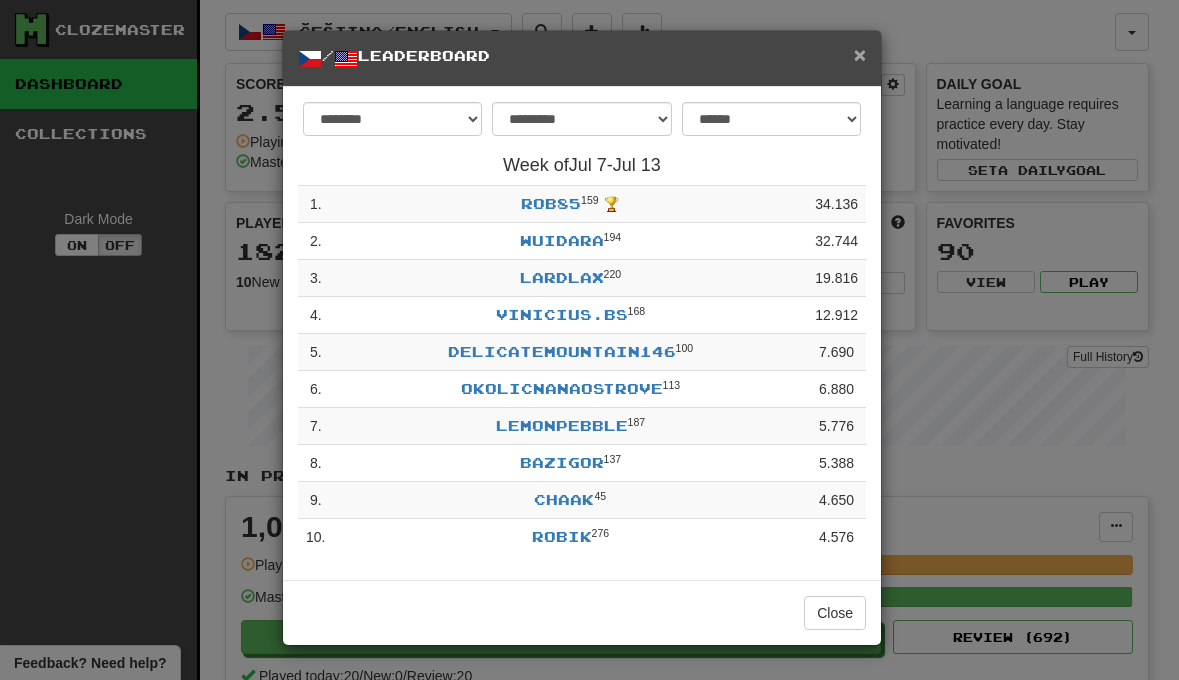 click on "×" at bounding box center [860, 54] 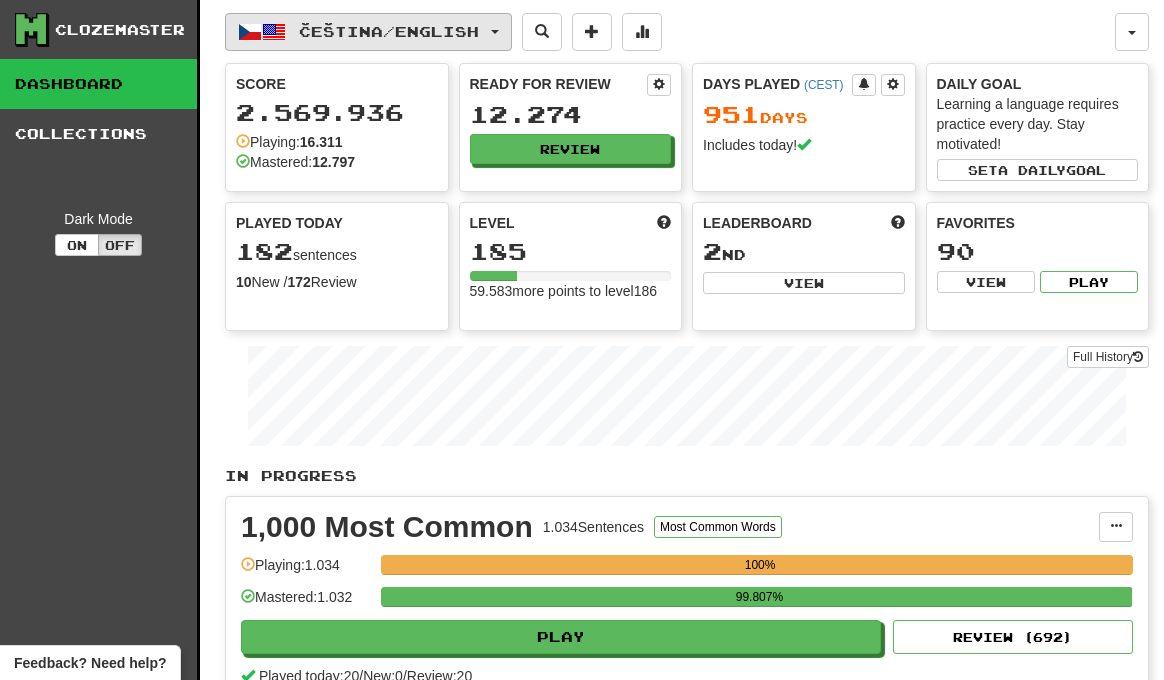 click on "Čeština  /  English" at bounding box center [389, 31] 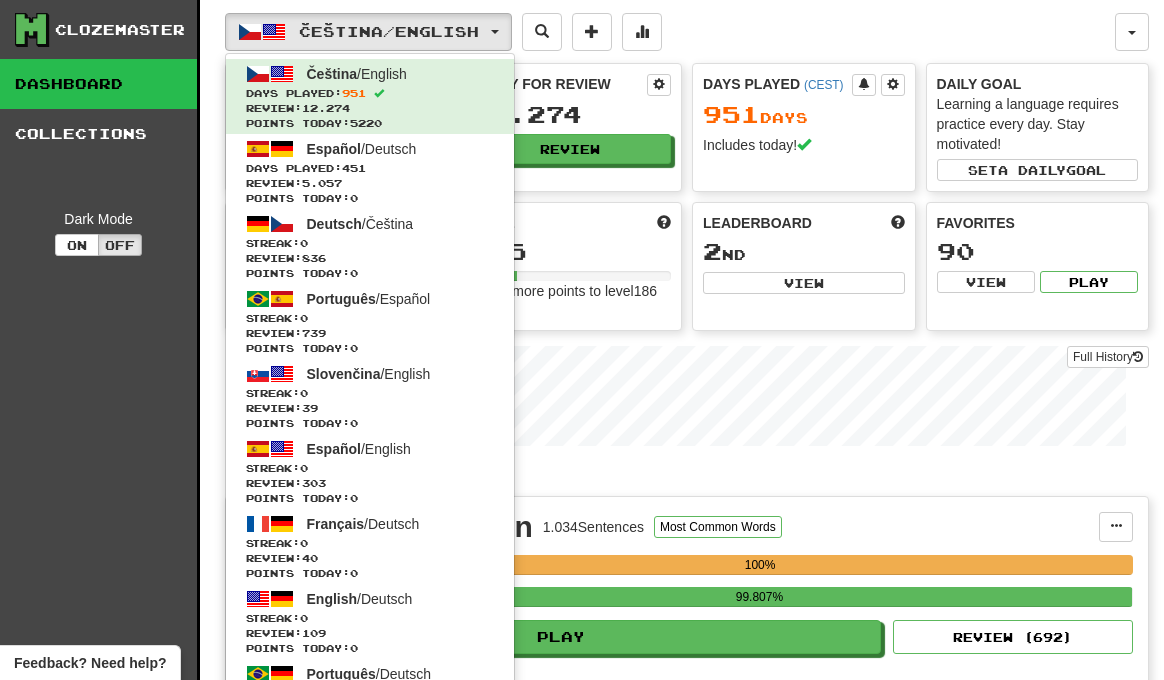 click on "Čeština  /  English Čeština  /  English Days Played:  [NUMBER]   Review:  [NUMBER] Points today:  [NUMBER] Español  /  Deutsch Days Played:  [NUMBER]   Review:  [NUMBER] Points today:  [NUMBER] Deutsch  /  Čeština Streak:  [NUMBER]   Review:  [NUMBER] Points today:  [NUMBER] Português  /  Español Streak:  [NUMBER]   Review:  [NUMBER] Points today:  [NUMBER] Slovenčina  /  English Streak:  [NUMBER]   Review:  [NUMBER] Points today:  [NUMBER] Español  /  English Streak:  [NUMBER]   Review:  [NUMBER] Points today:  [NUMBER] Français  /  Deutsch Streak:  [NUMBER]   Review:  [NUMBER] Points today:  [NUMBER] English  /  Deutsch Streak:  [NUMBER]   Review:  [NUMBER] Points today:  [NUMBER] Português  /  Deutsch Streak:  [NUMBER]   Review:  [NUMBER] Points today:  [NUMBER] Română  /  English Streak:  [NUMBER]   Review:  [NUMBER] Points today:  [NUMBER] Latina  /  English Streak:  [NUMBER]   Review:  [NUMBER] Points today:  [NUMBER] Čeština  /  Français Streak:  [NUMBER]   Review:  [NUMBER] Points today:  [NUMBER] Deutsch  /  English Streak:  [NUMBER]   Review:  [NUMBER] Points today:  [NUMBER] English  /  Čeština Streak:  [NUMBER]   Review:  [NUMBER] Points today:  [NUMBER] Hrvatski  /  English Streak:  [NUMBER]   Review:  [NUMBER] Points today:  [NUMBER] Português  /  English" at bounding box center [670, 32] 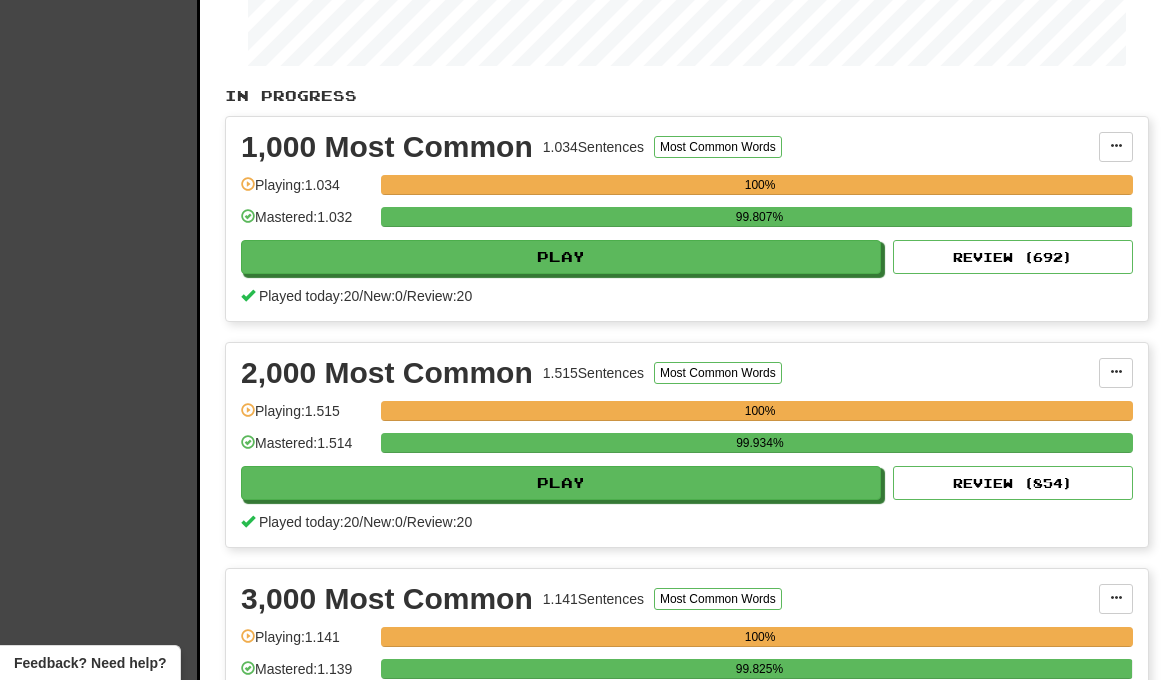 scroll, scrollTop: 0, scrollLeft: 0, axis: both 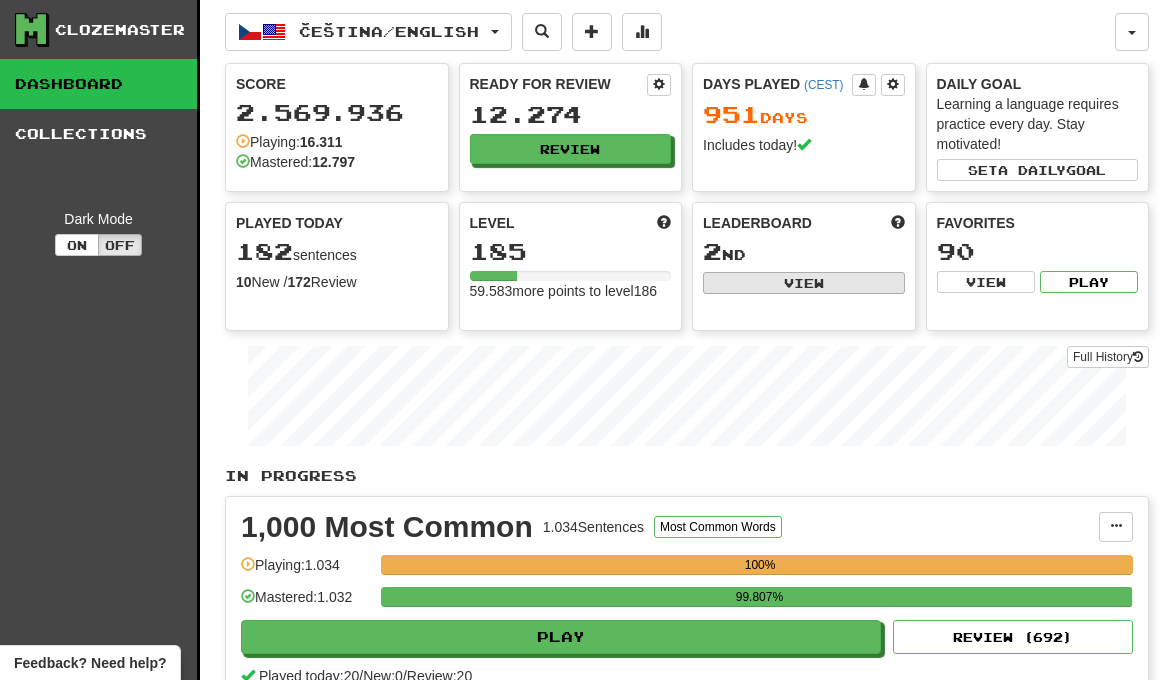 click on "View" at bounding box center [804, 283] 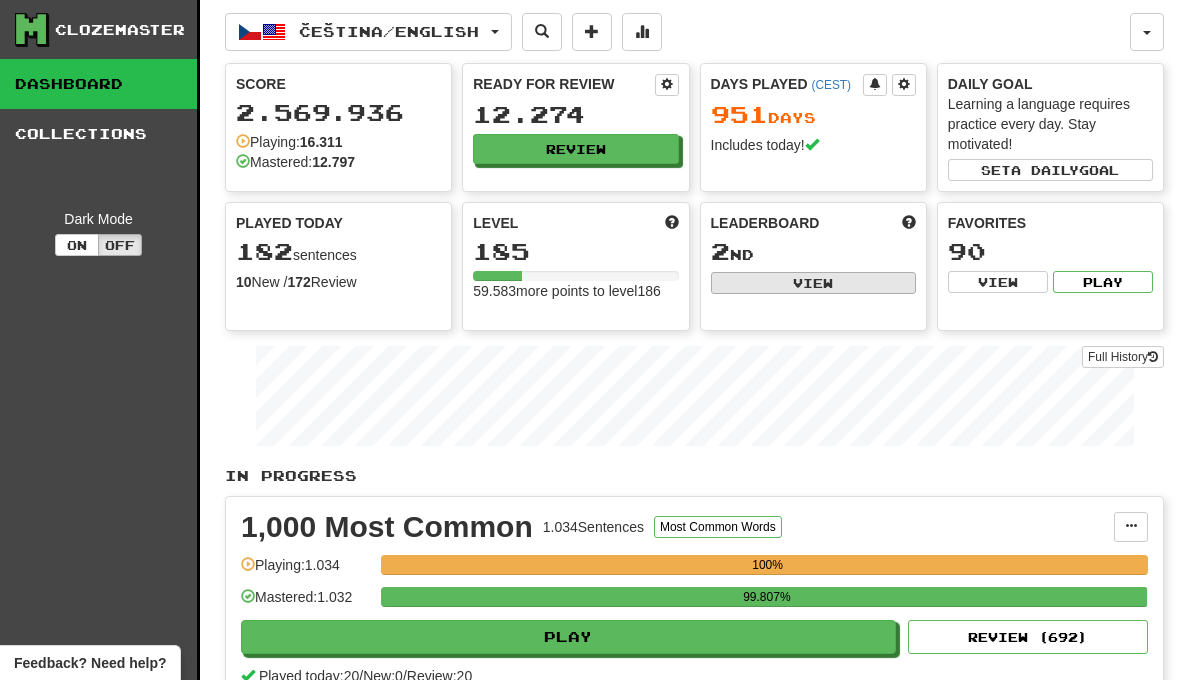 select on "**********" 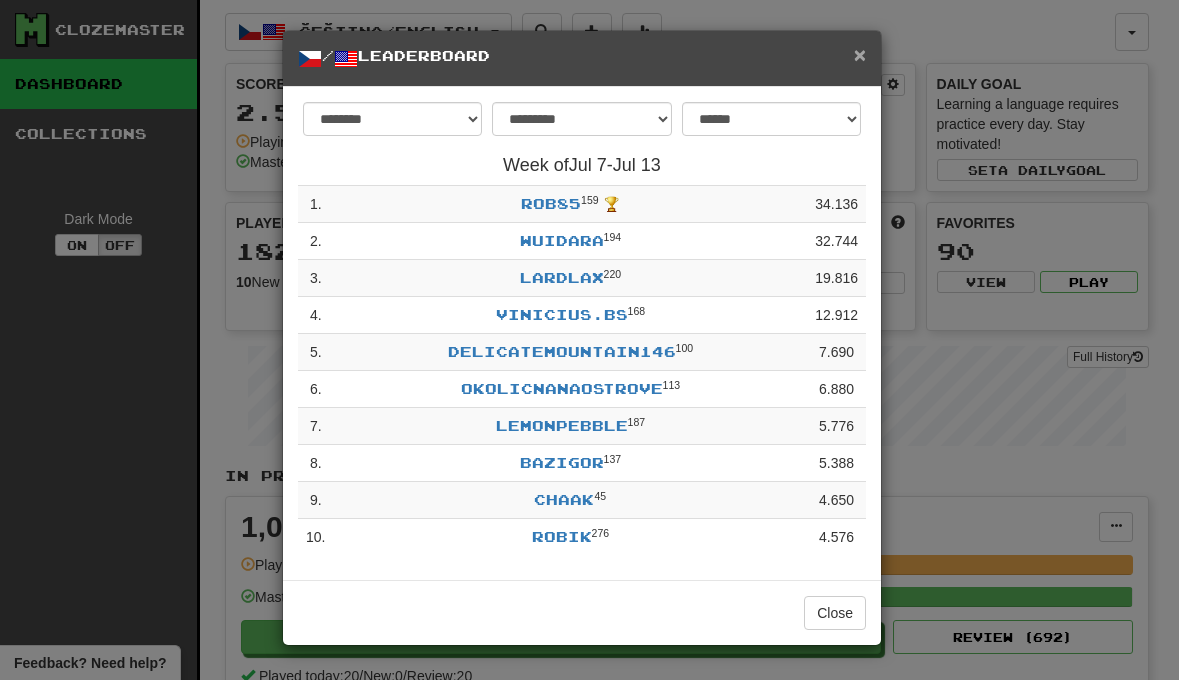 click on "×" at bounding box center [860, 54] 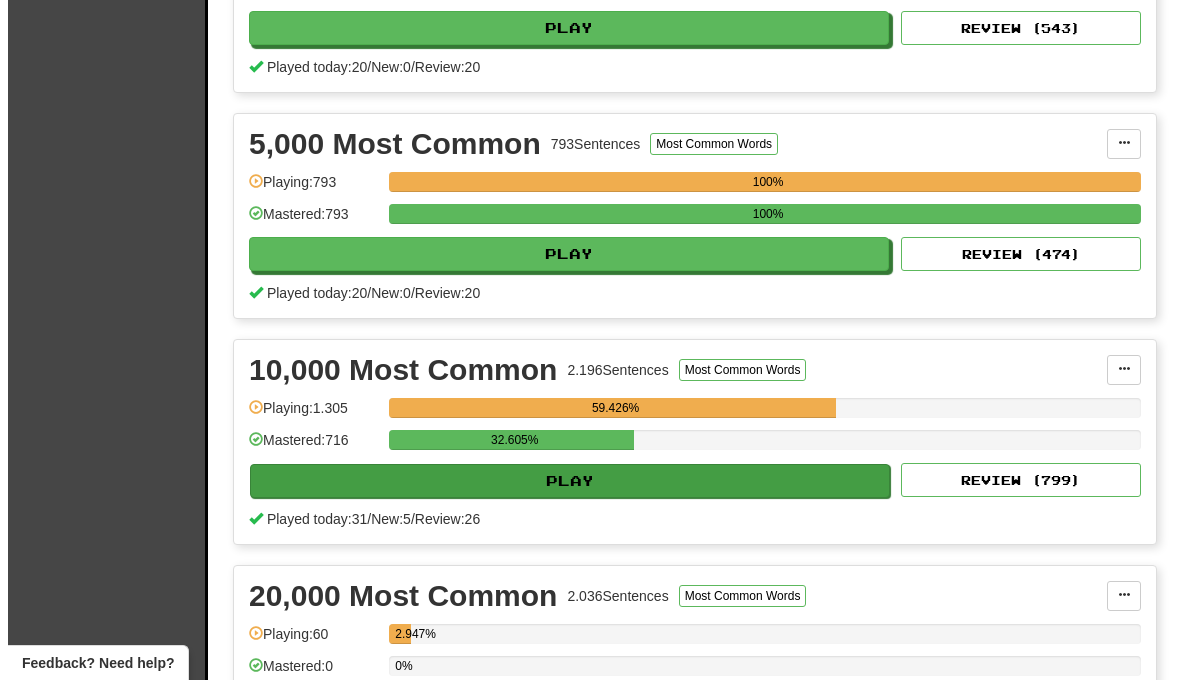 scroll, scrollTop: 1291, scrollLeft: 0, axis: vertical 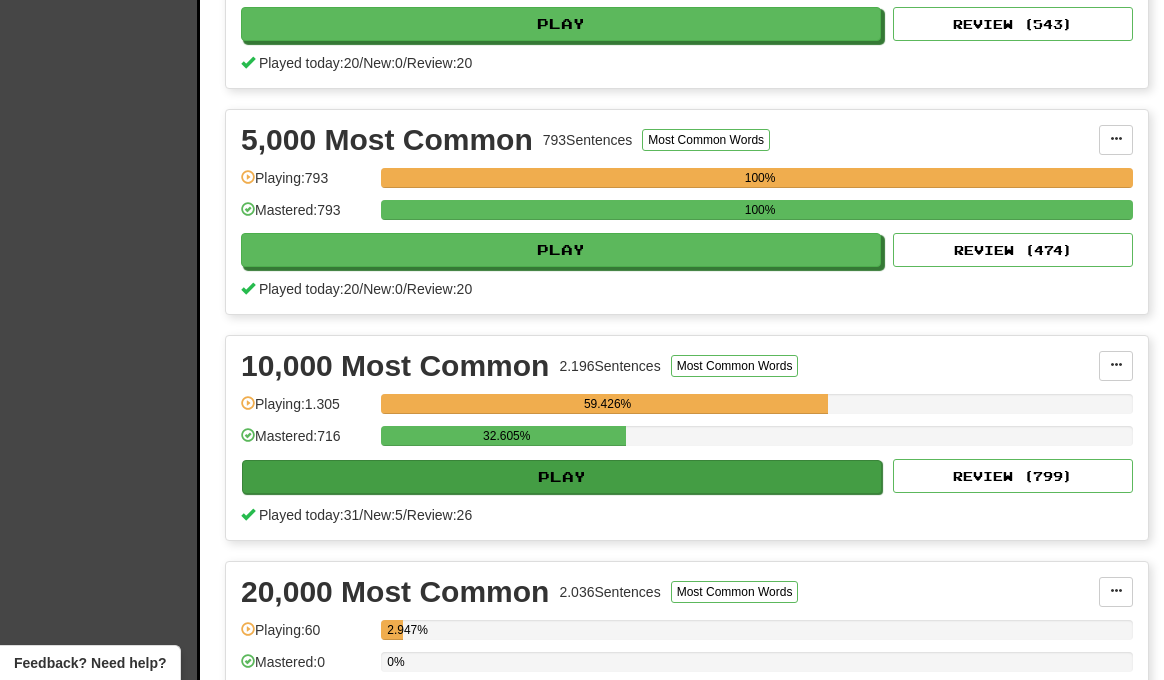 click on "Play" at bounding box center (562, 477) 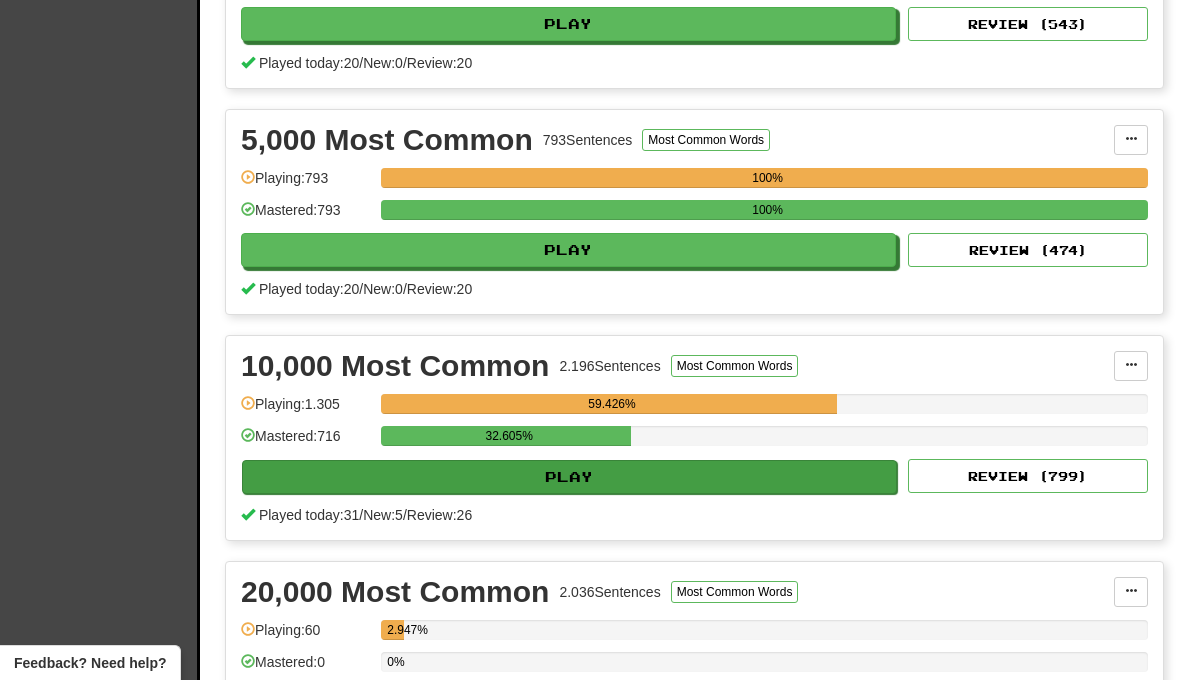 select on "**" 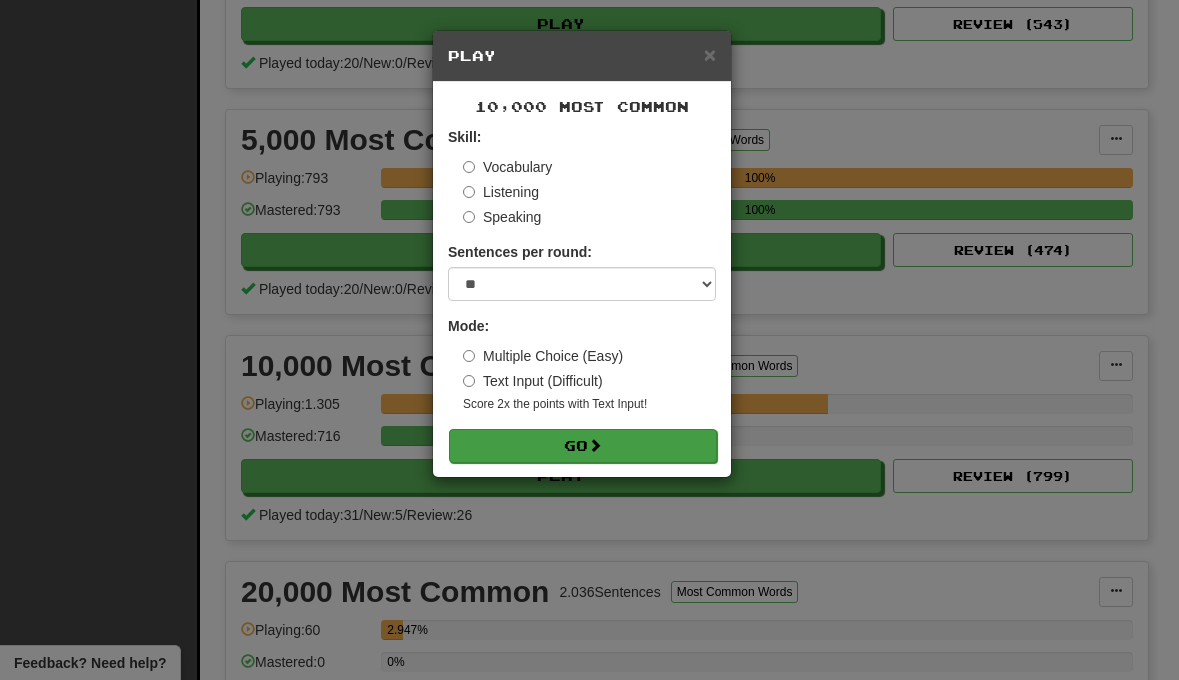 click on "Go" at bounding box center (583, 446) 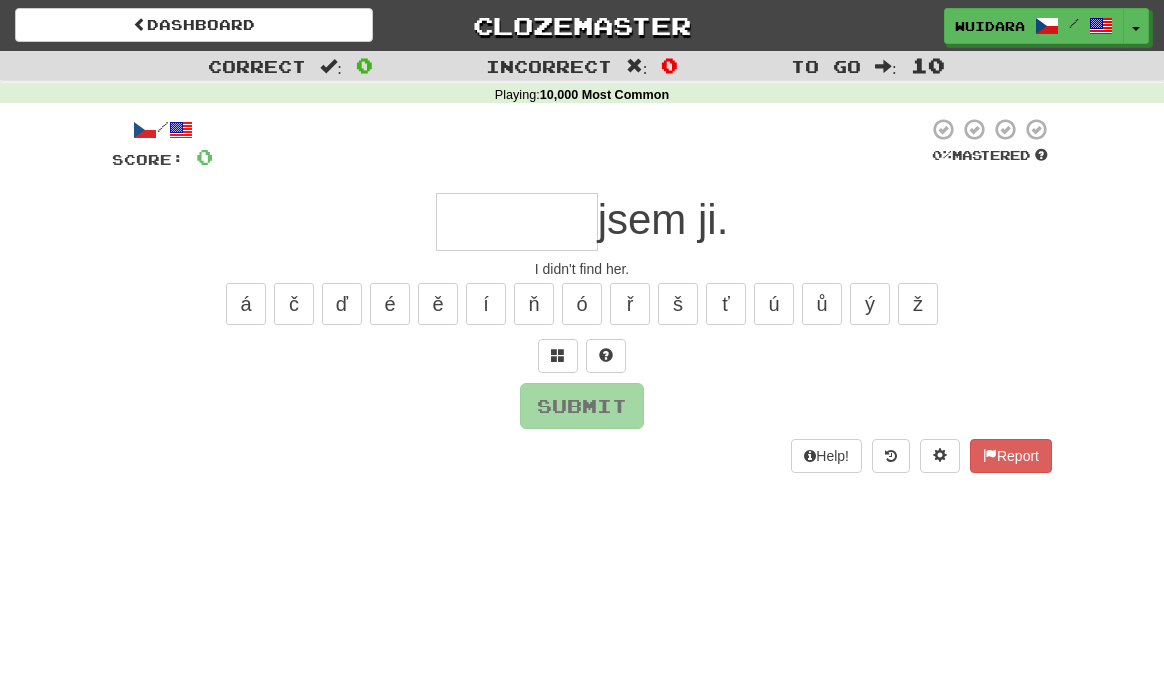 scroll, scrollTop: 0, scrollLeft: 0, axis: both 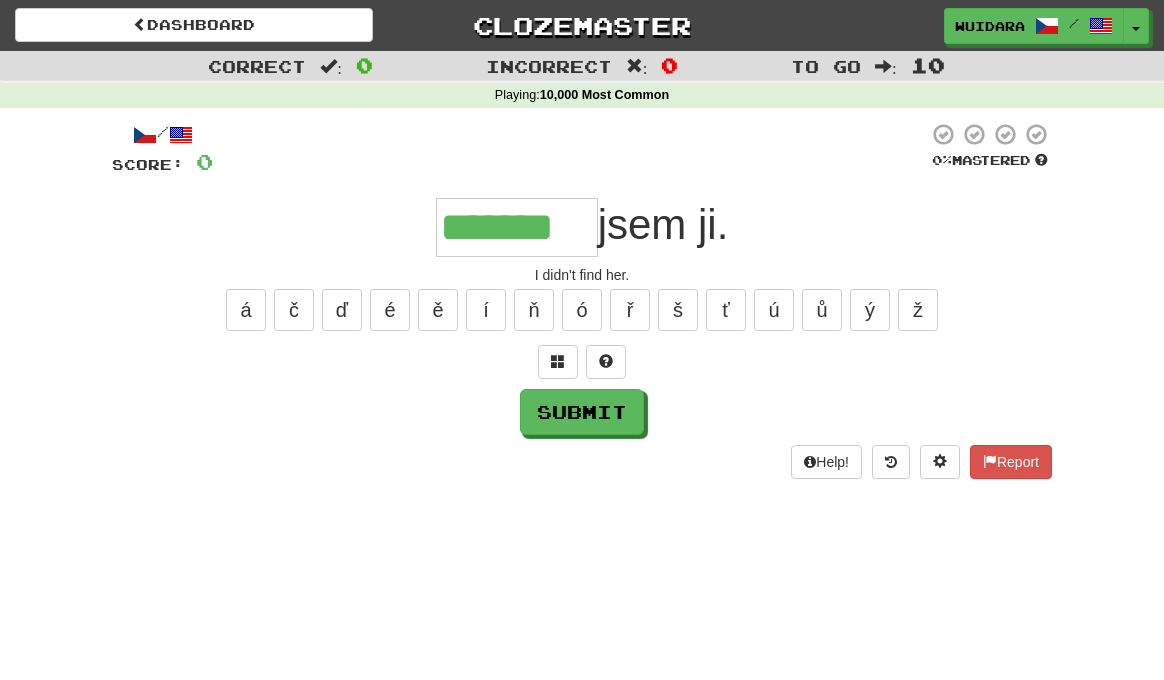 type on "*******" 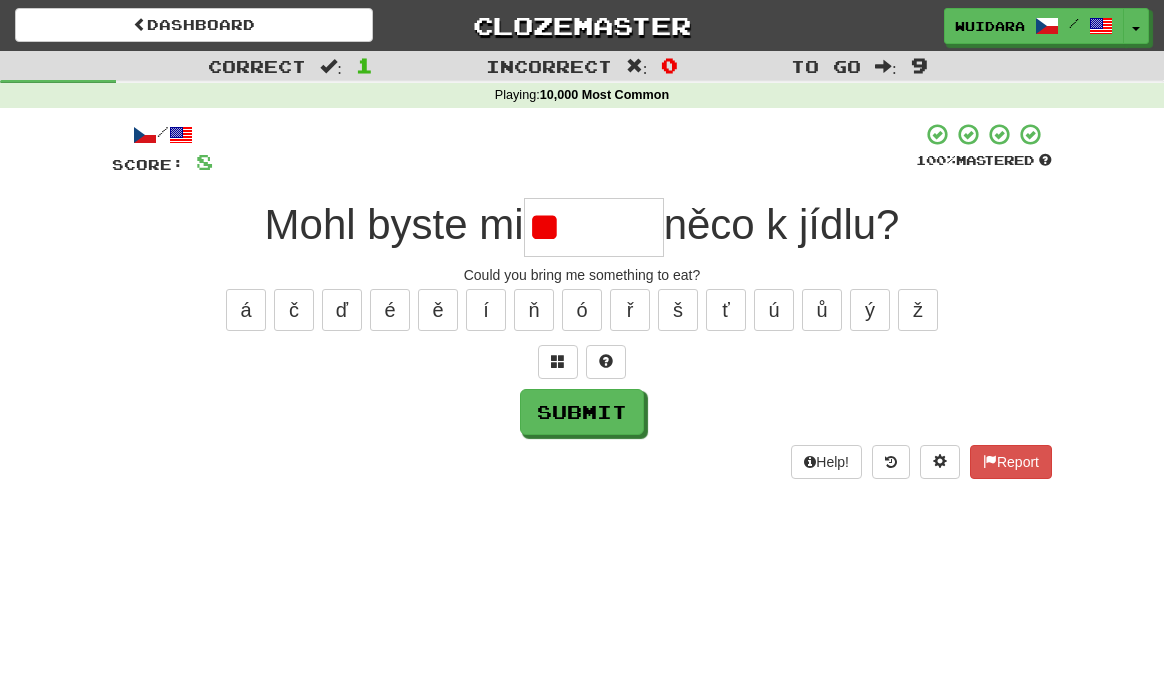 type on "*" 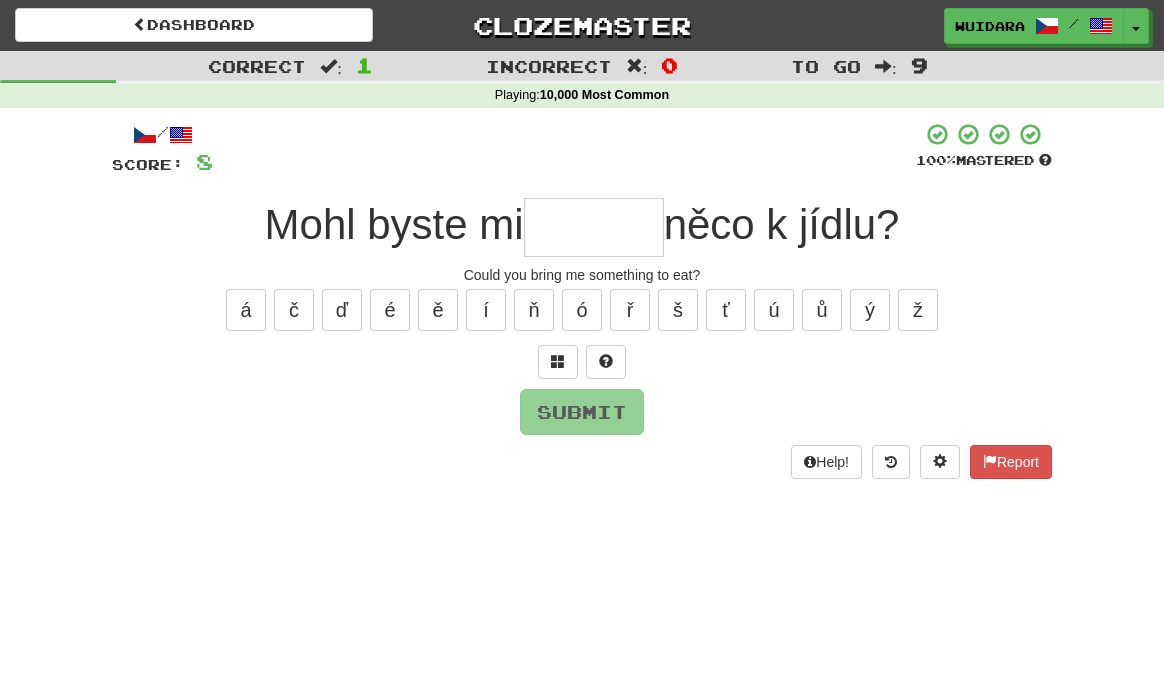 type on "*" 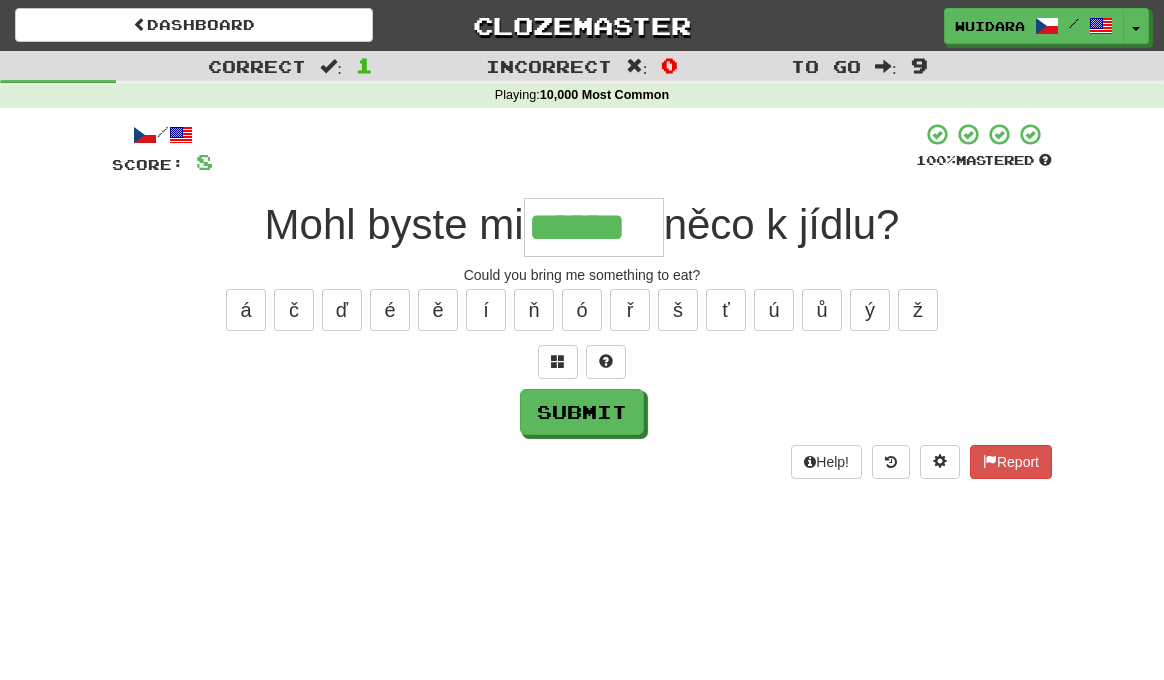 type on "******" 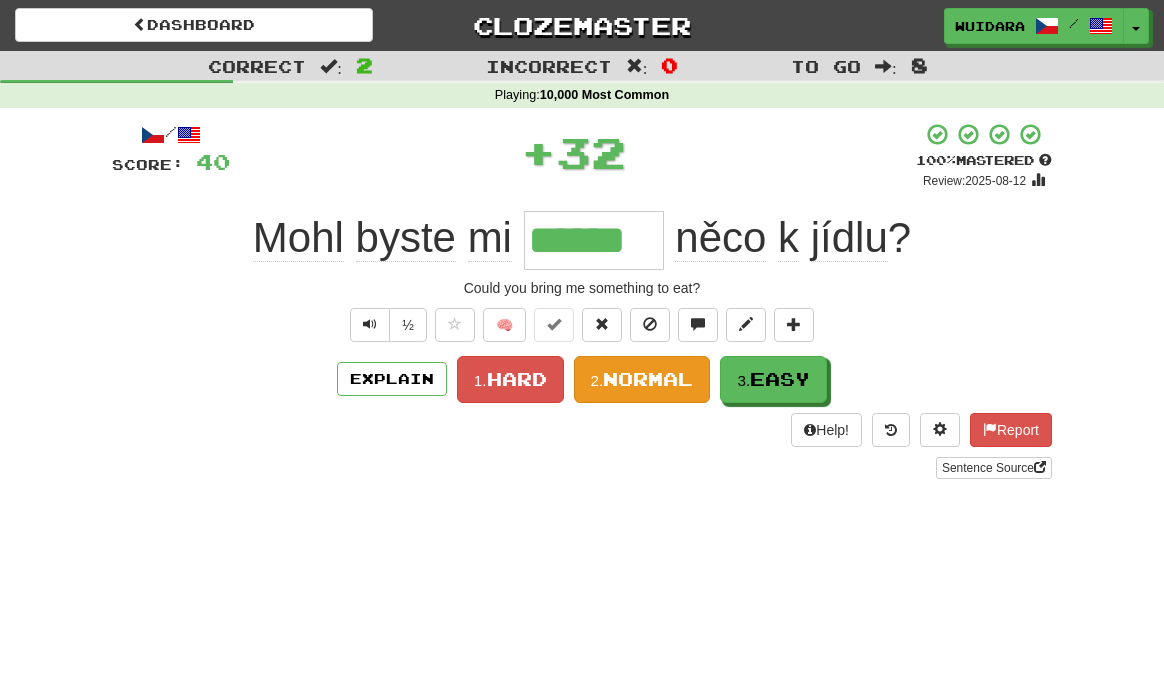 click on "Normal" at bounding box center (648, 379) 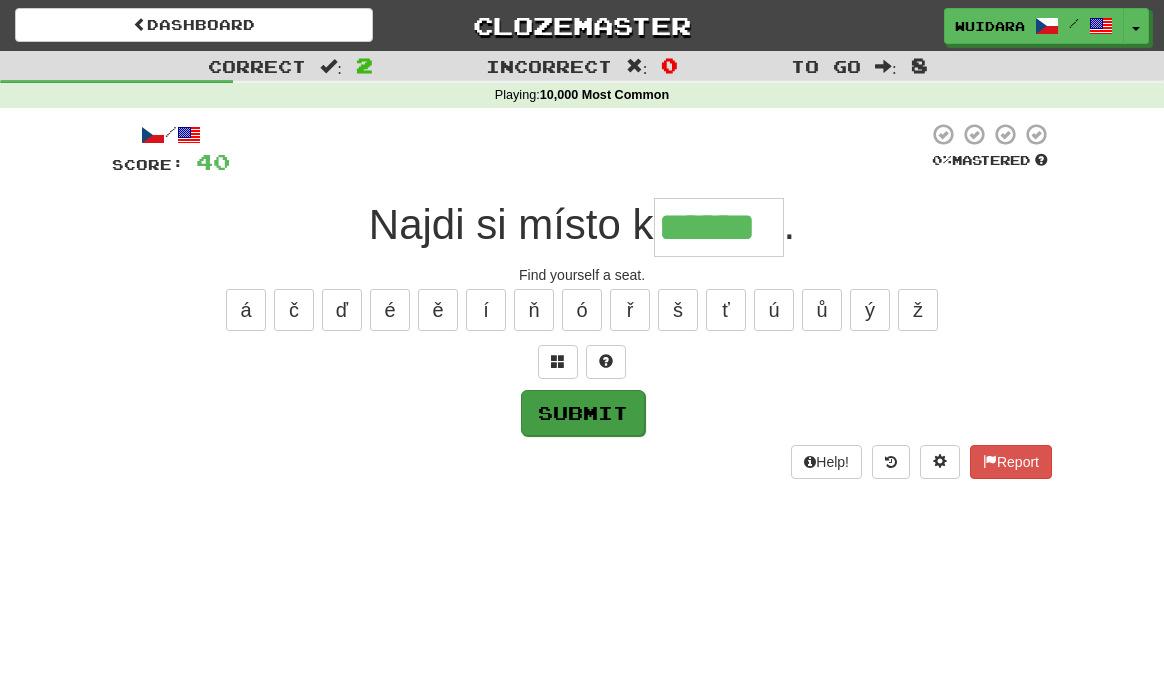 type on "******" 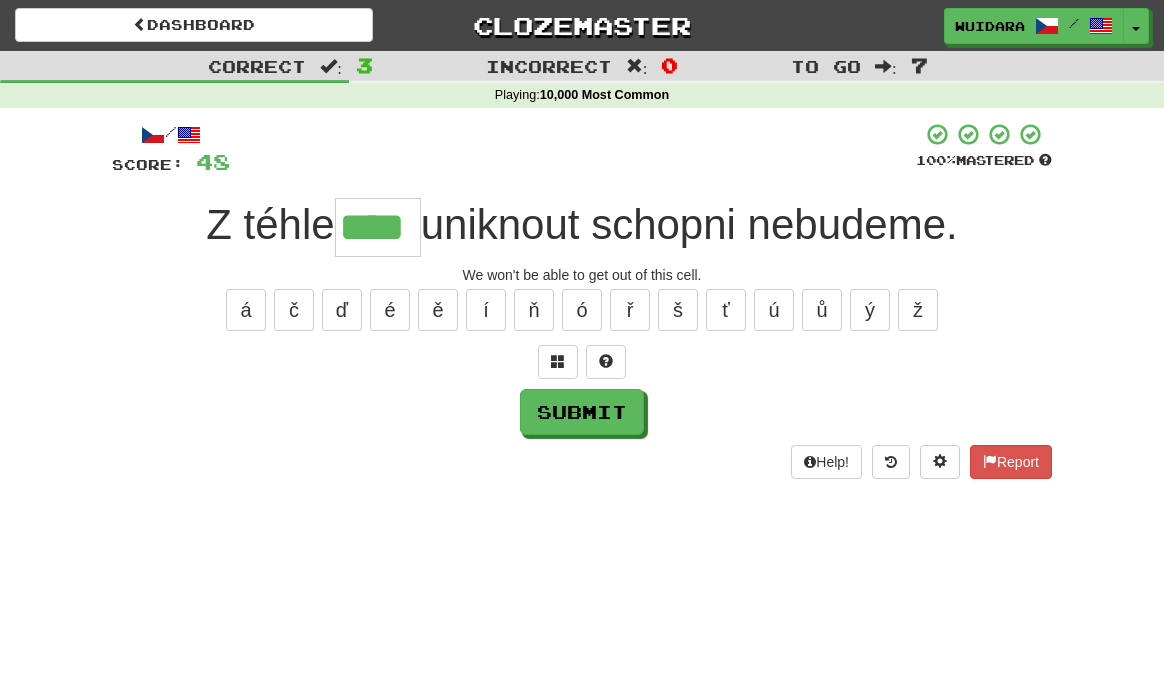 type on "****" 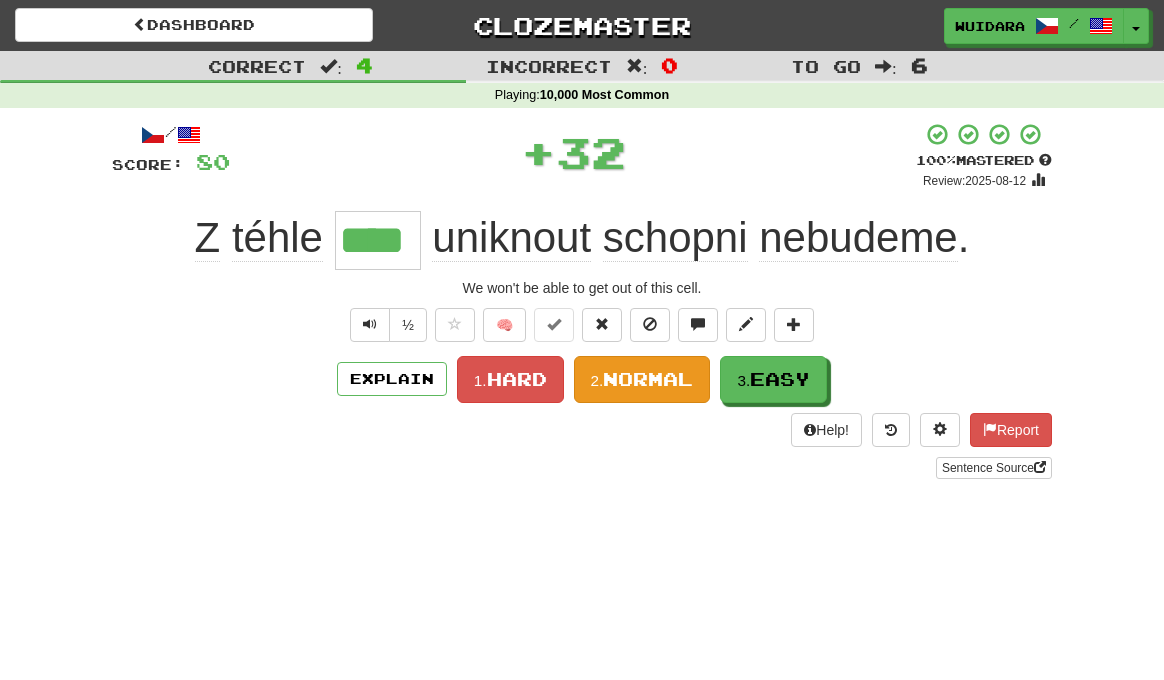 click on "2.  Normal" at bounding box center (642, 379) 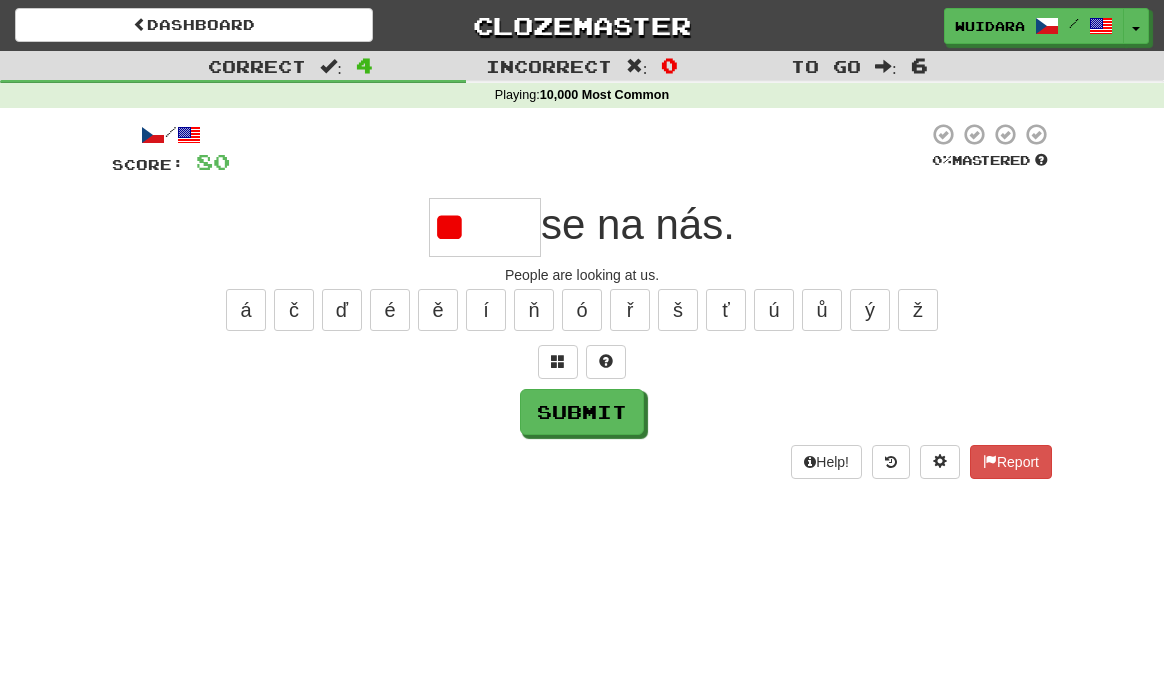 type on "*" 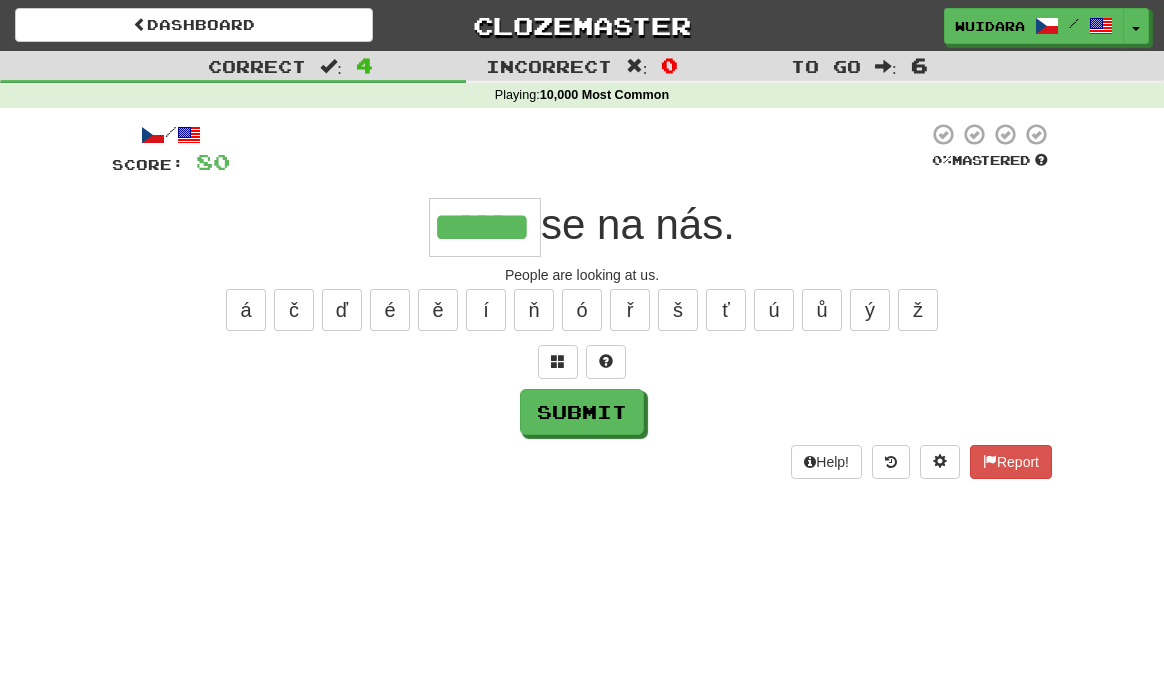 type on "******" 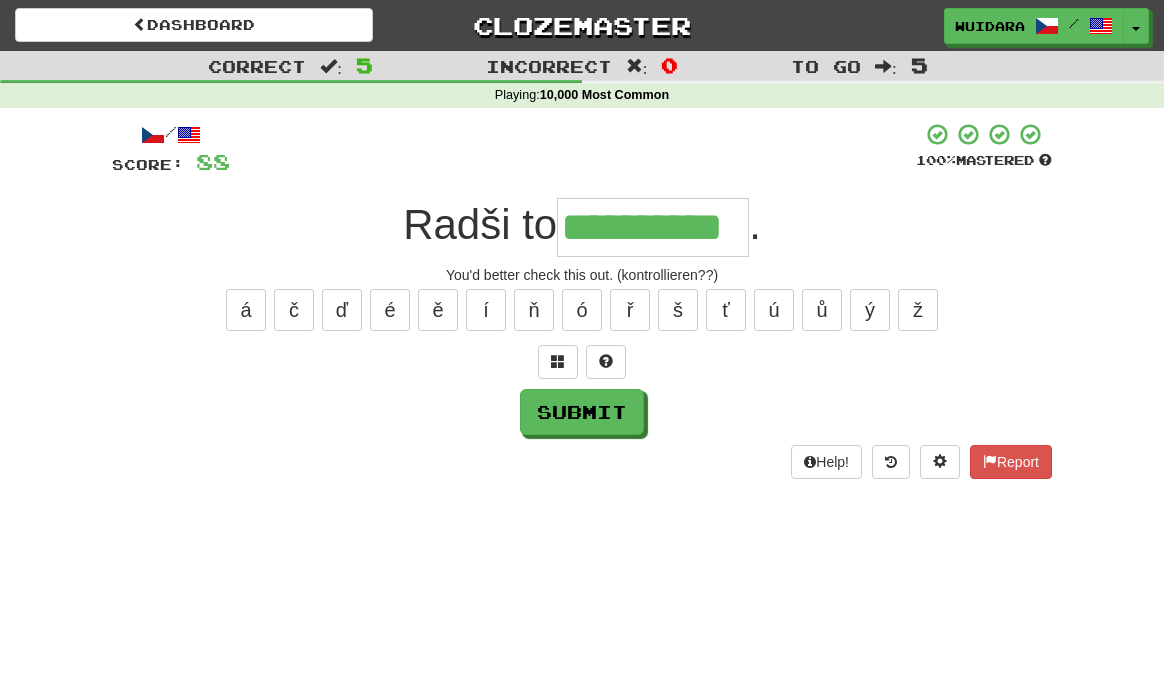 type on "**********" 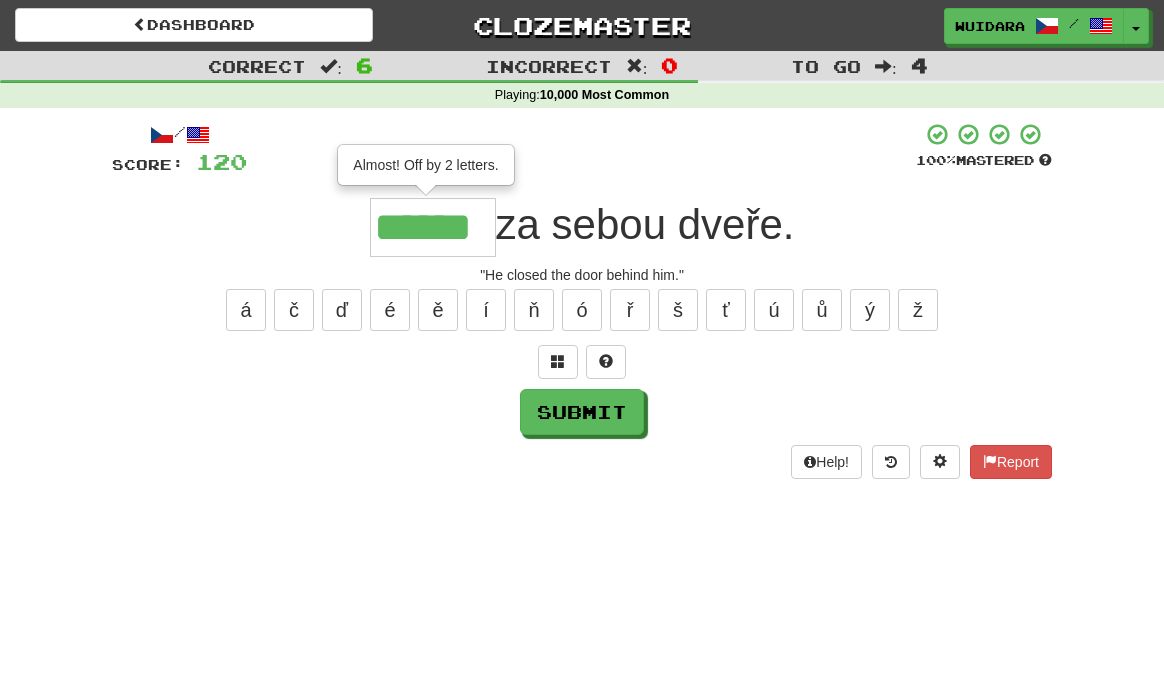 type on "******" 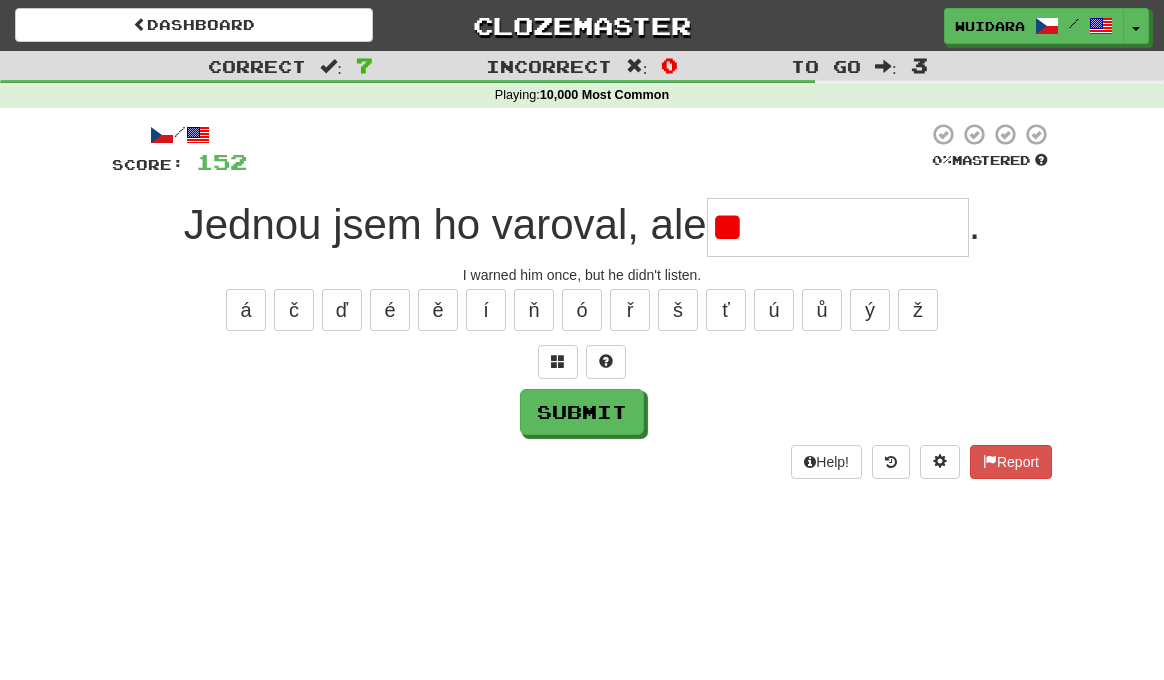 type on "*" 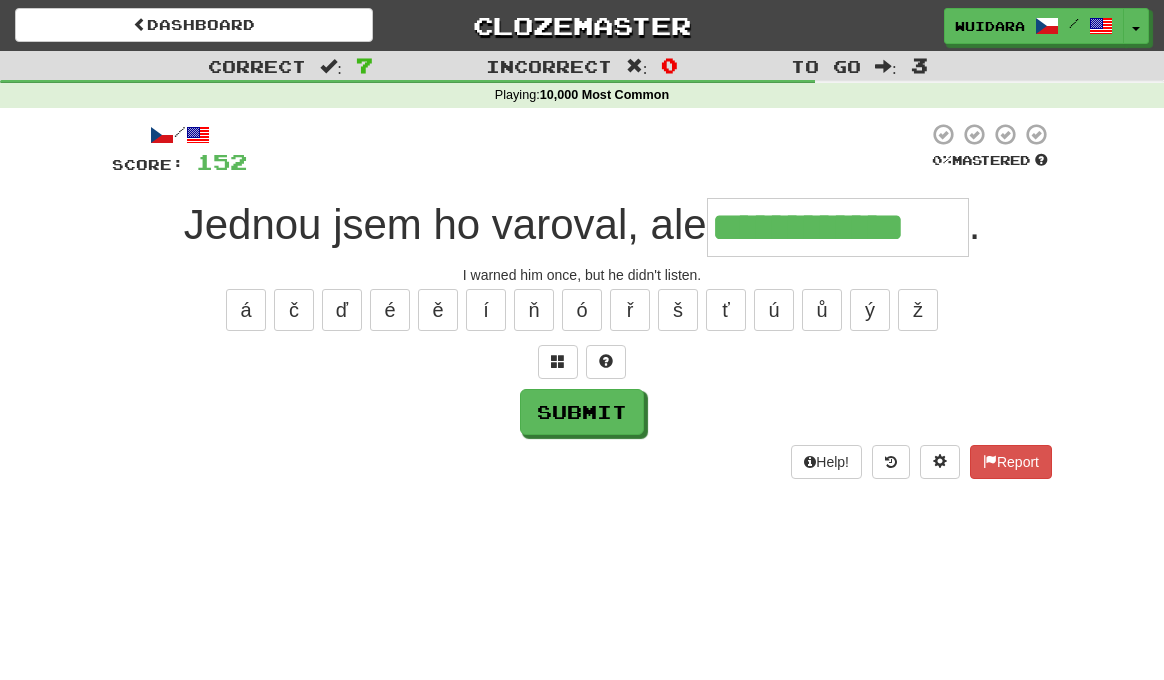 type on "**********" 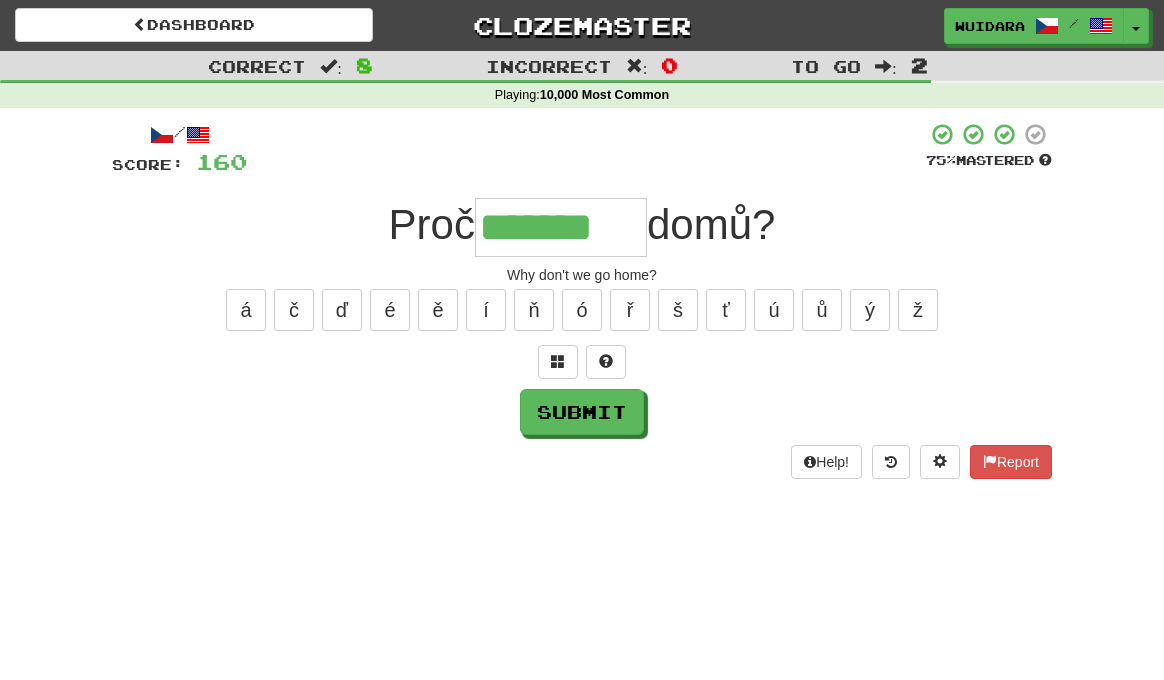 type on "*******" 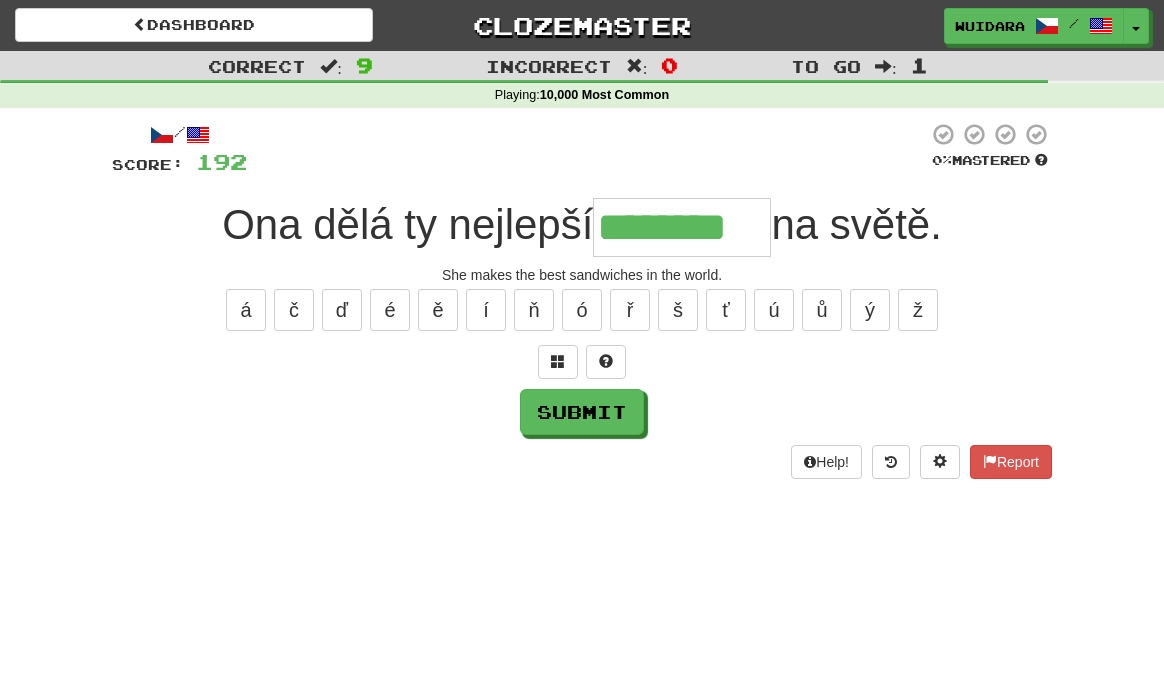 type on "********" 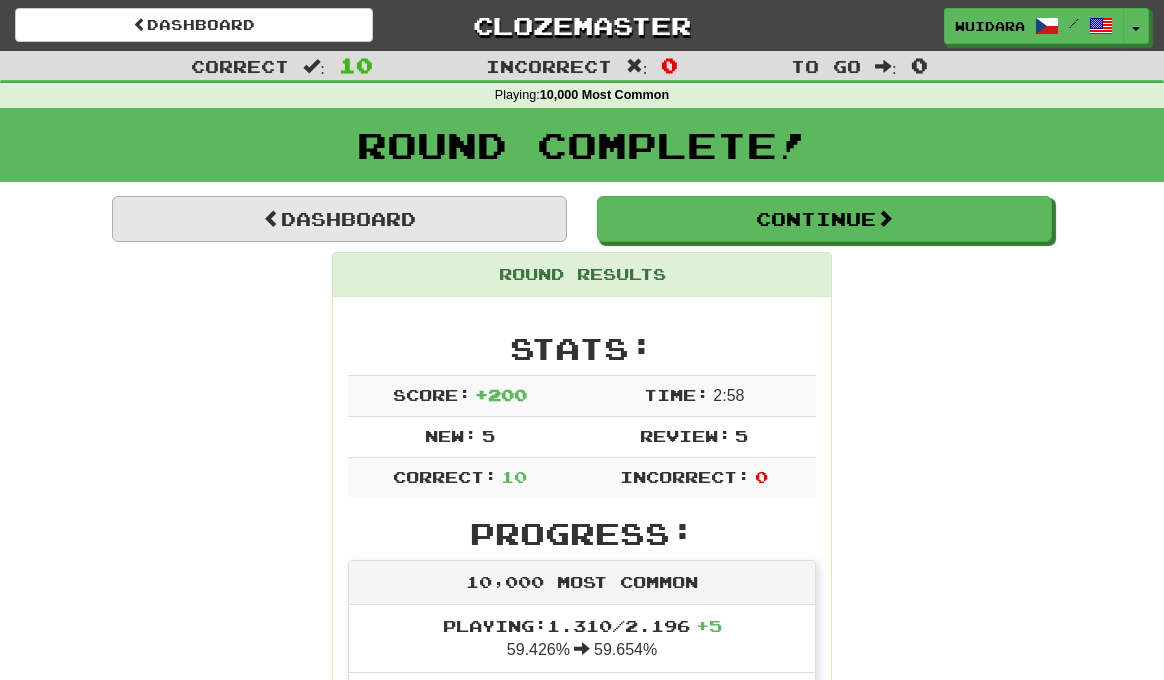 click on "Dashboard" at bounding box center [339, 219] 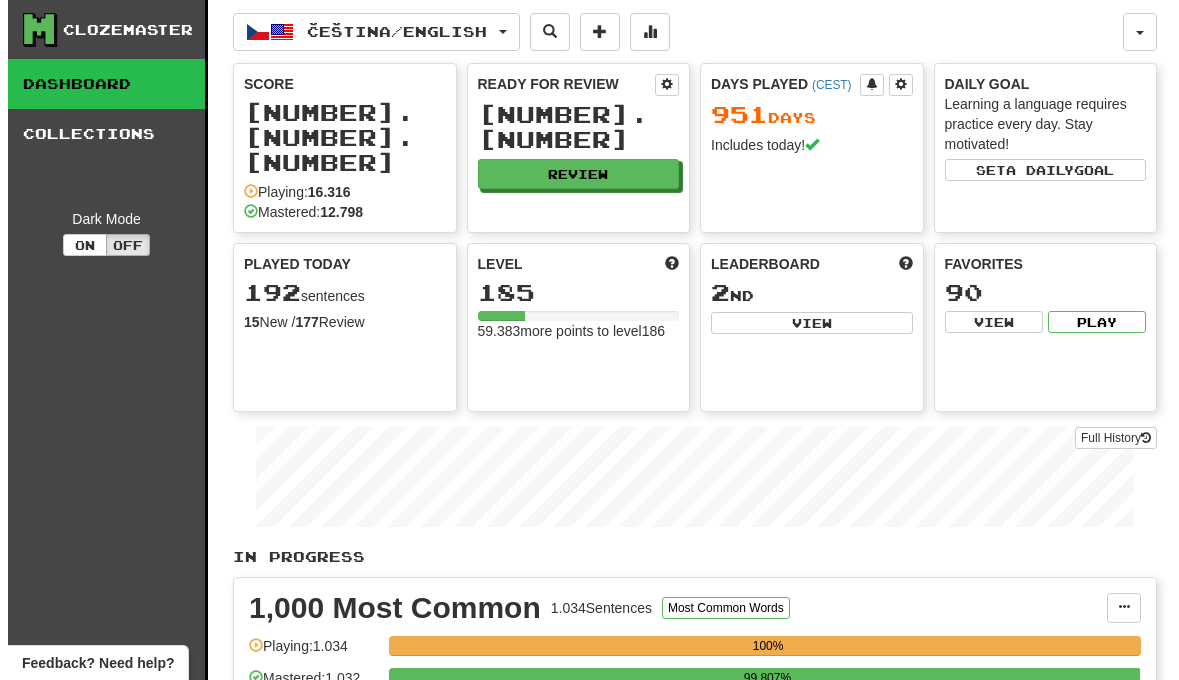 scroll, scrollTop: 0, scrollLeft: 0, axis: both 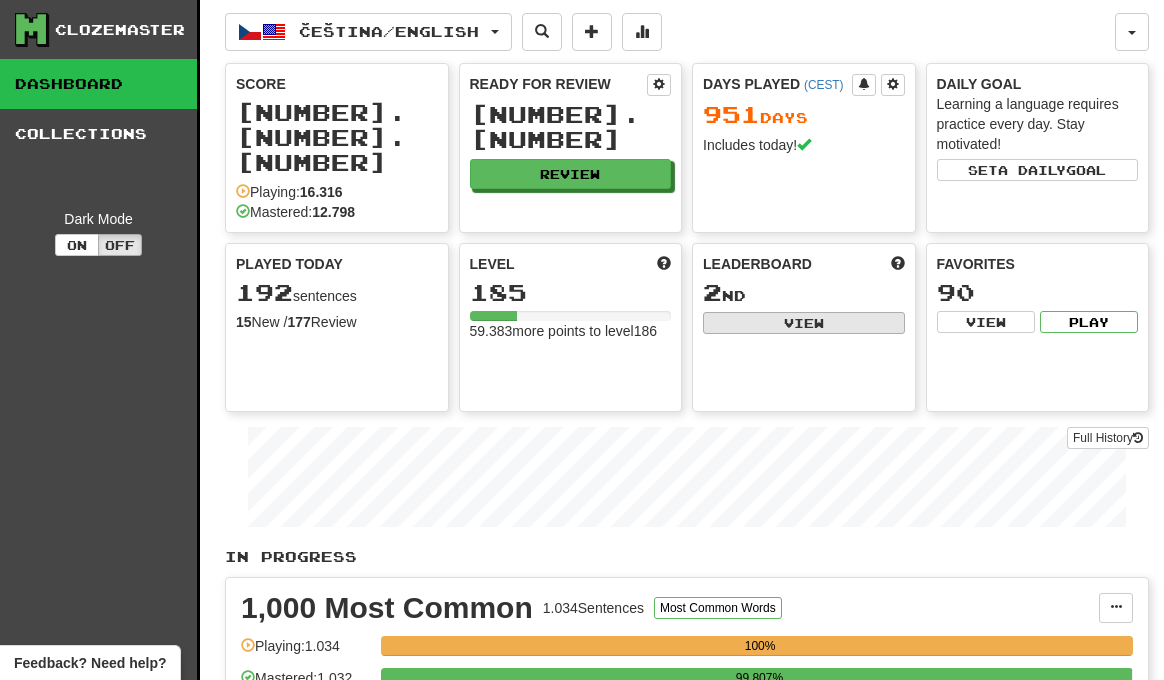 click on "View" at bounding box center [804, 323] 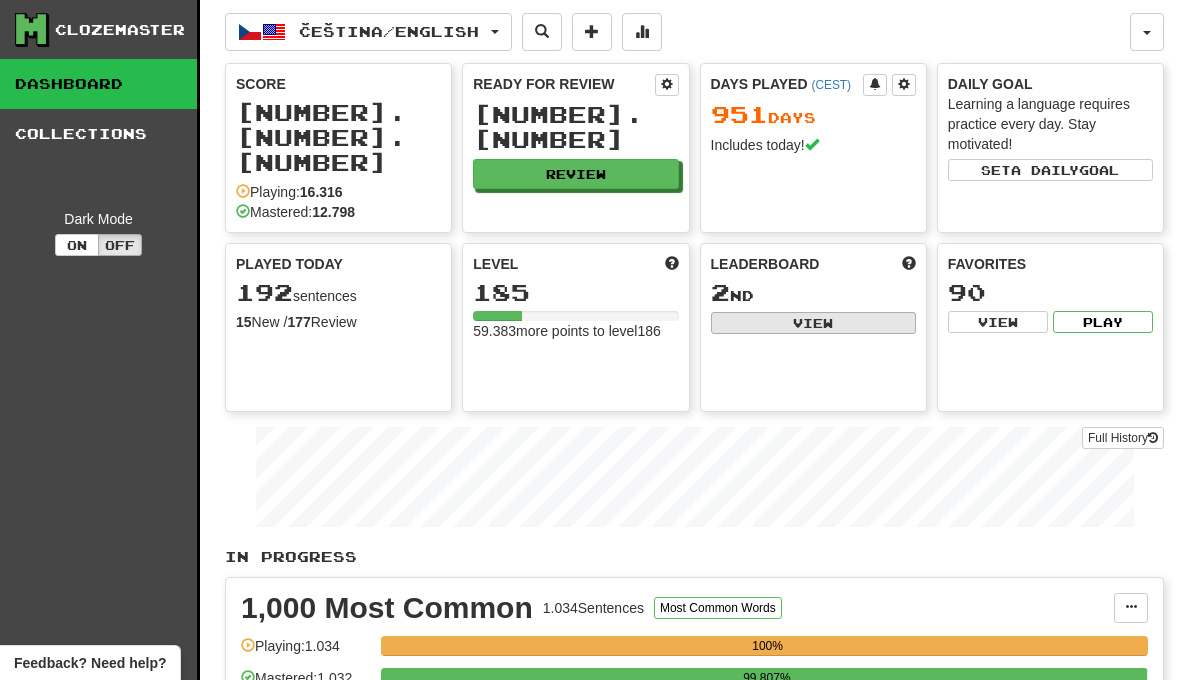 select on "**********" 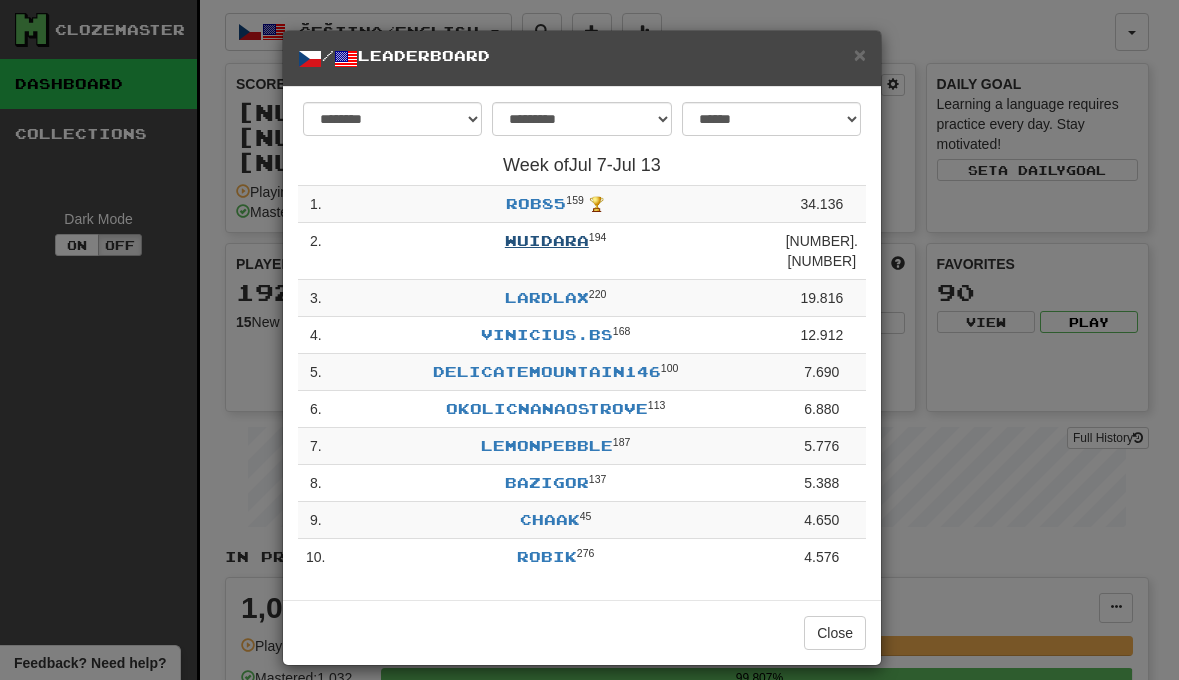 click on "Wuidara" at bounding box center (547, 240) 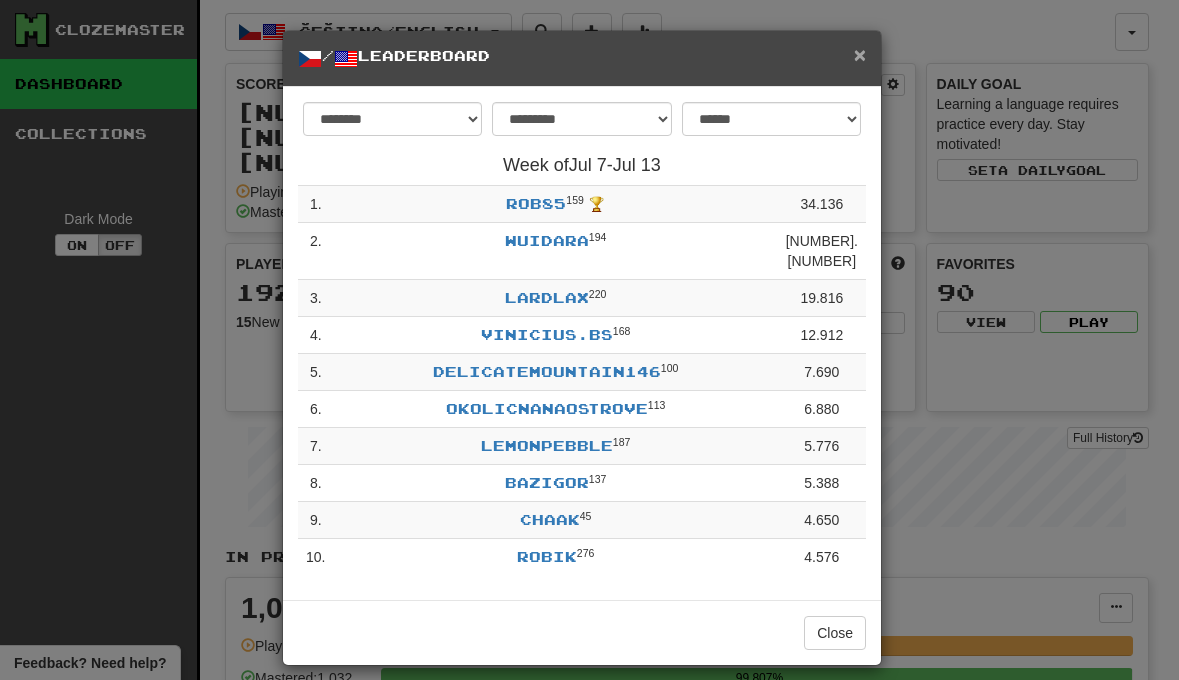 click on "×" at bounding box center (860, 54) 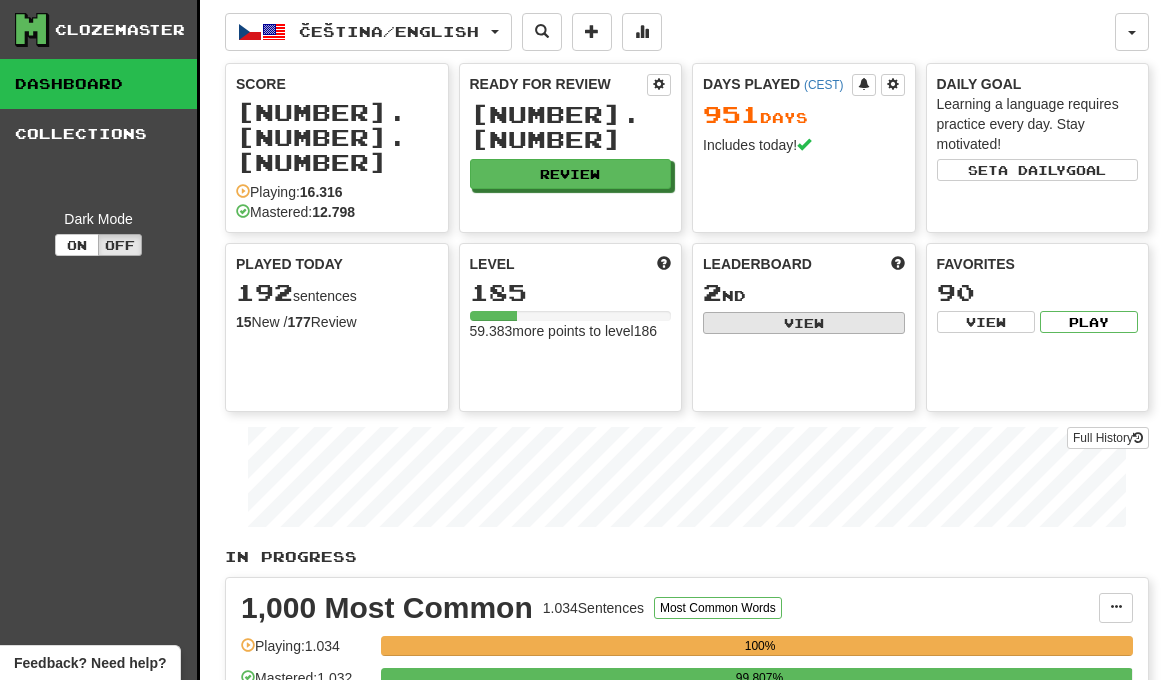 click on "View" at bounding box center (804, 323) 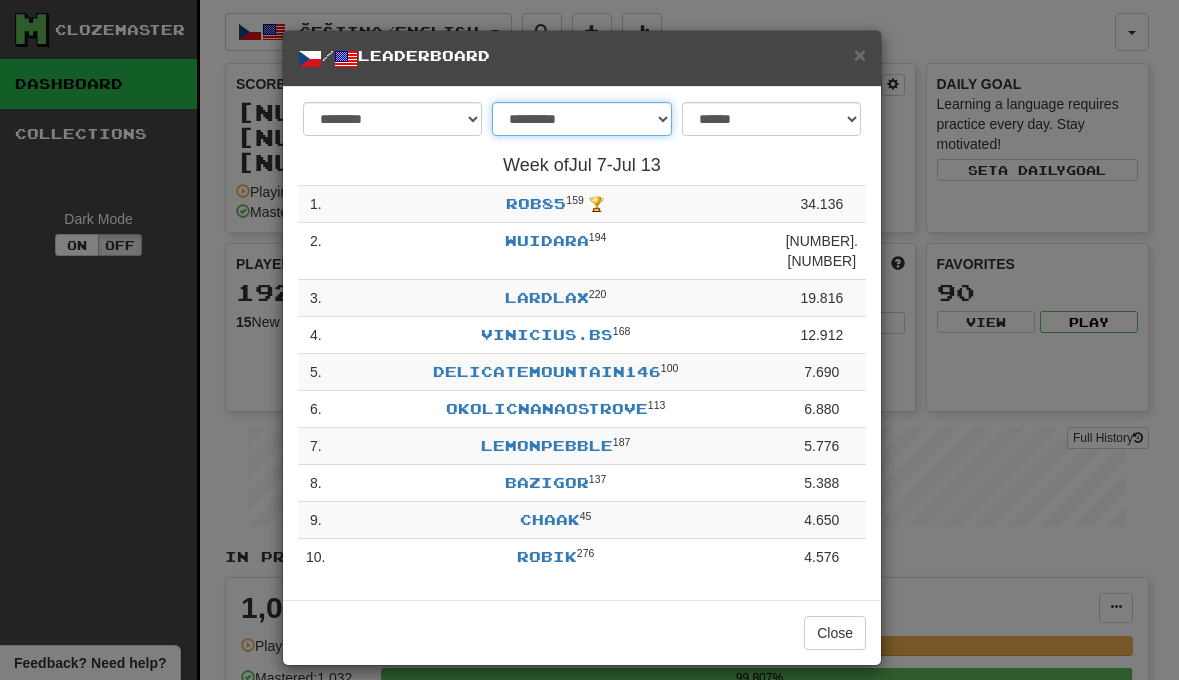 select on "********" 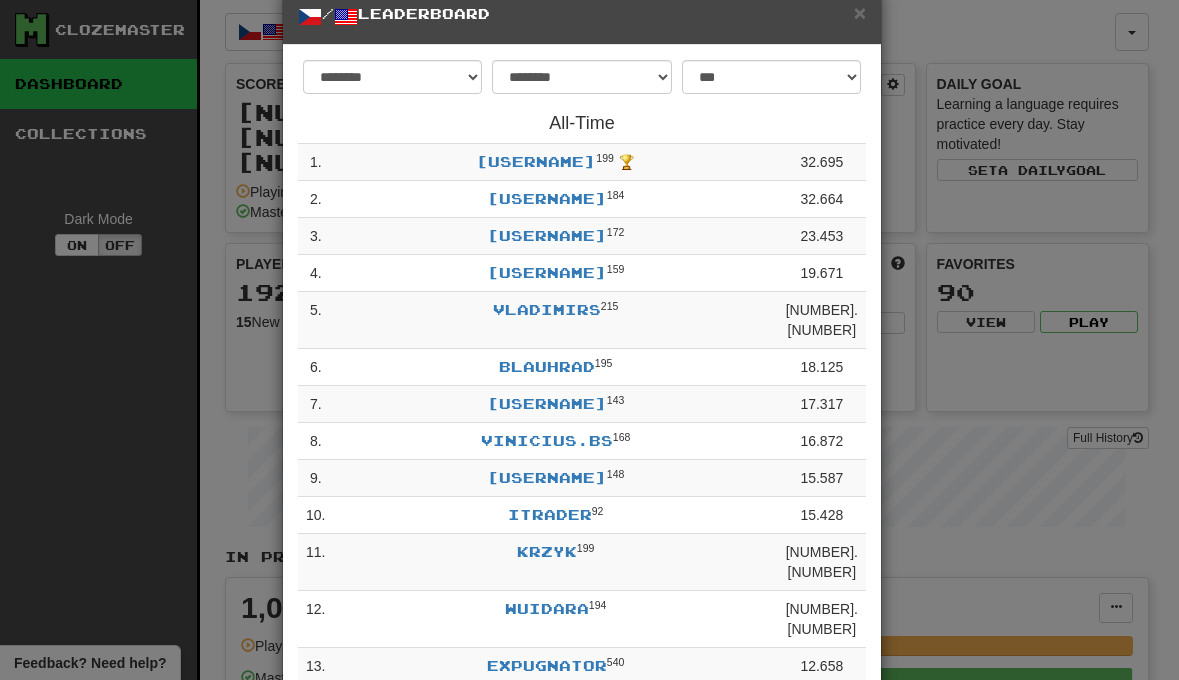 scroll, scrollTop: 38, scrollLeft: 0, axis: vertical 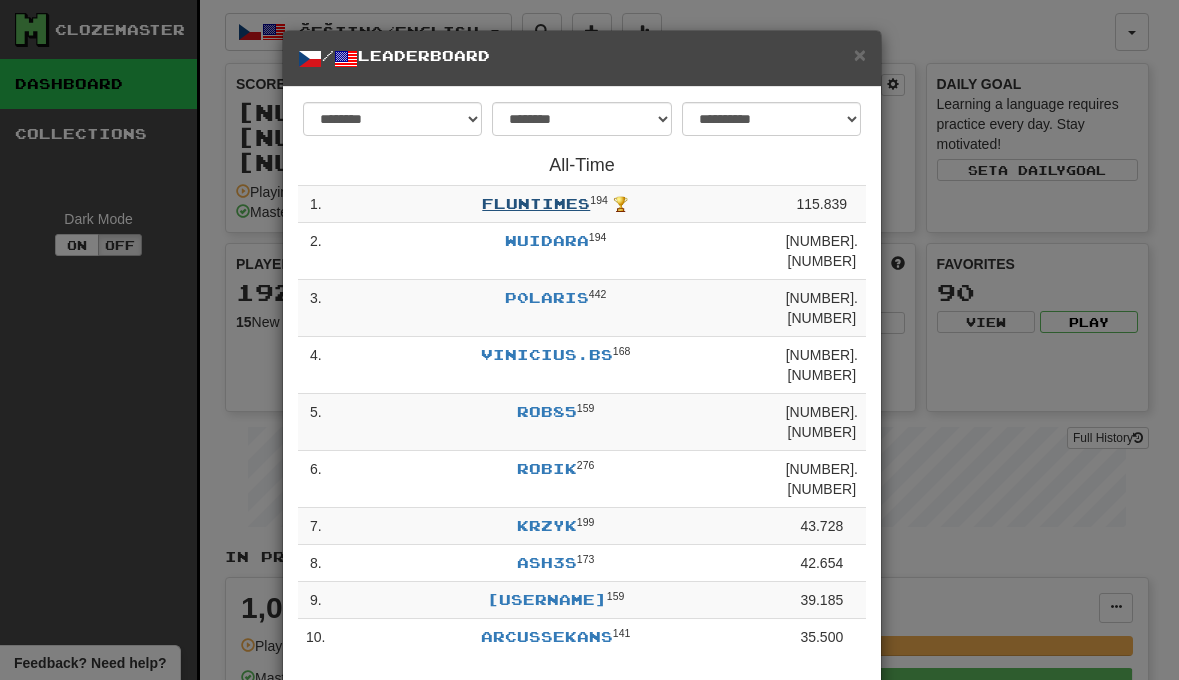 click on "Fluntimes" at bounding box center [536, 203] 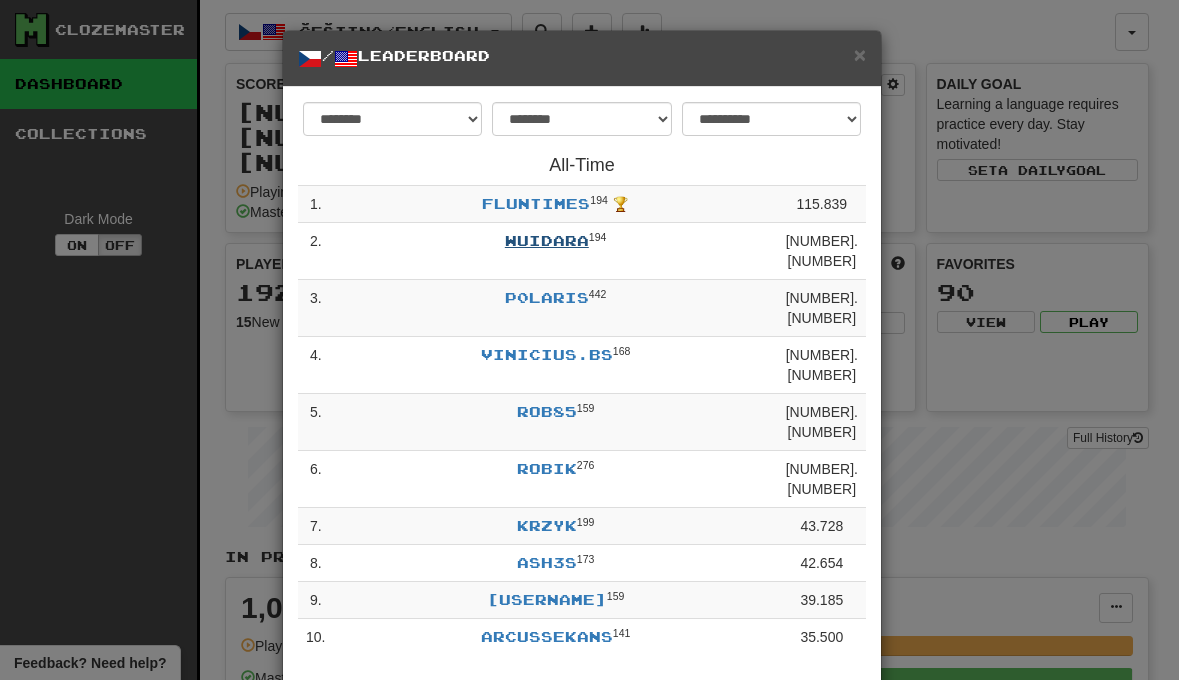 click on "Wuidara" at bounding box center [547, 240] 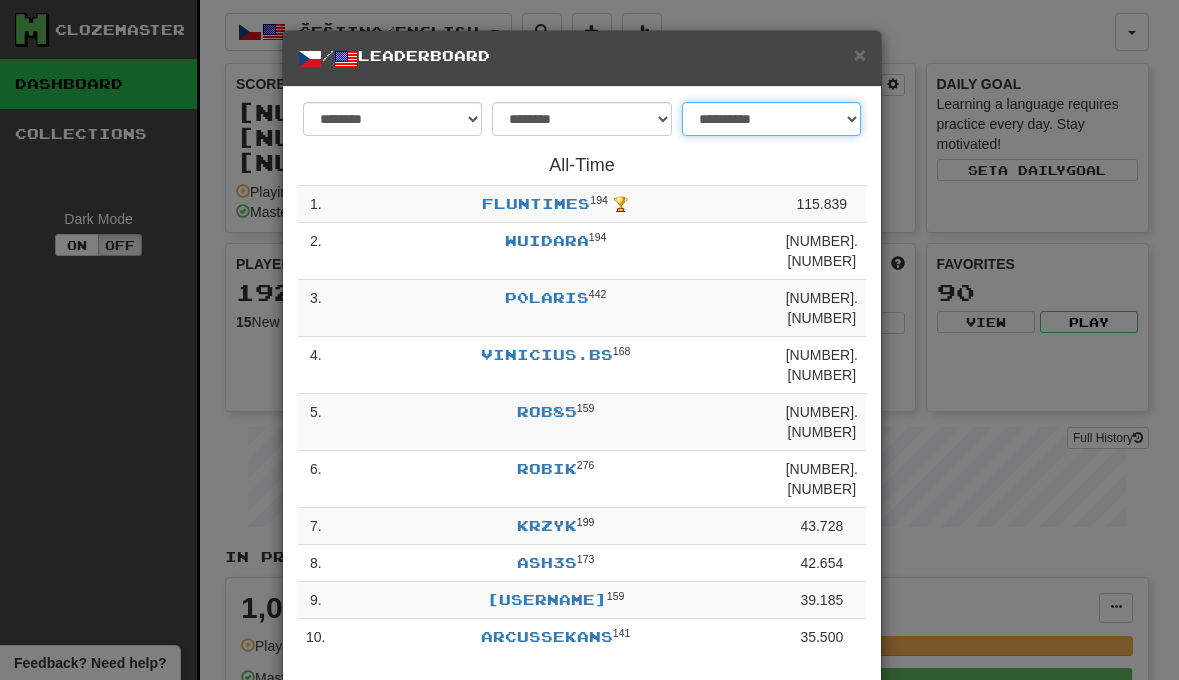 select on "**********" 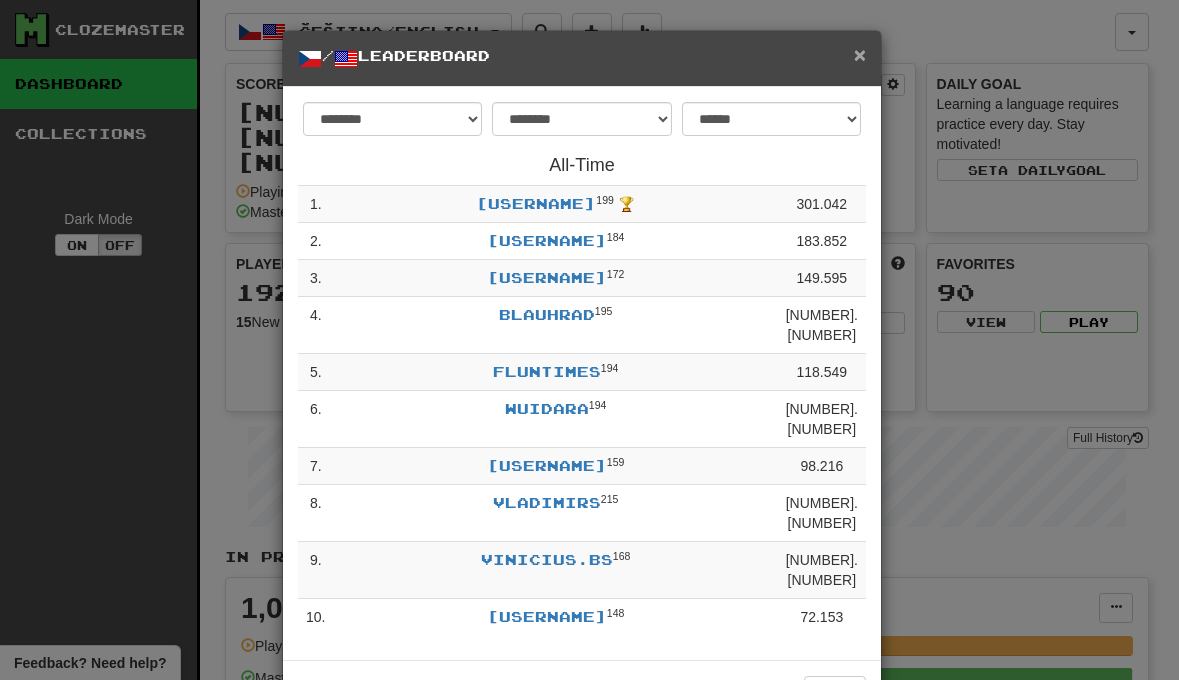 click on "×" at bounding box center (860, 54) 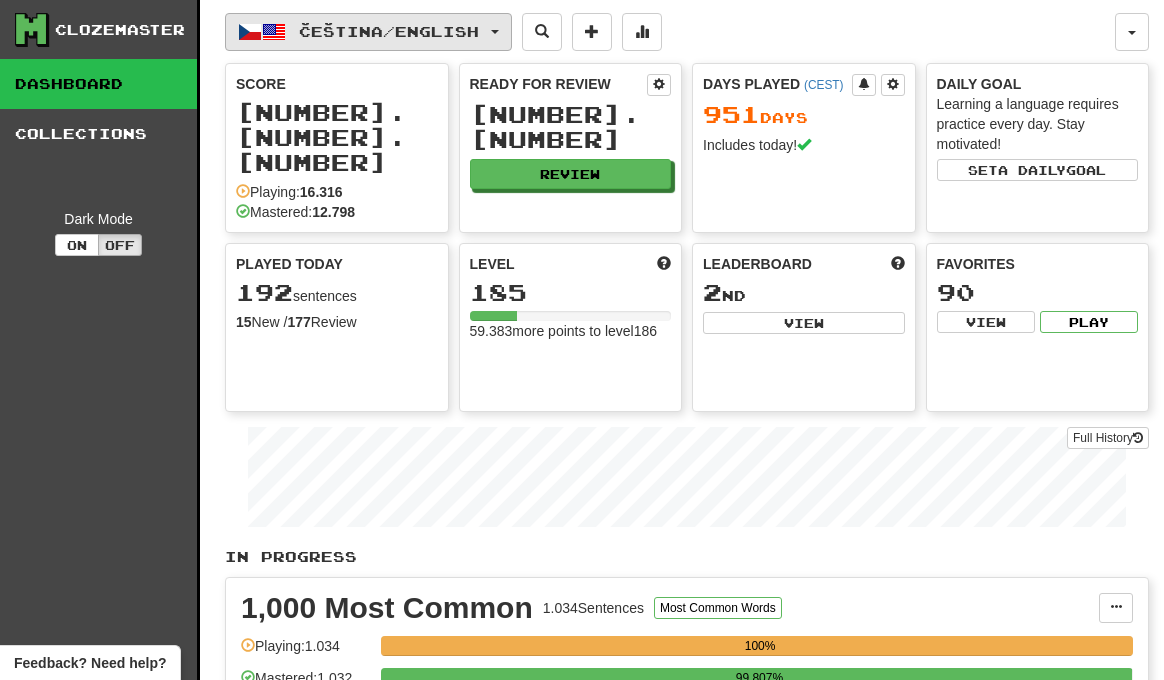 click on "Čeština  /  English" at bounding box center (389, 31) 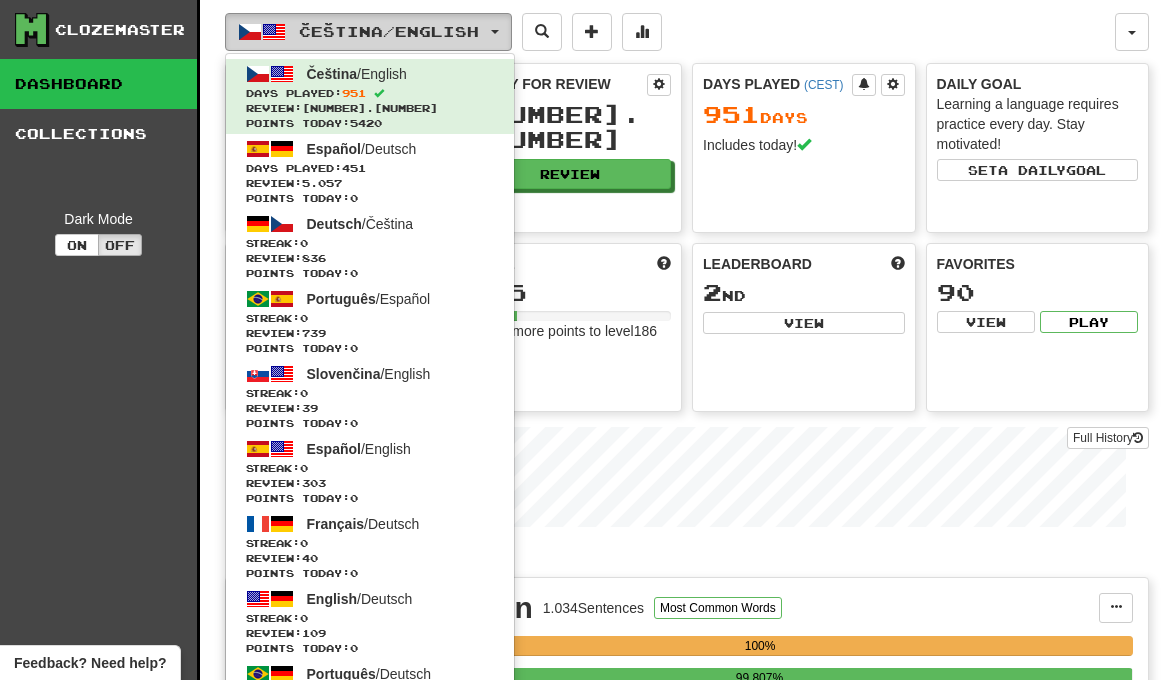 click on "Čeština  /  English" at bounding box center [389, 31] 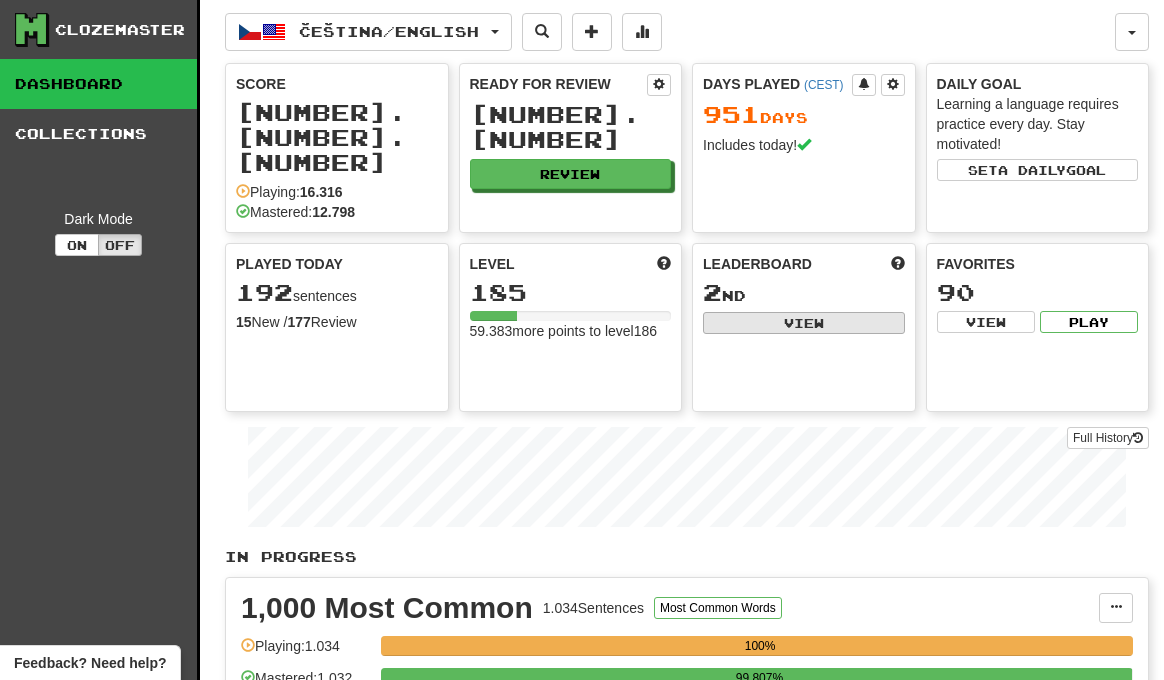 click on "View" at bounding box center (804, 323) 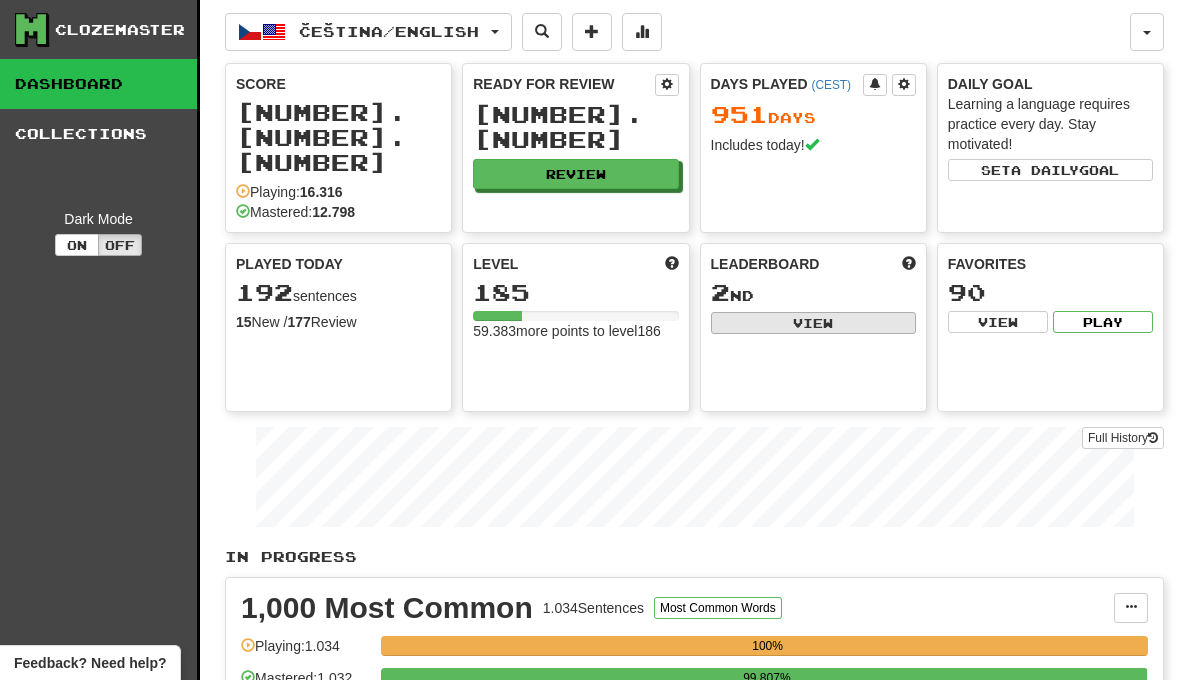select on "**********" 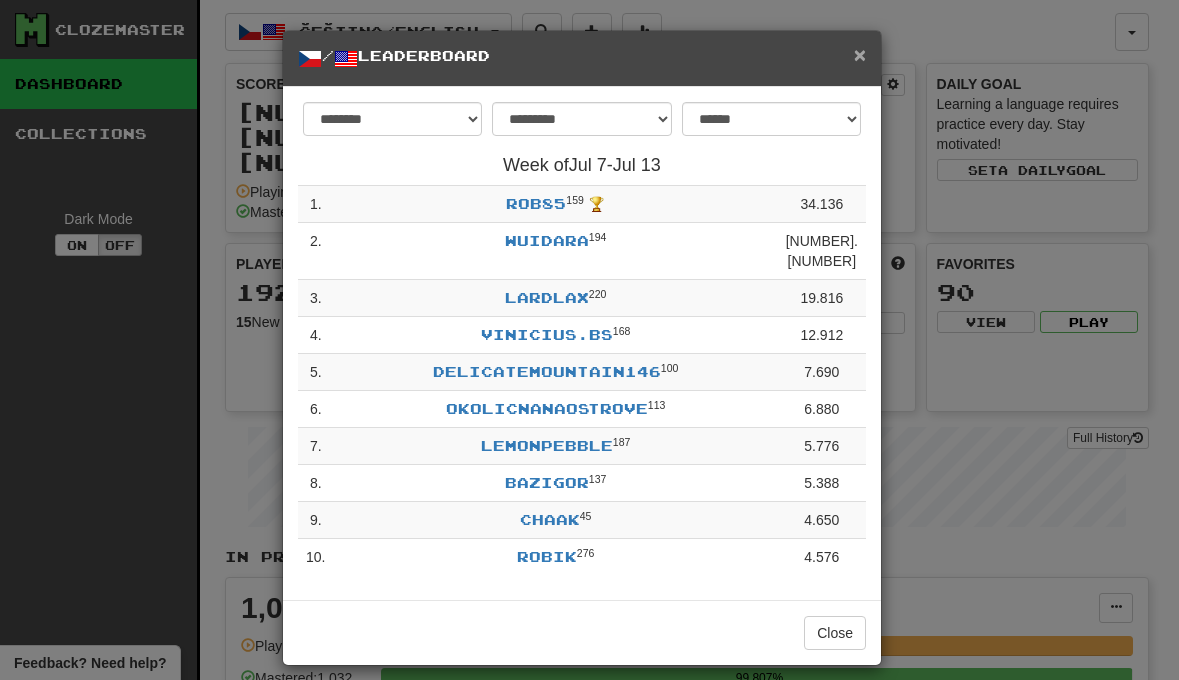 click on "×" at bounding box center (860, 54) 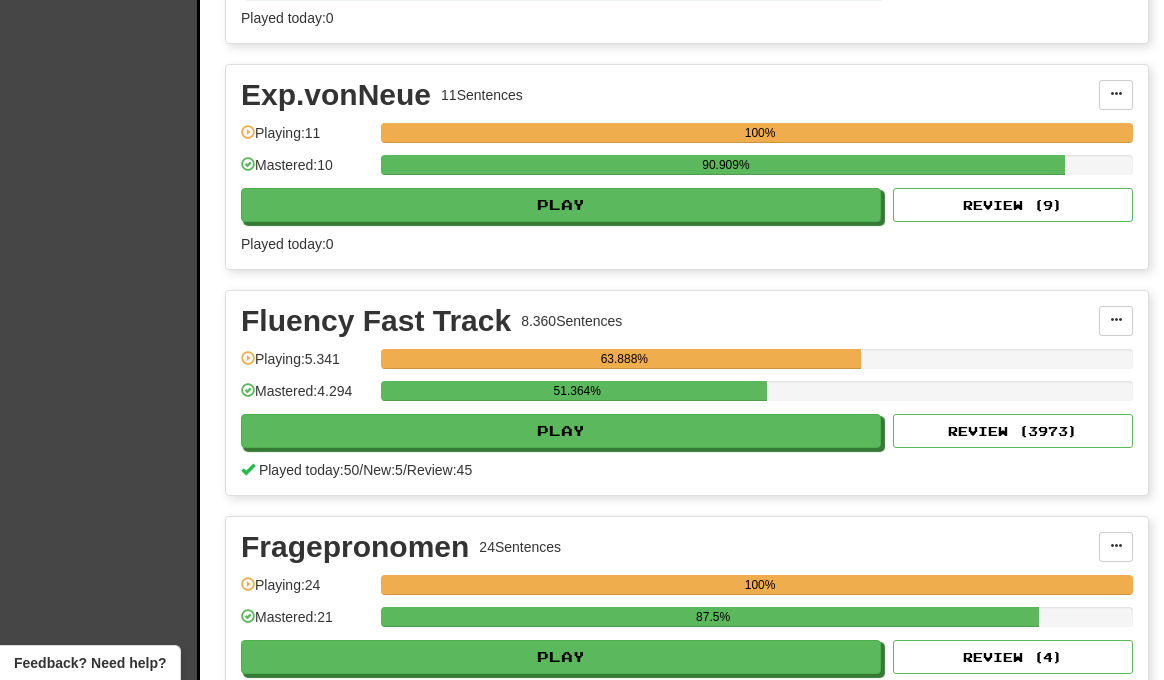 scroll, scrollTop: 0, scrollLeft: 0, axis: both 